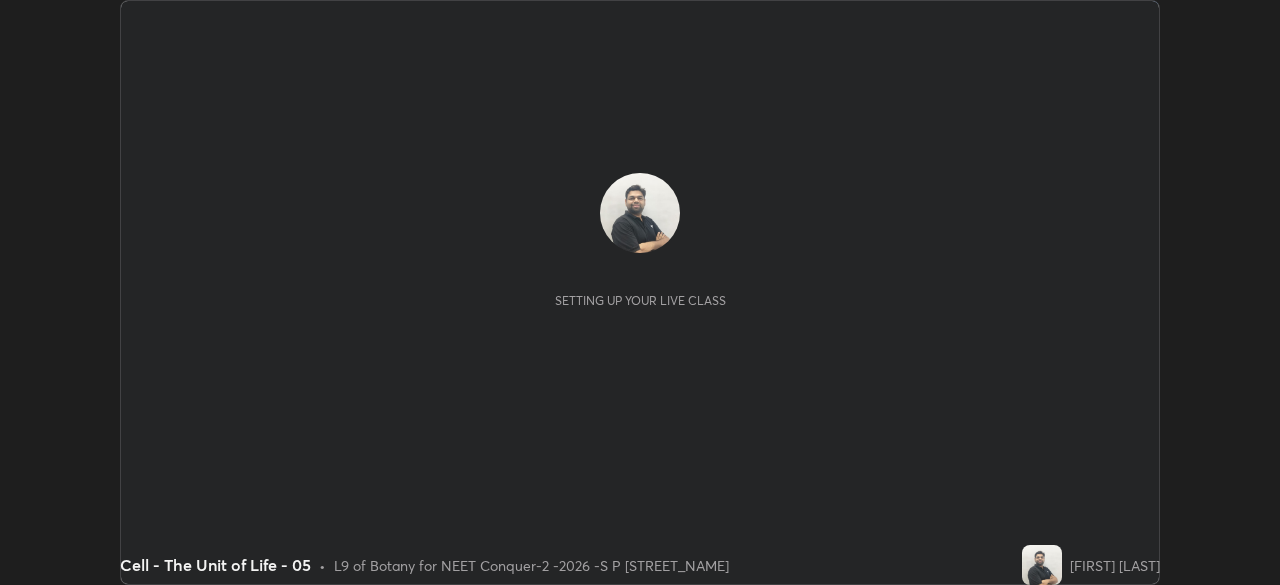 scroll, scrollTop: 0, scrollLeft: 0, axis: both 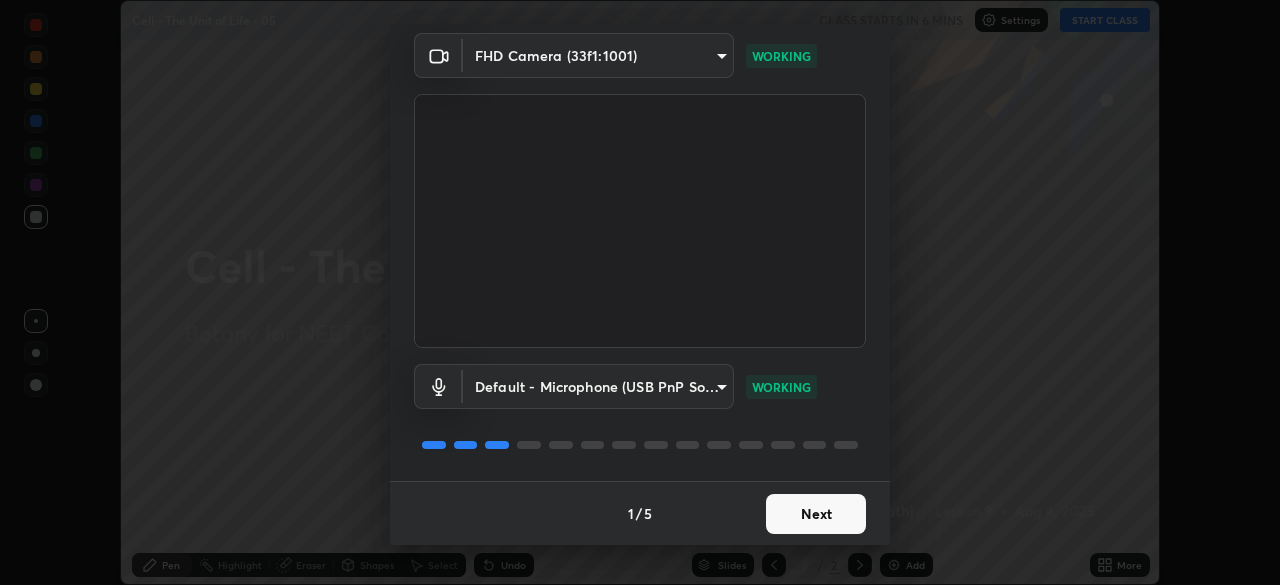 click on "Next" at bounding box center (816, 514) 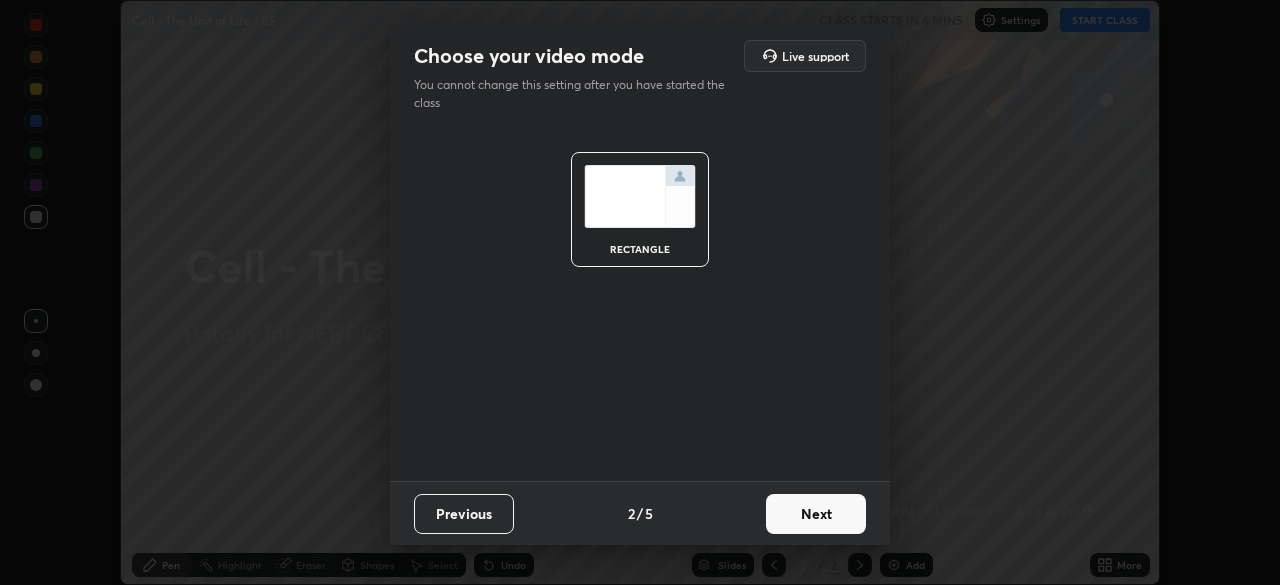 scroll, scrollTop: 0, scrollLeft: 0, axis: both 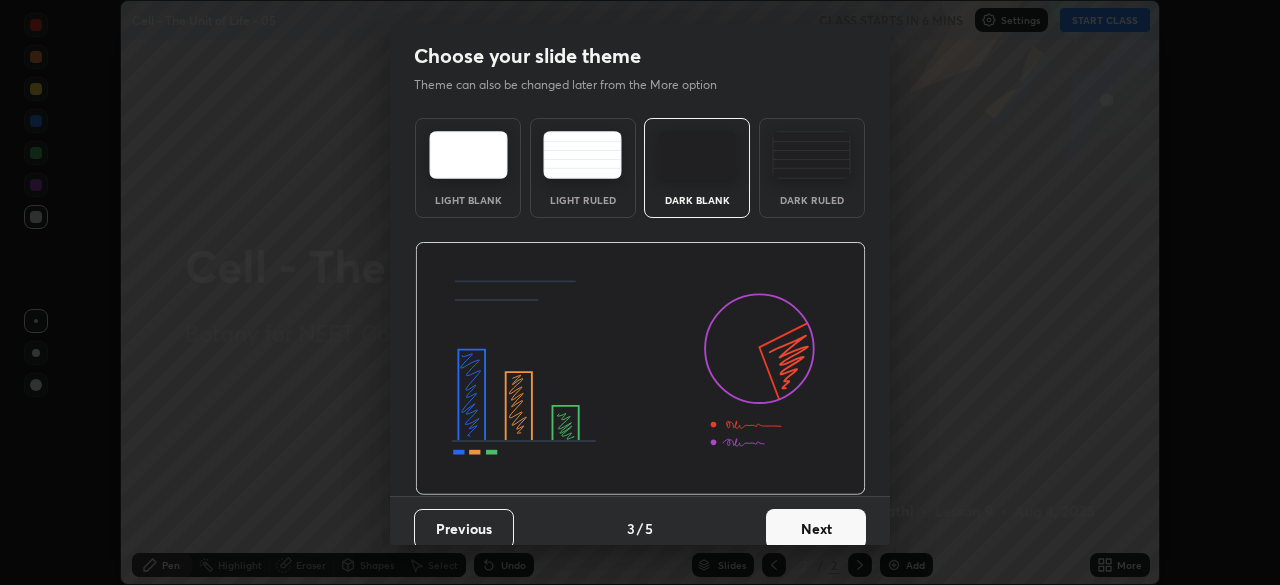 click on "Next" at bounding box center [816, 529] 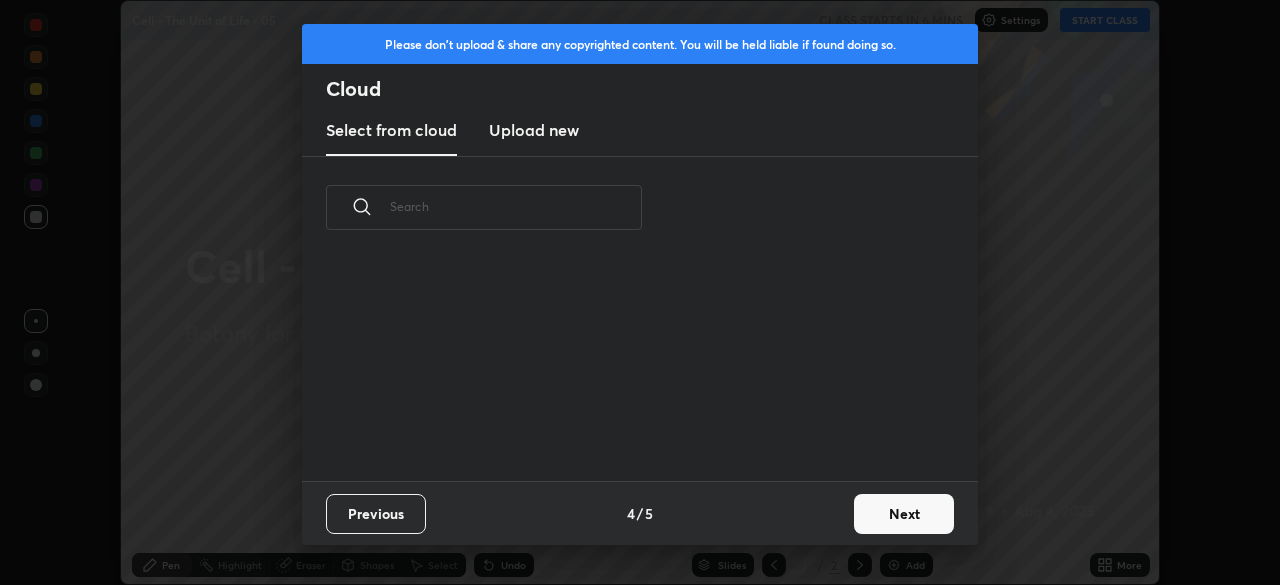 click on "Next" at bounding box center (904, 514) 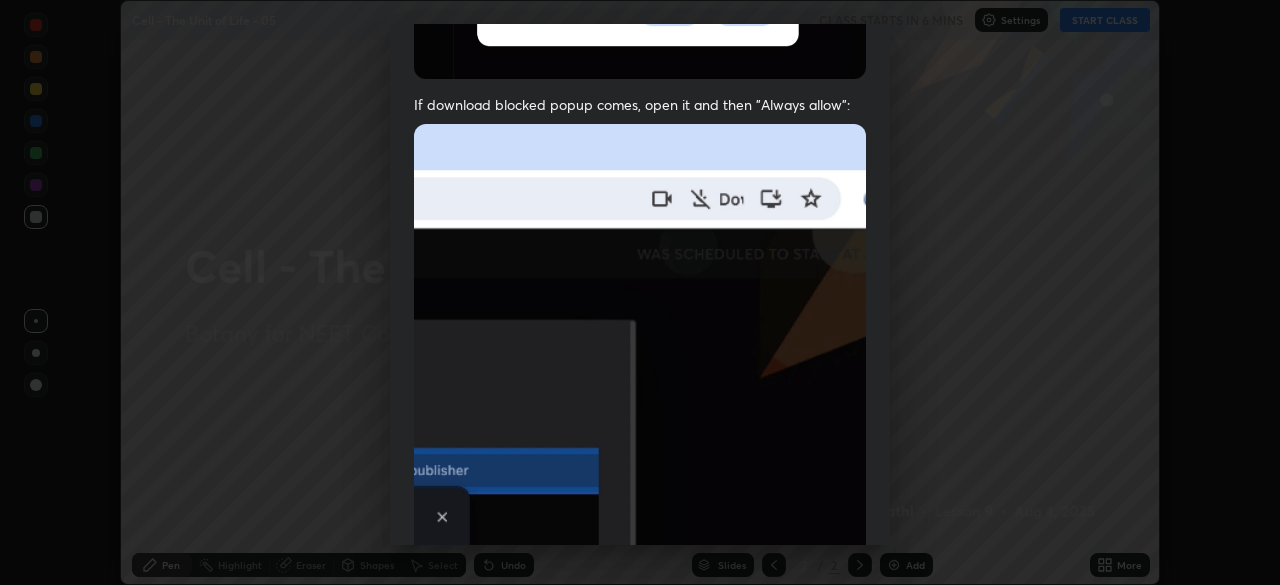 scroll, scrollTop: 479, scrollLeft: 0, axis: vertical 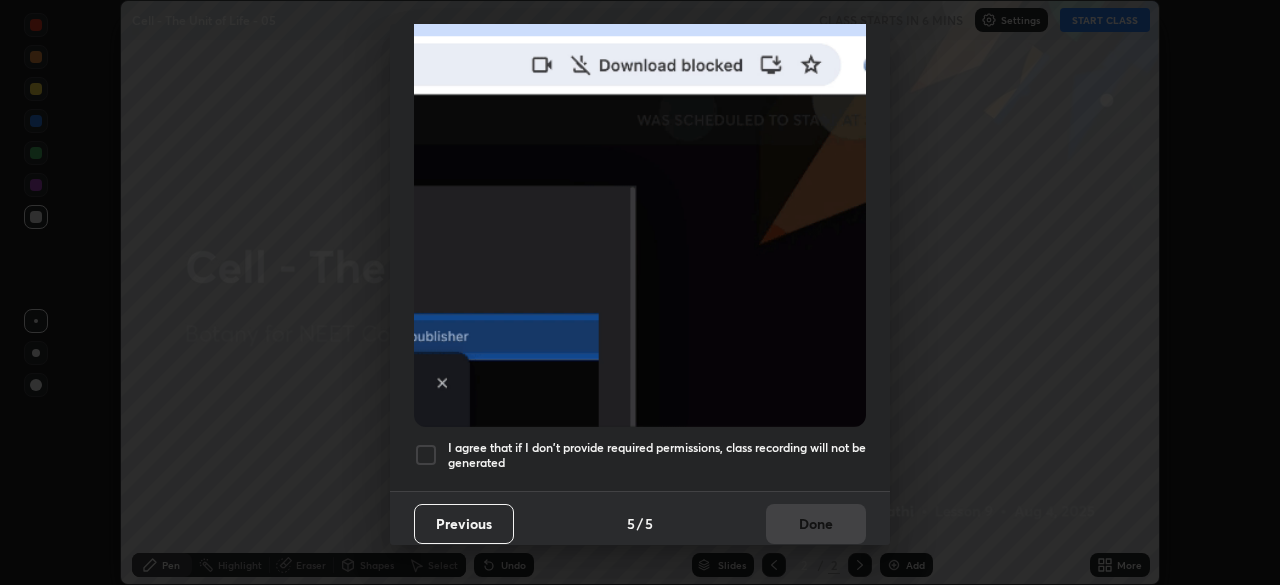 click at bounding box center [426, 455] 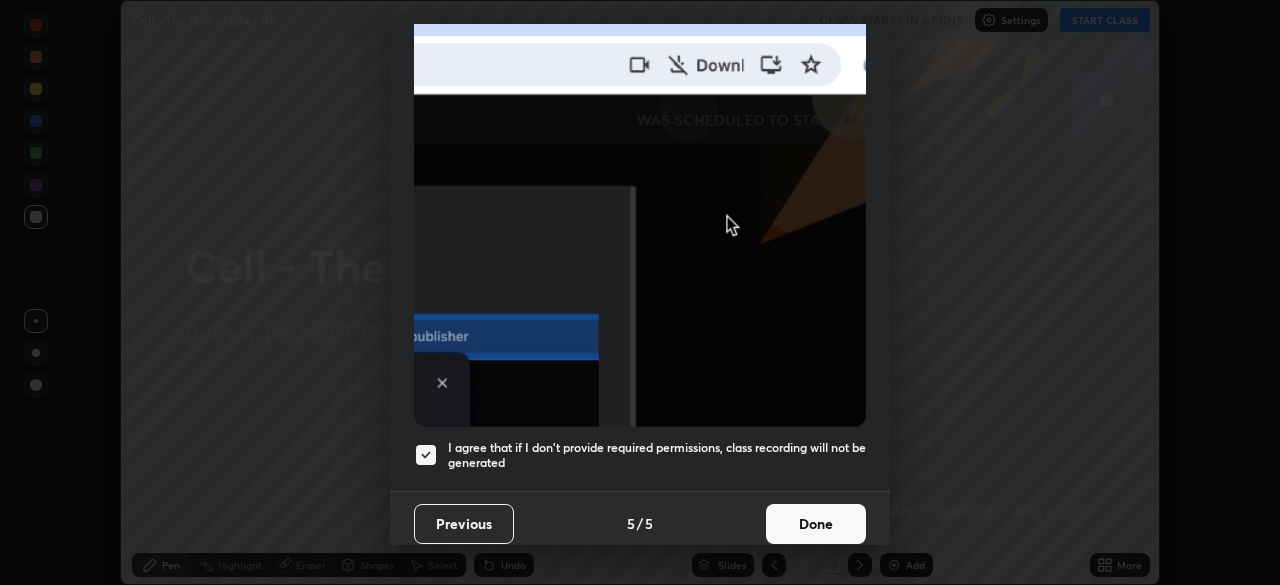 click on "Done" at bounding box center (816, 524) 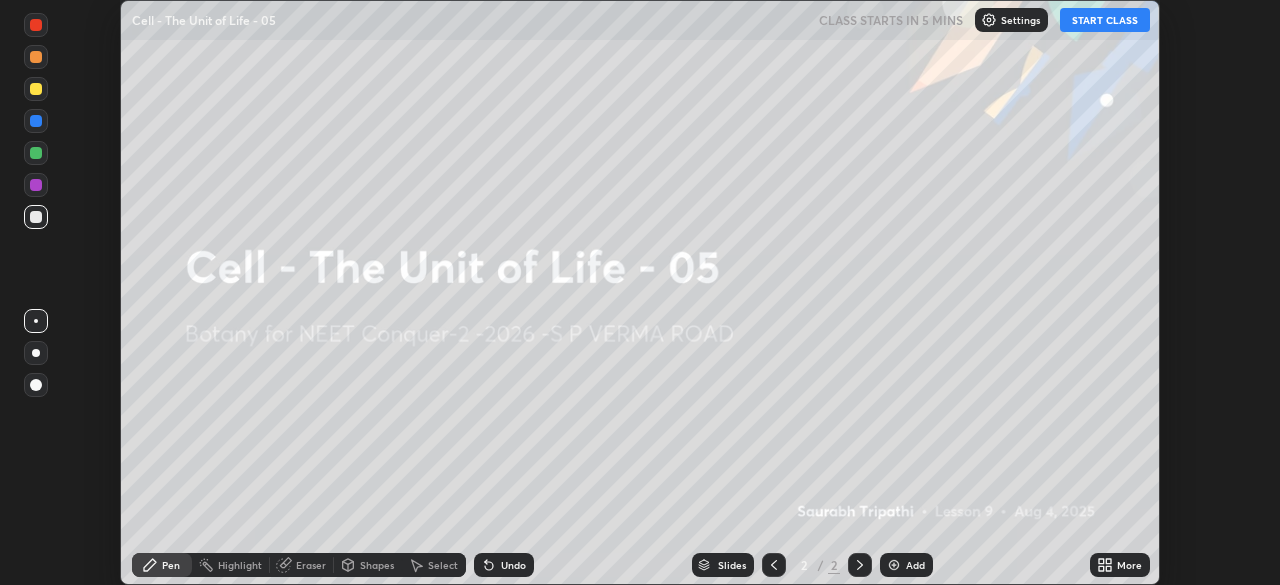 click 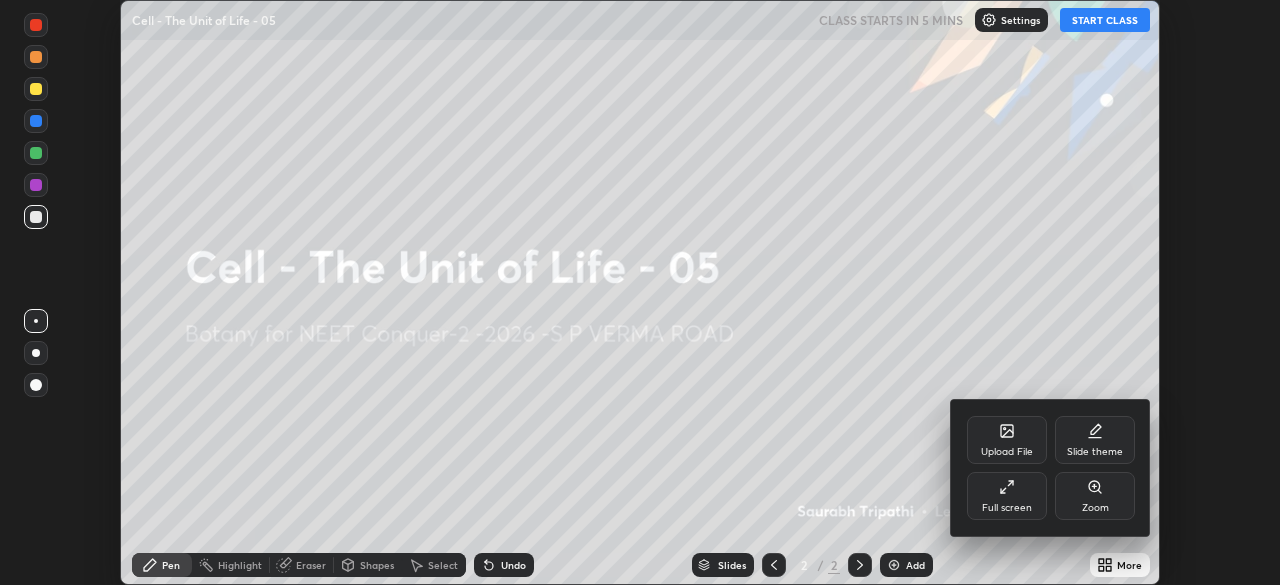 click on "Upload File" at bounding box center [1007, 440] 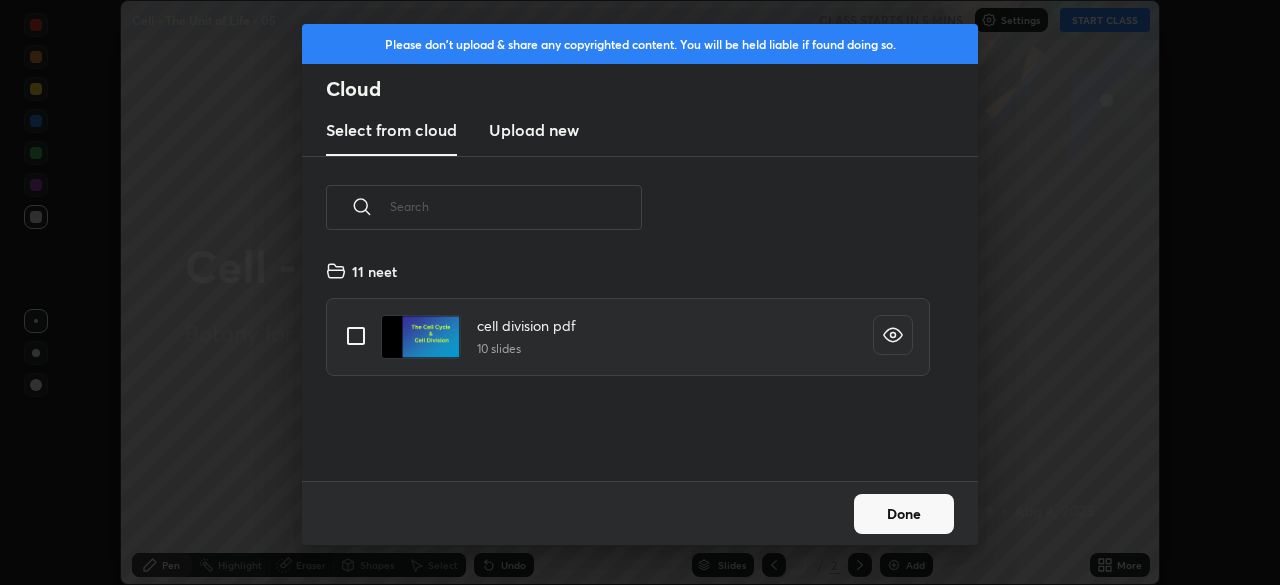 scroll, scrollTop: 7, scrollLeft: 11, axis: both 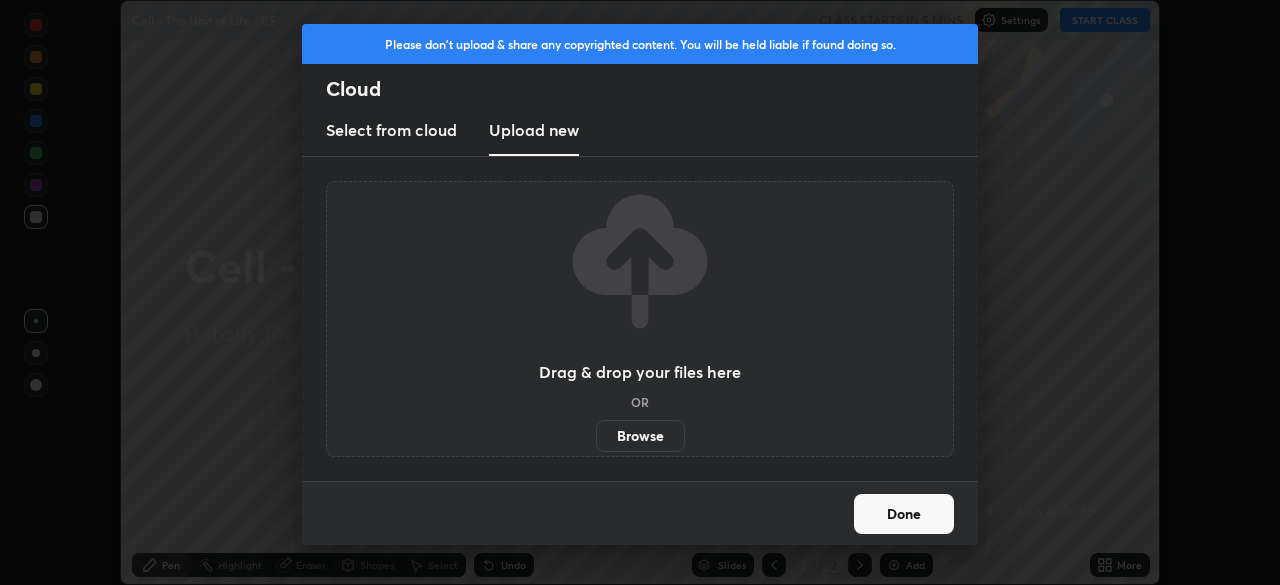 click on "Browse" at bounding box center (640, 436) 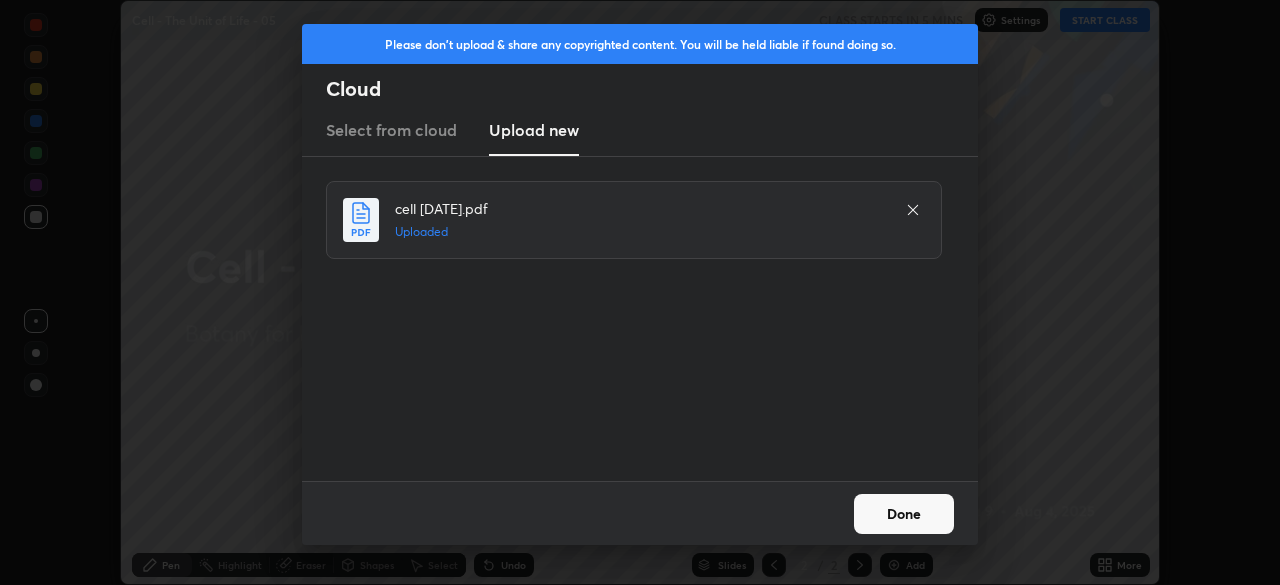 click on "Done" at bounding box center (904, 514) 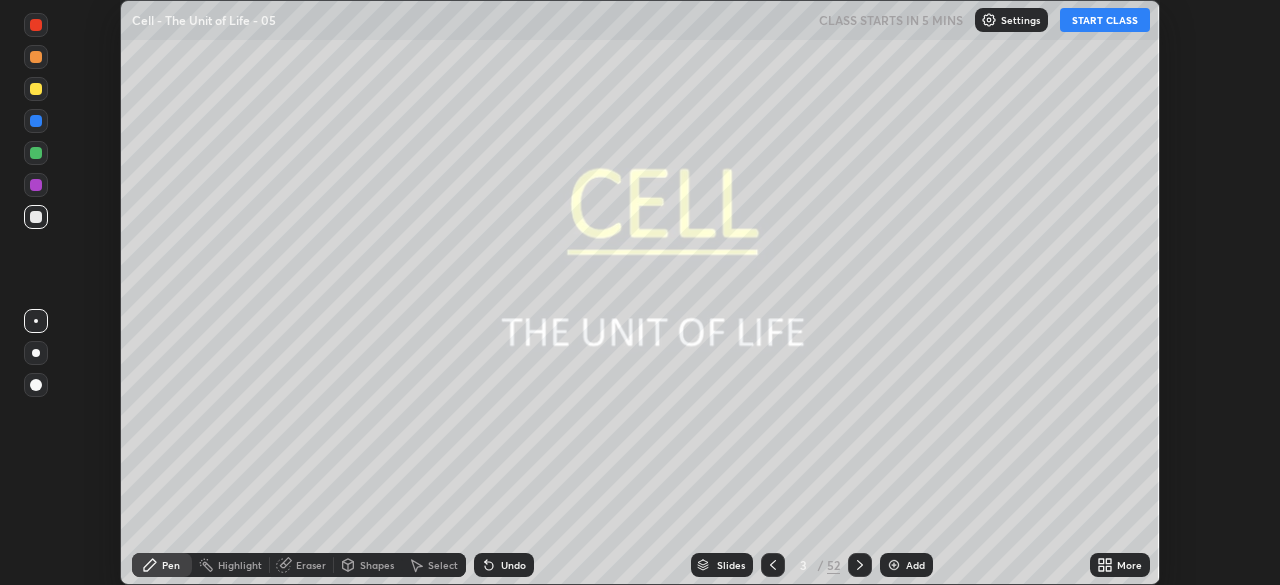 click 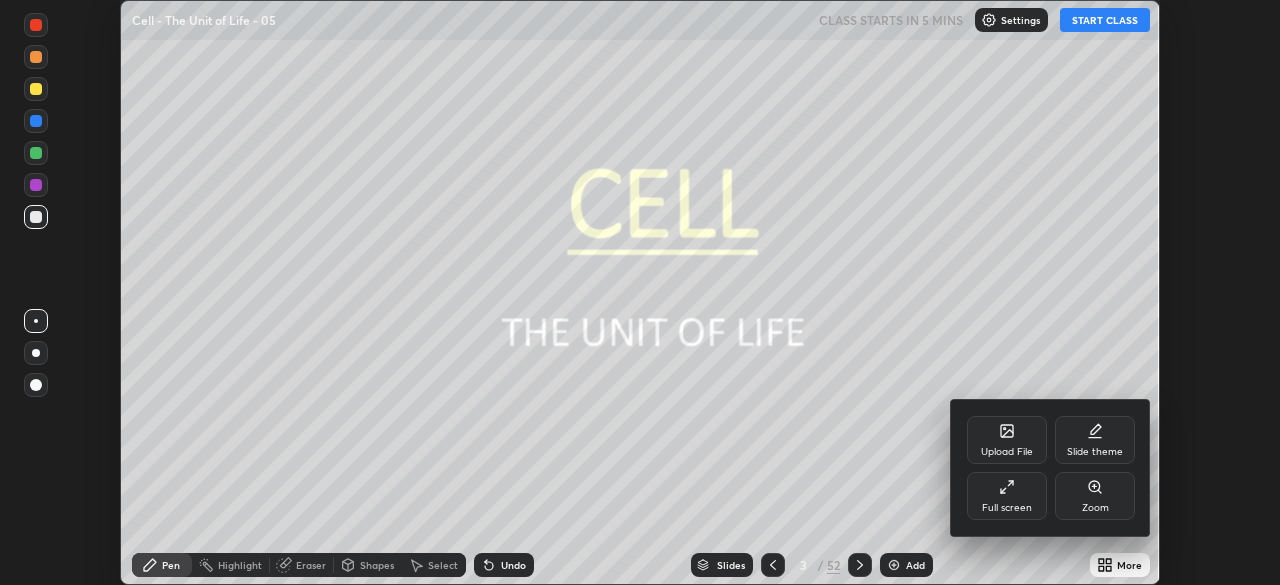 click on "Full screen" at bounding box center [1007, 496] 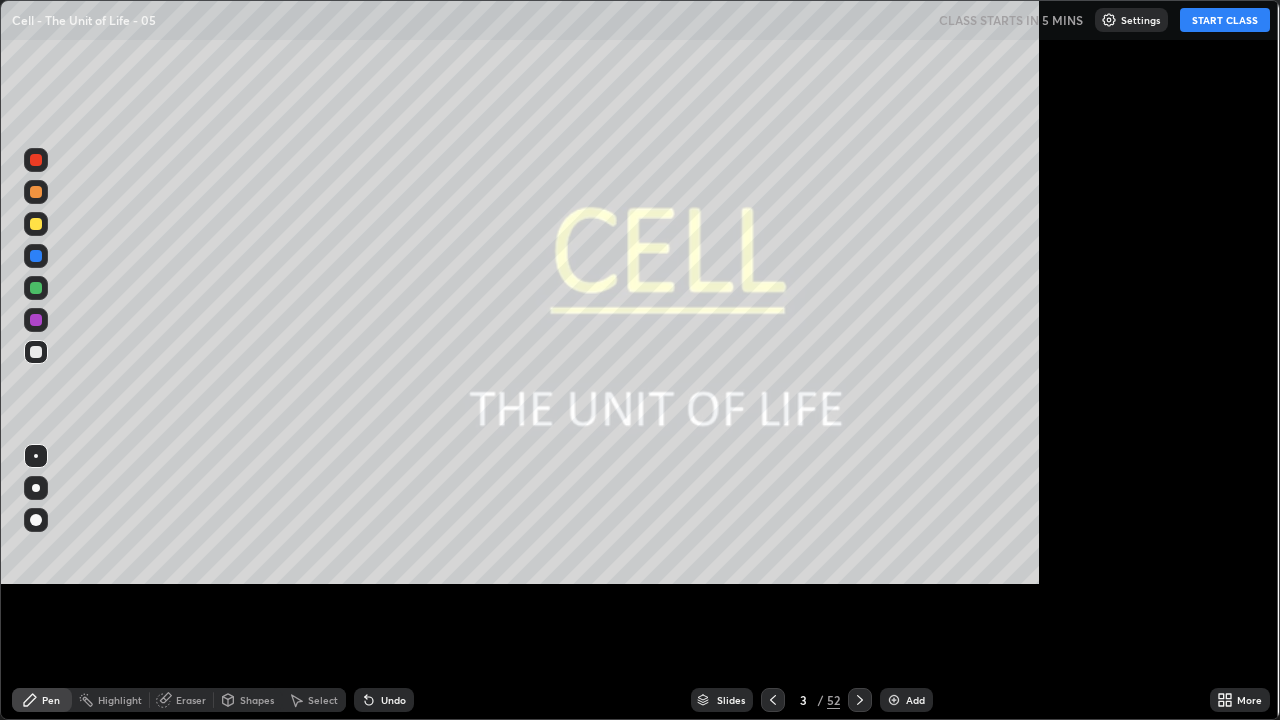 scroll, scrollTop: 99280, scrollLeft: 98720, axis: both 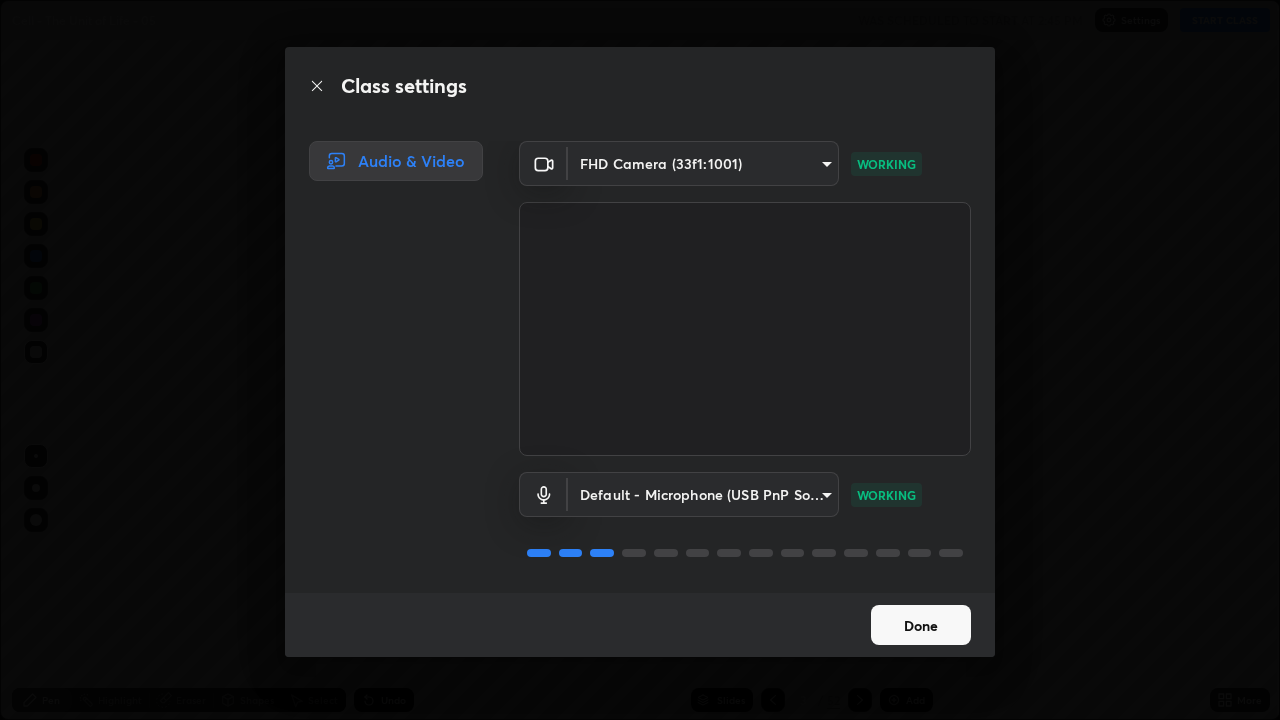 click on "Done" at bounding box center [921, 625] 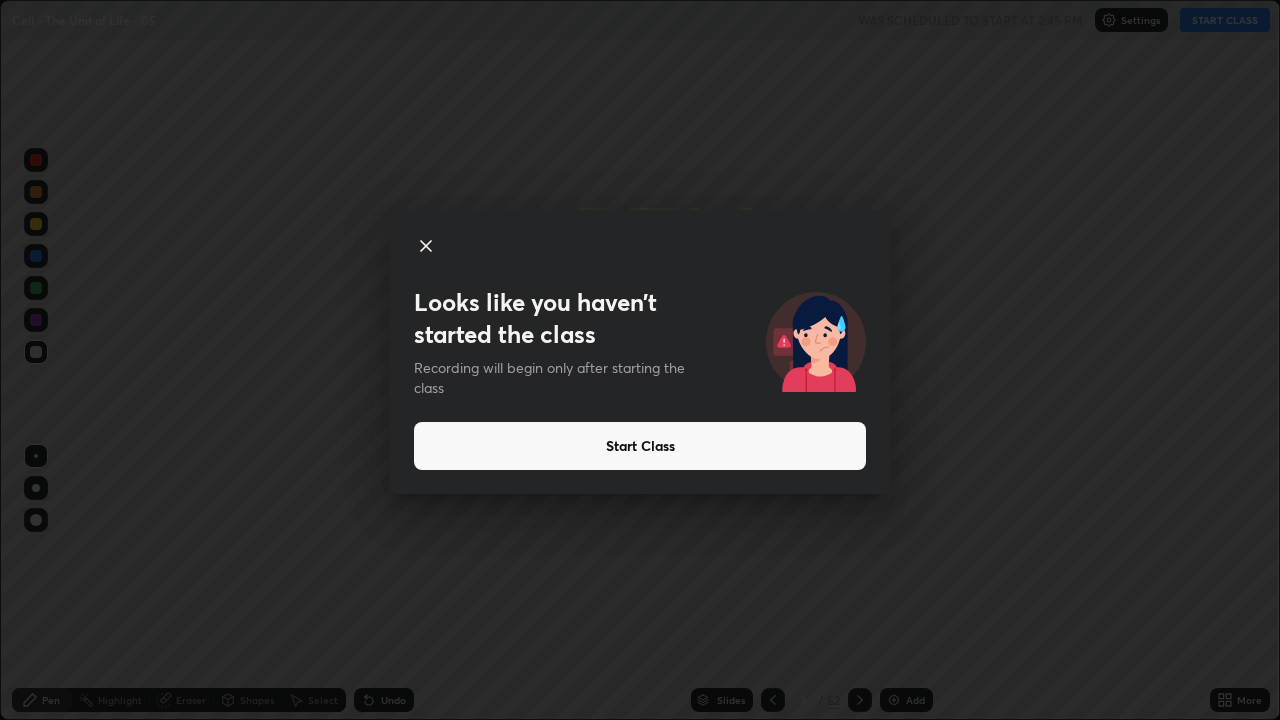 click on "Start Class" at bounding box center [640, 446] 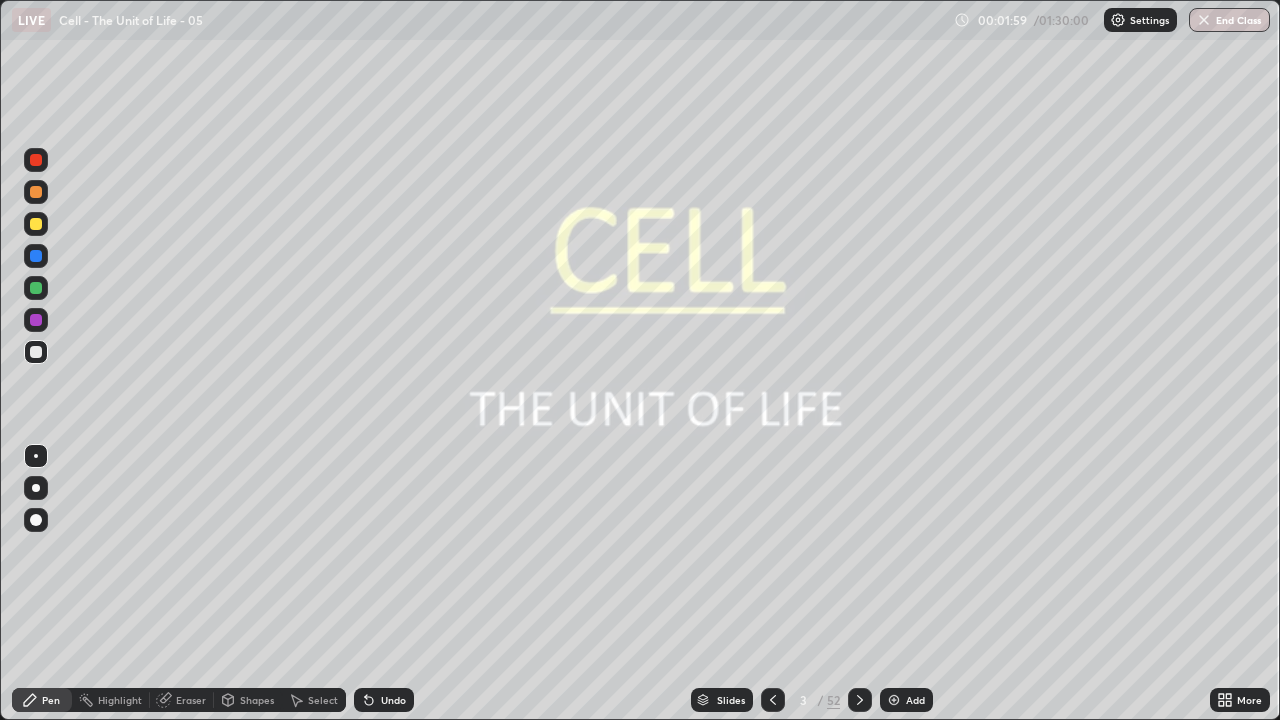 click on "Slides" at bounding box center (722, 700) 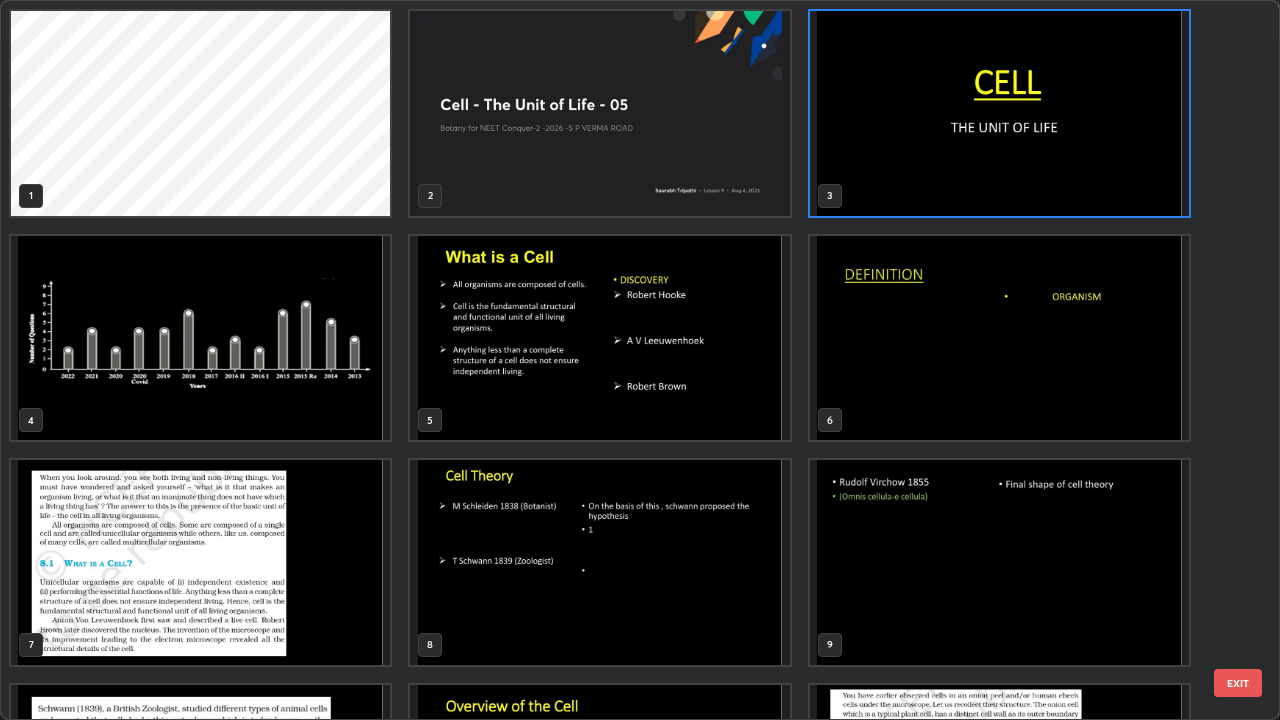 scroll, scrollTop: 7, scrollLeft: 11, axis: both 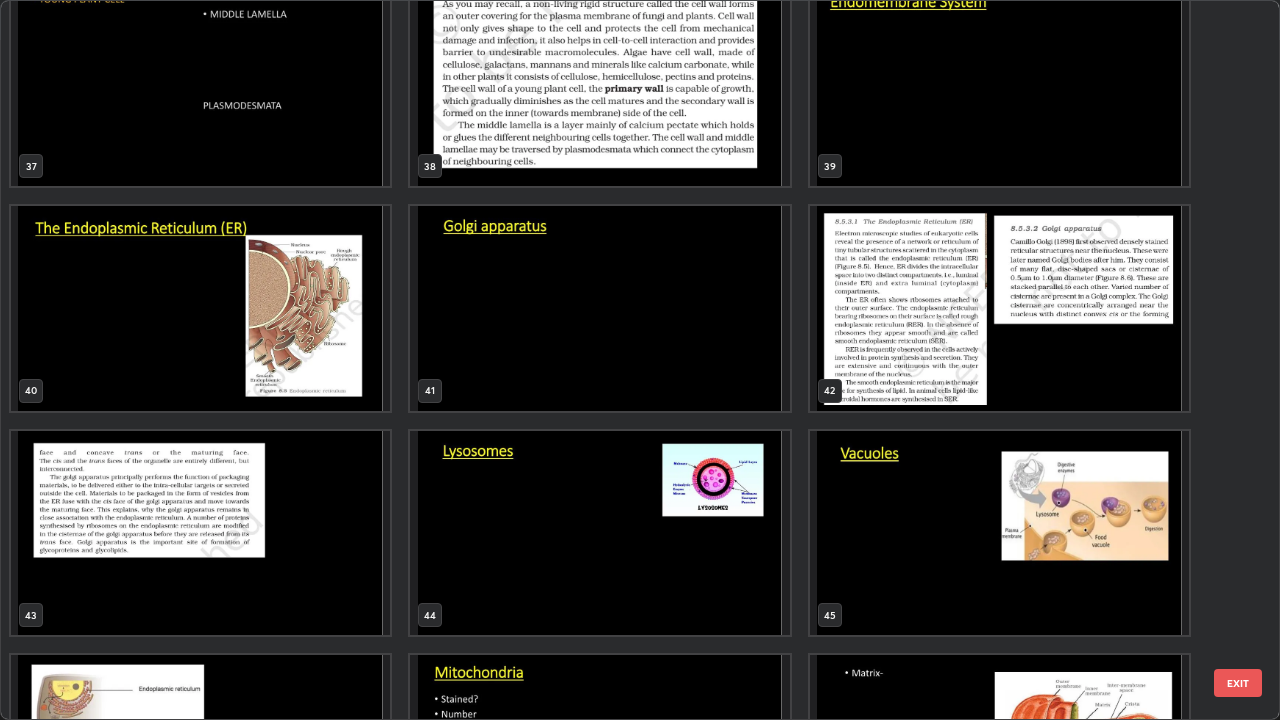 click at bounding box center (599, 308) 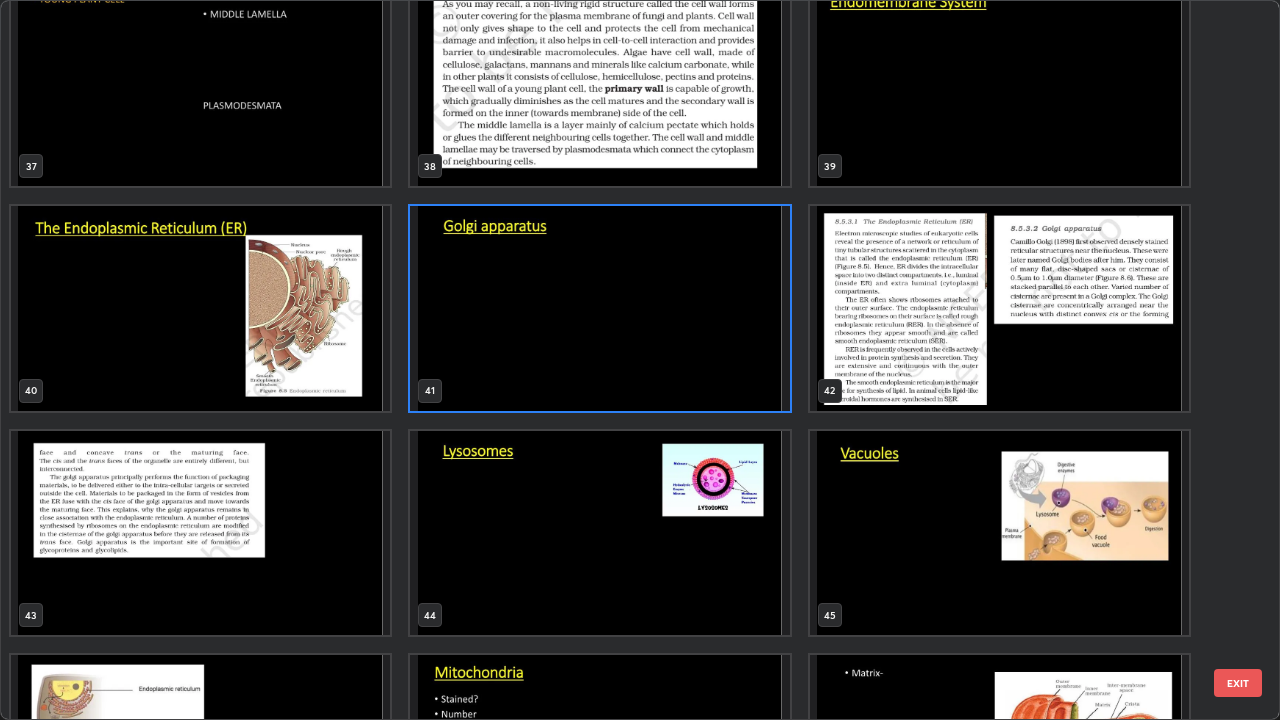 click at bounding box center (599, 308) 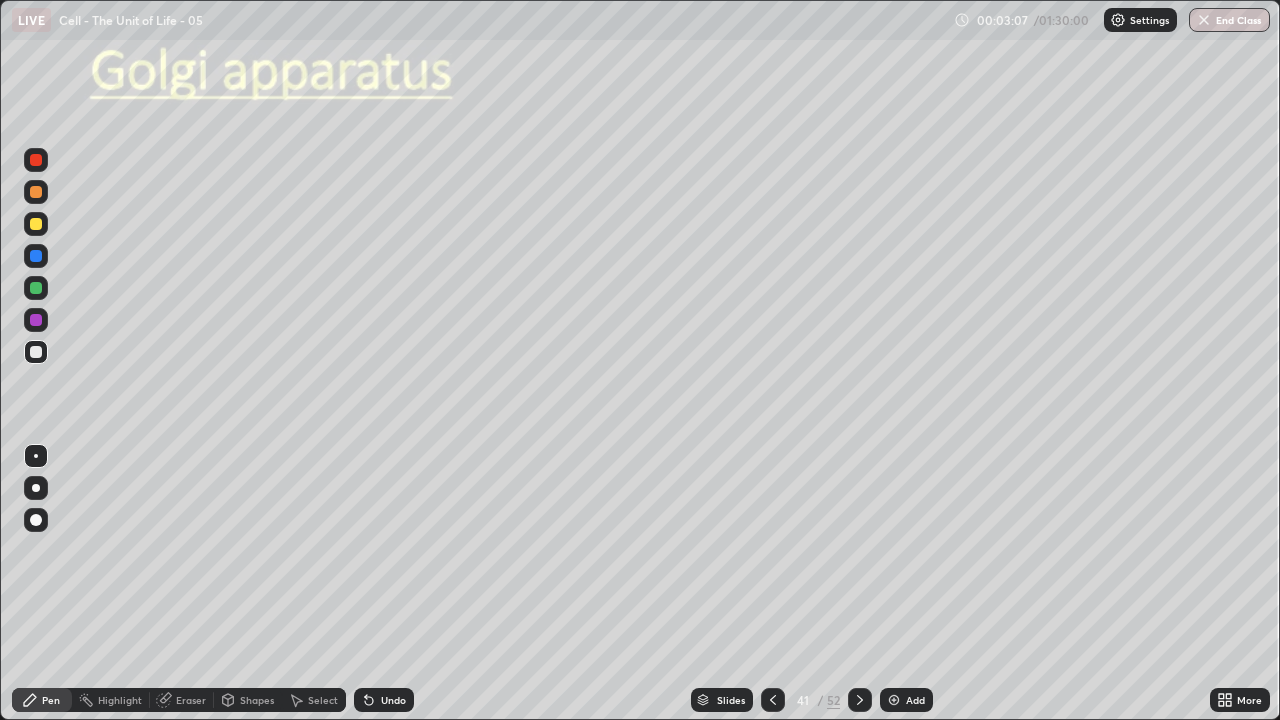 click at bounding box center [36, 224] 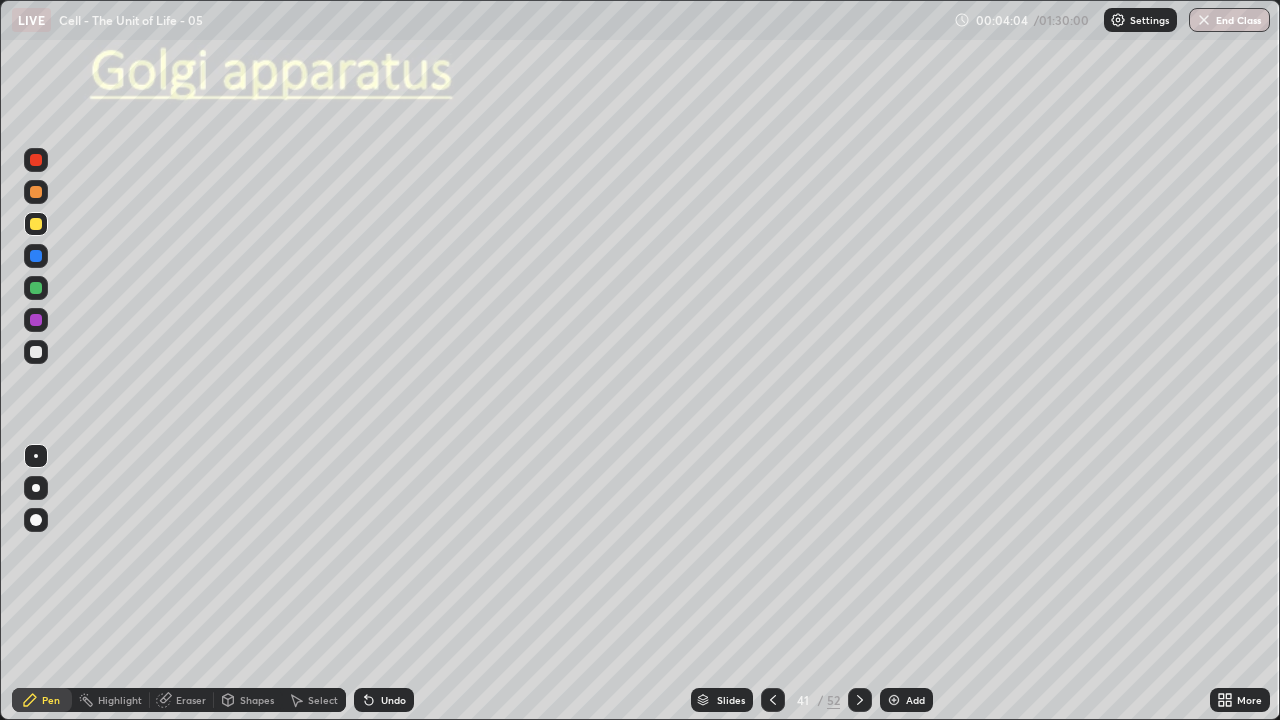 click at bounding box center (36, 488) 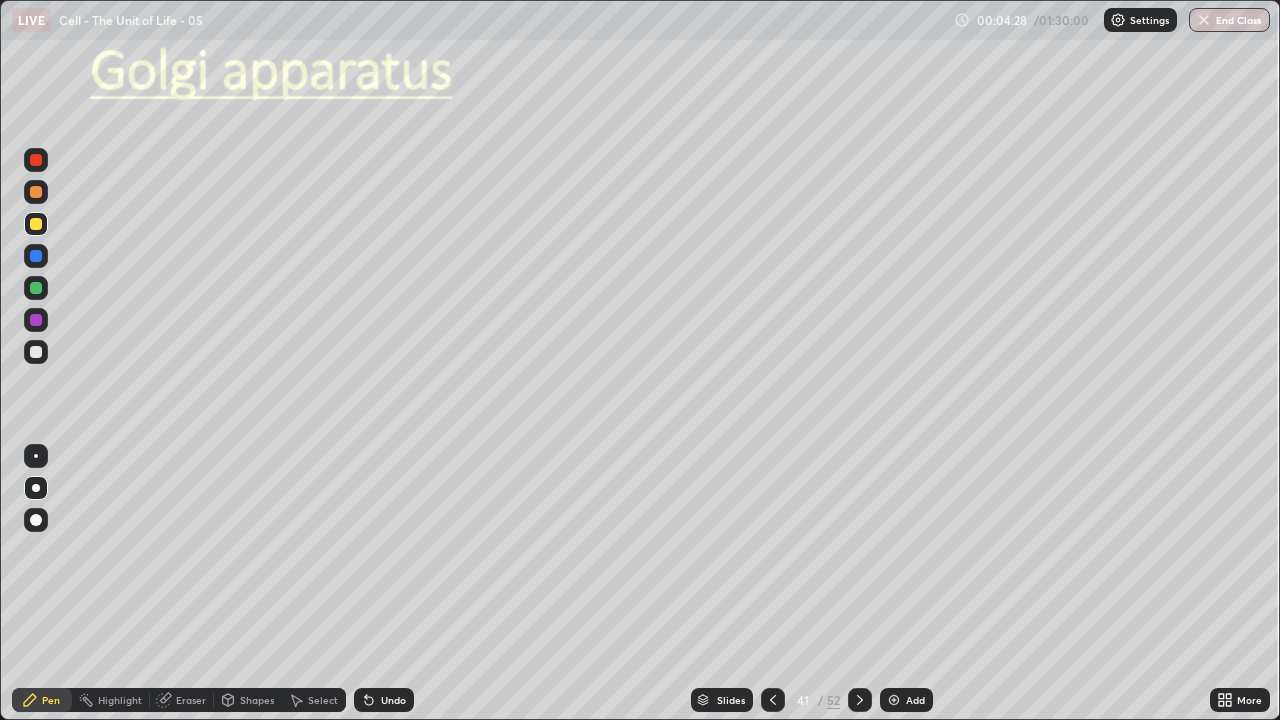 click at bounding box center (36, 352) 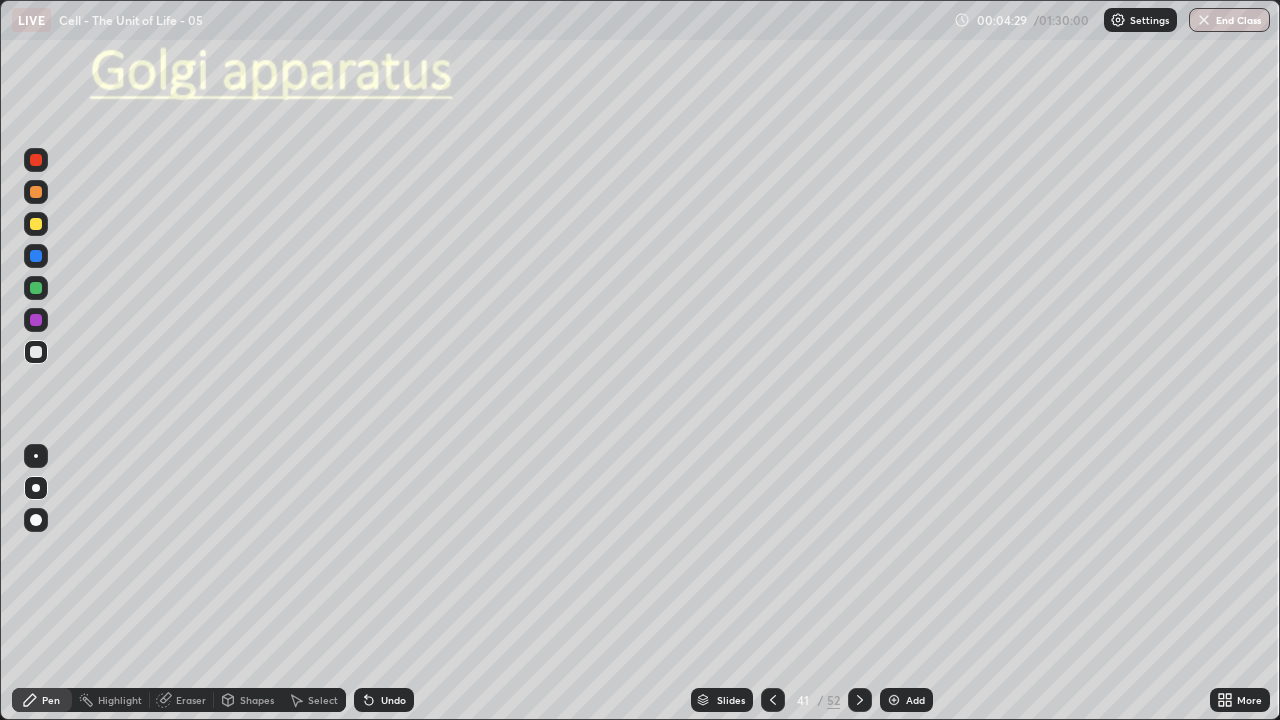 click on "Shapes" at bounding box center (248, 700) 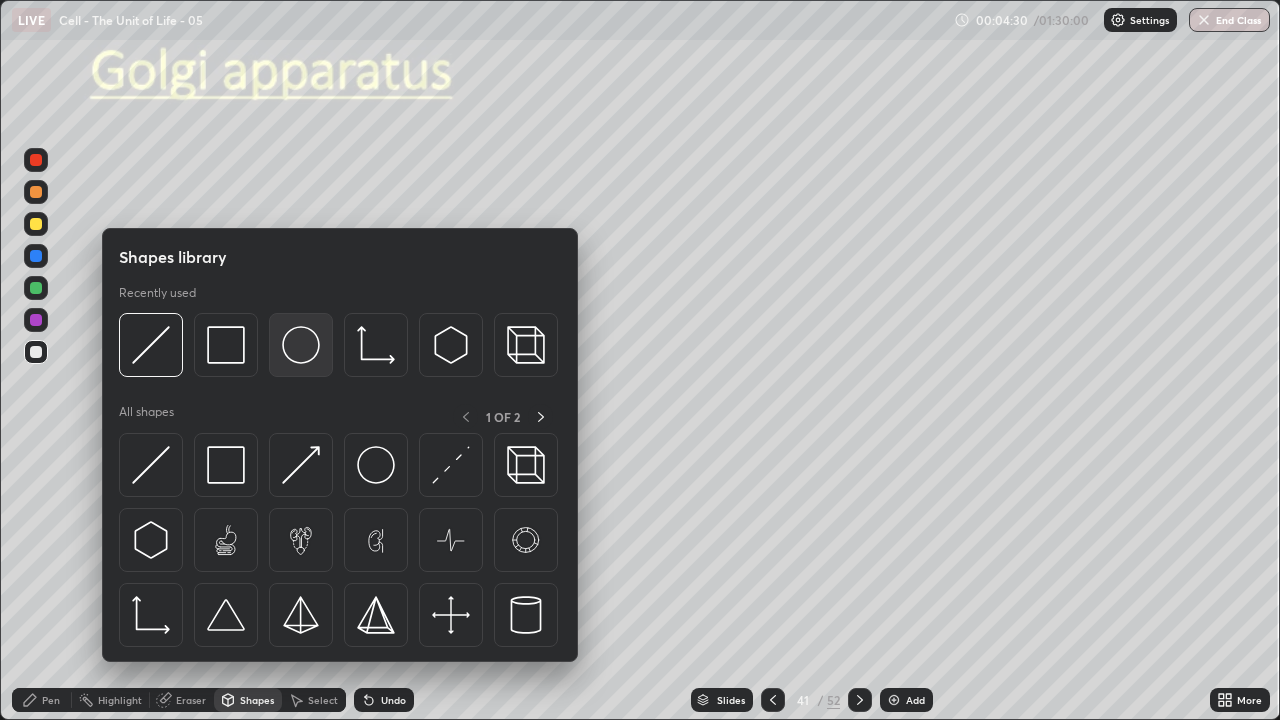 click at bounding box center [301, 345] 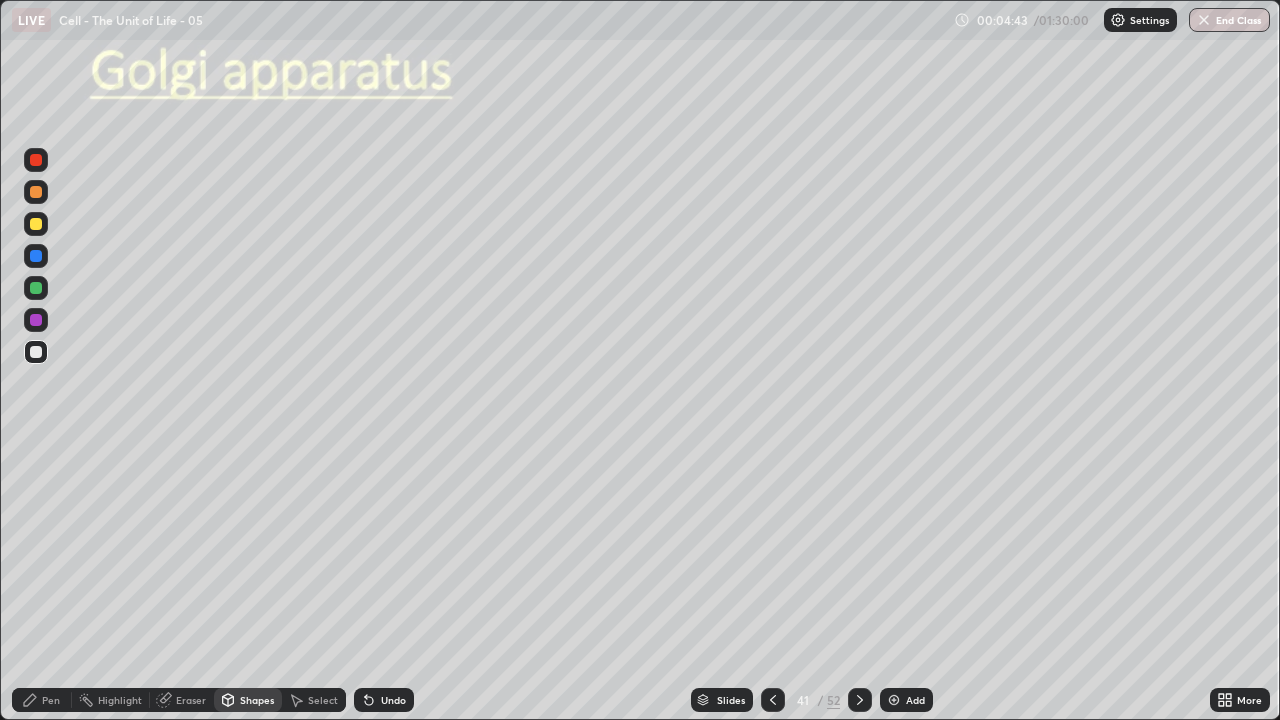 click on "Pen" at bounding box center [42, 700] 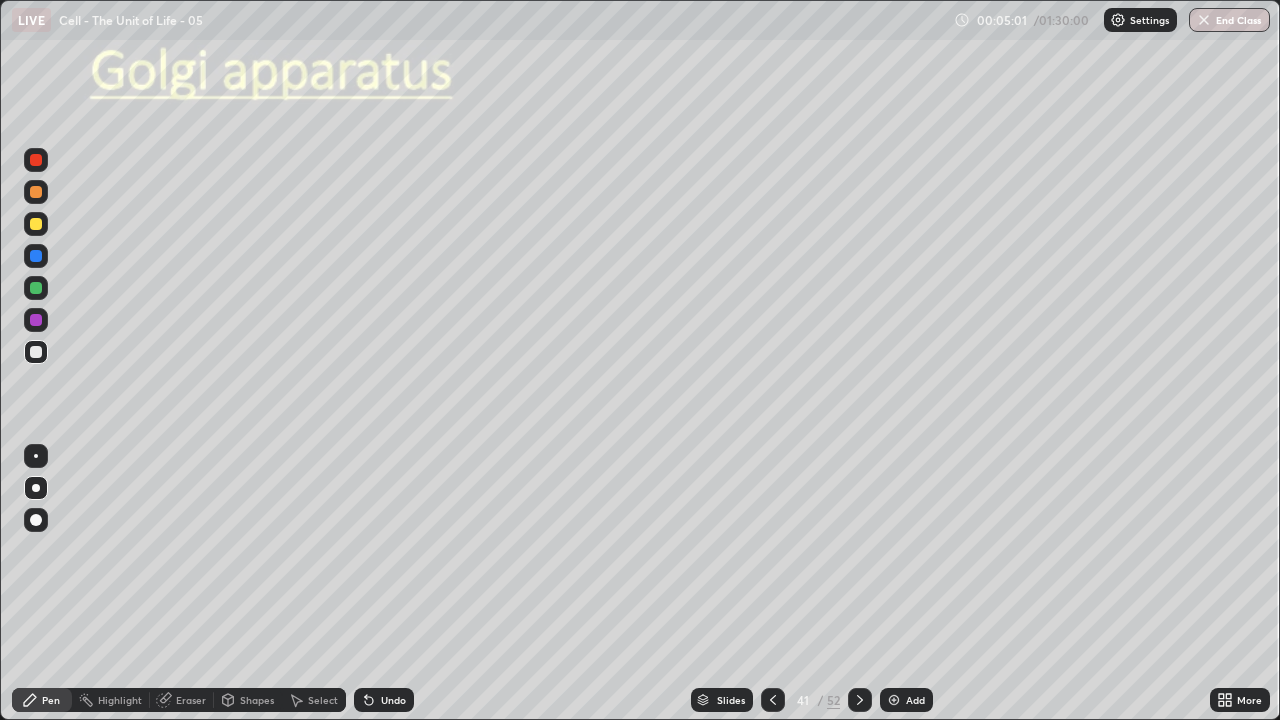 click at bounding box center (36, 456) 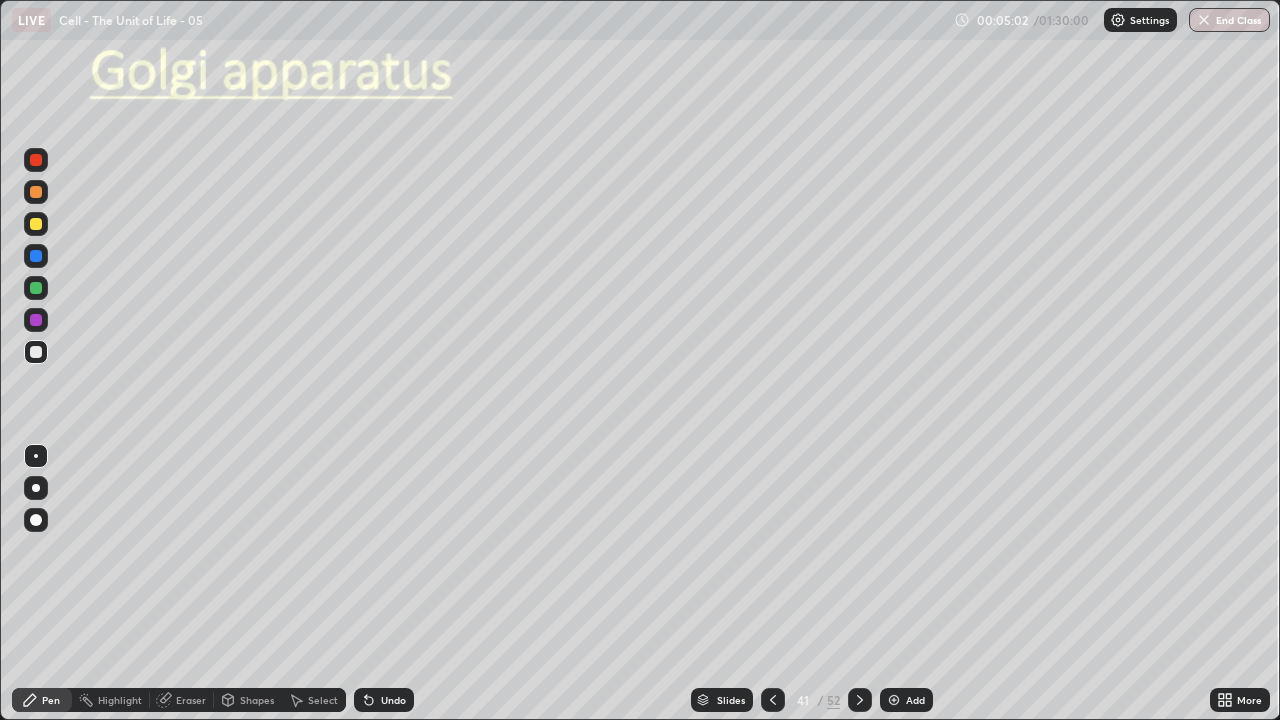 click at bounding box center (36, 488) 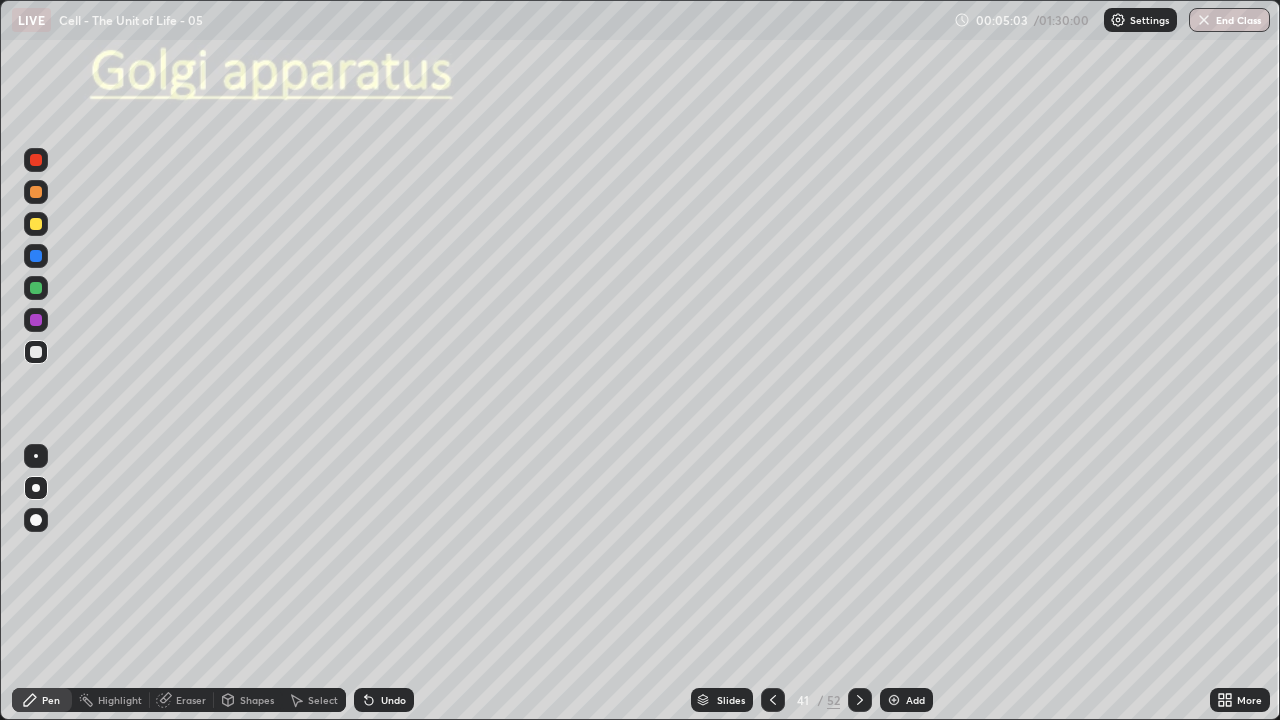 click at bounding box center [36, 320] 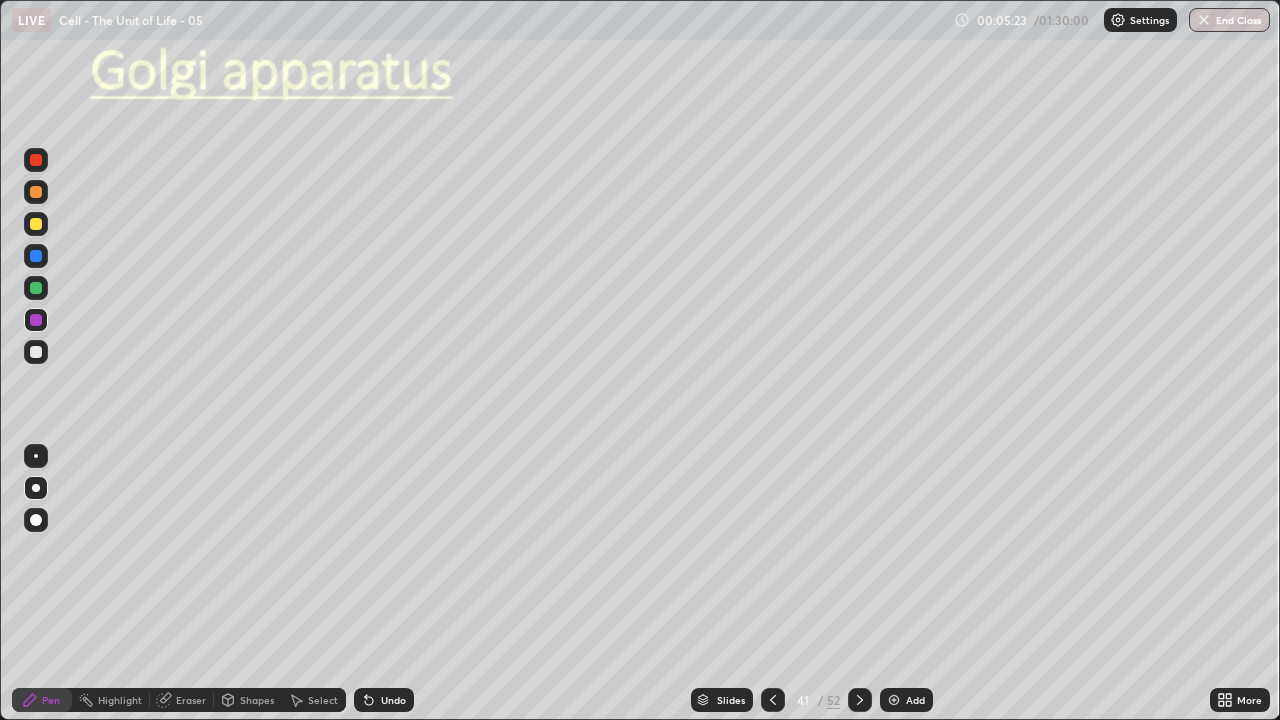 click at bounding box center [36, 160] 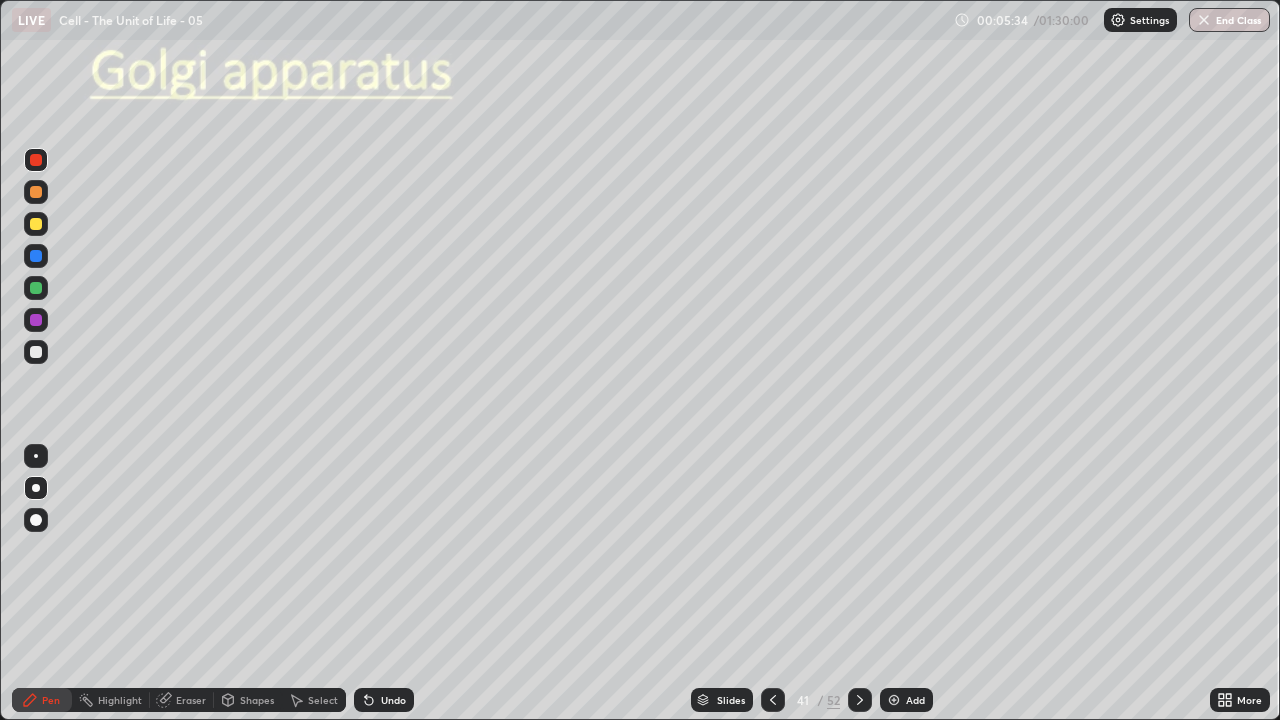 click at bounding box center (36, 456) 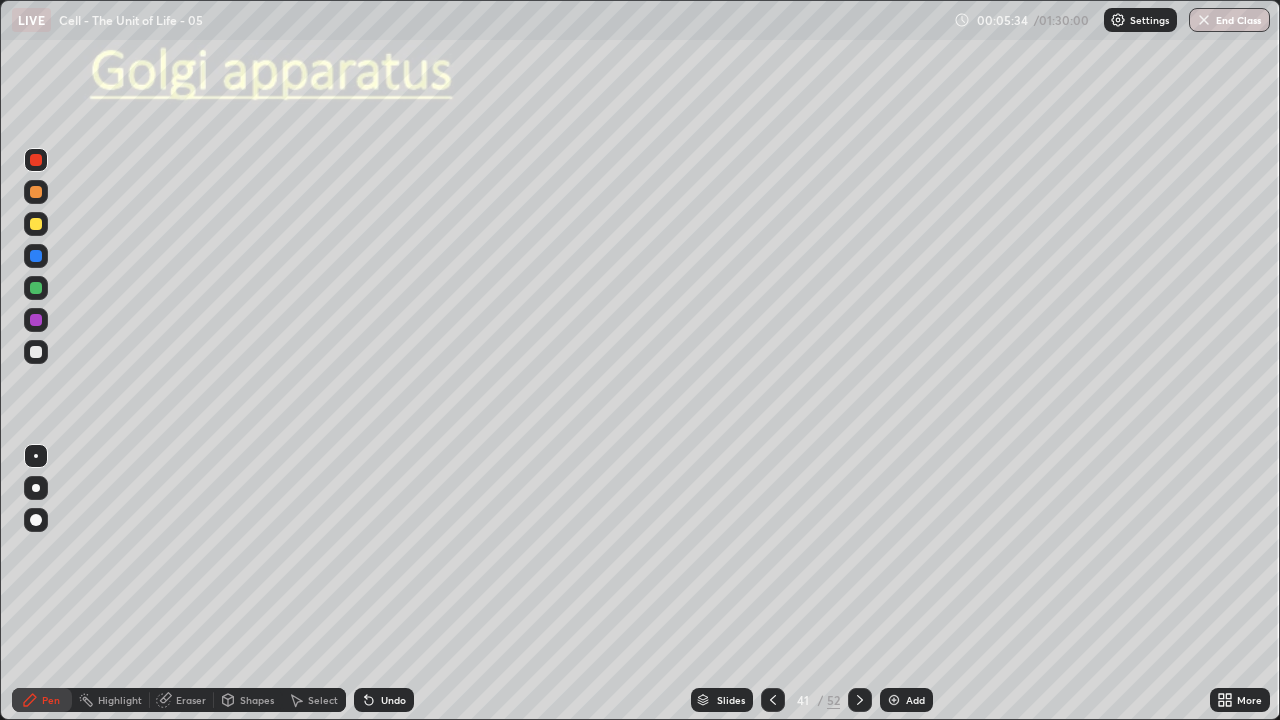 click at bounding box center (36, 352) 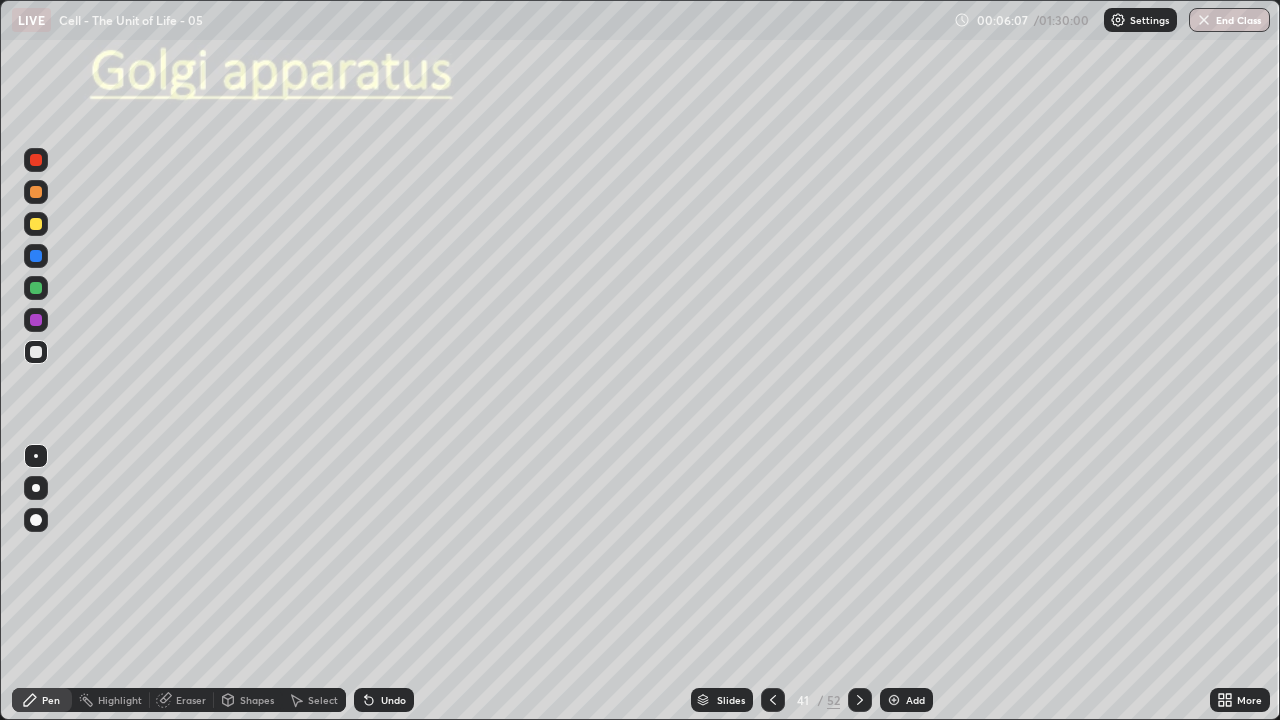 click at bounding box center (36, 488) 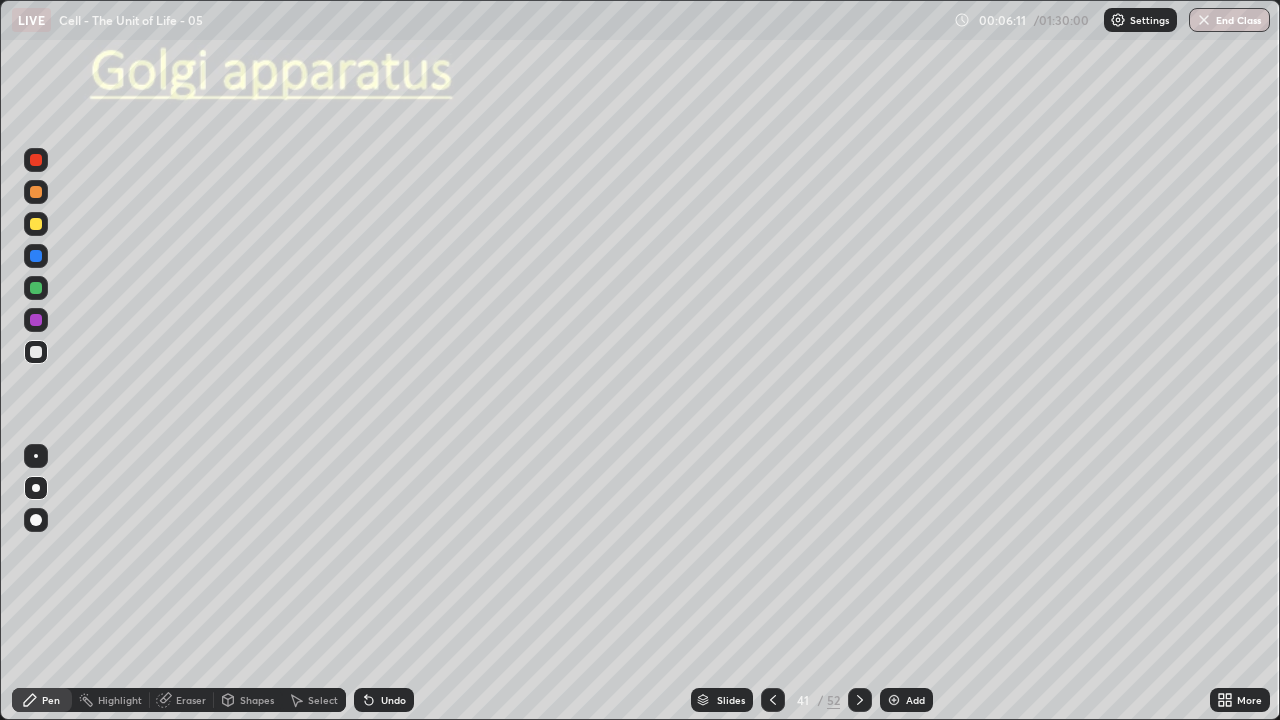 click at bounding box center (36, 224) 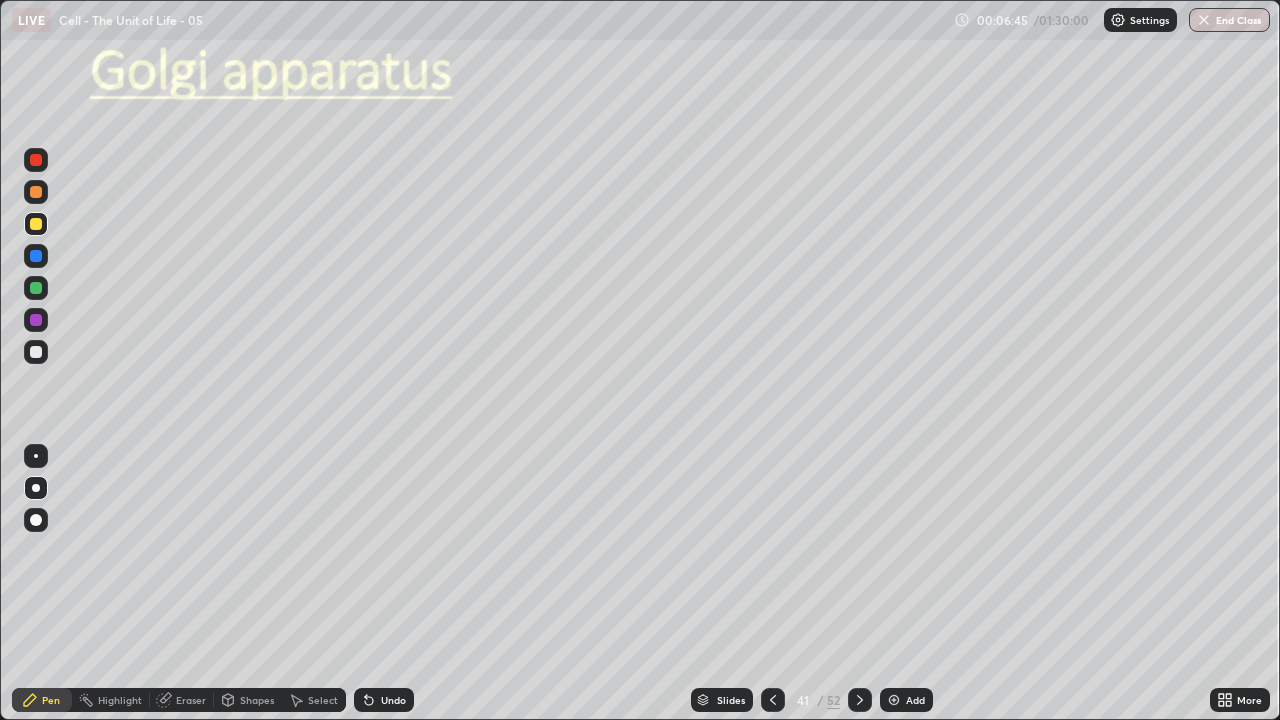 click at bounding box center (36, 456) 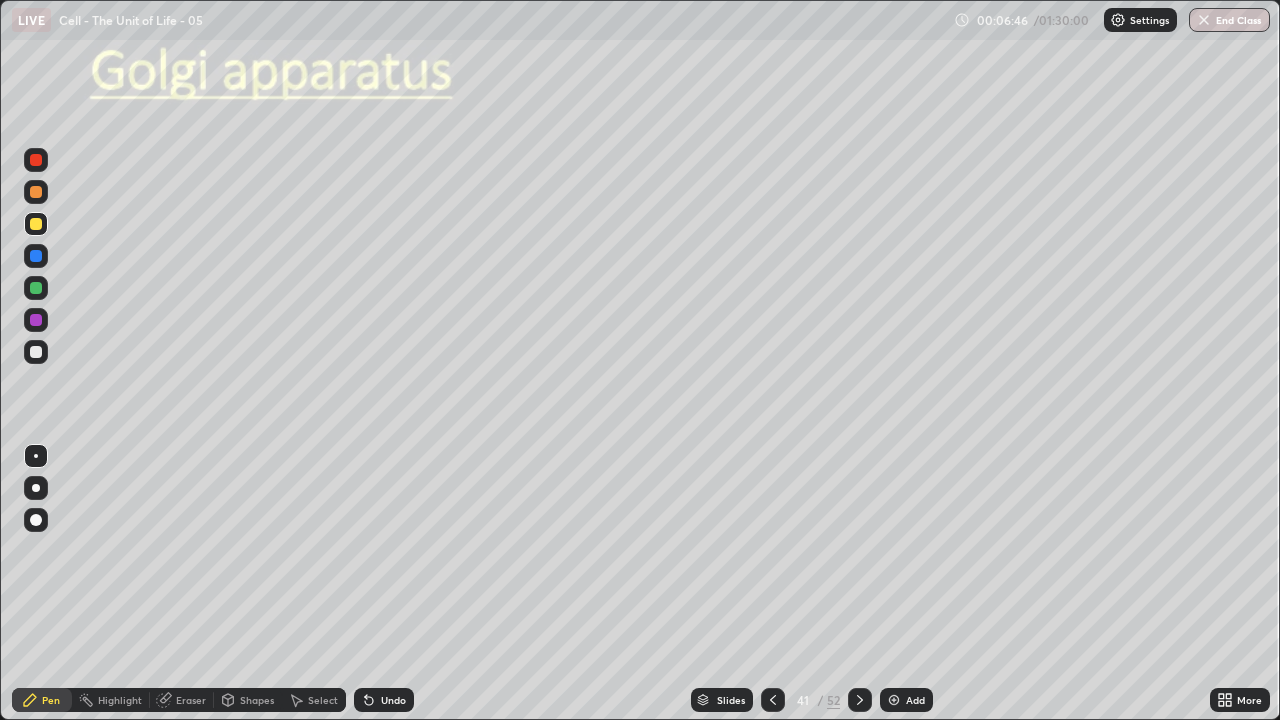 click at bounding box center (36, 352) 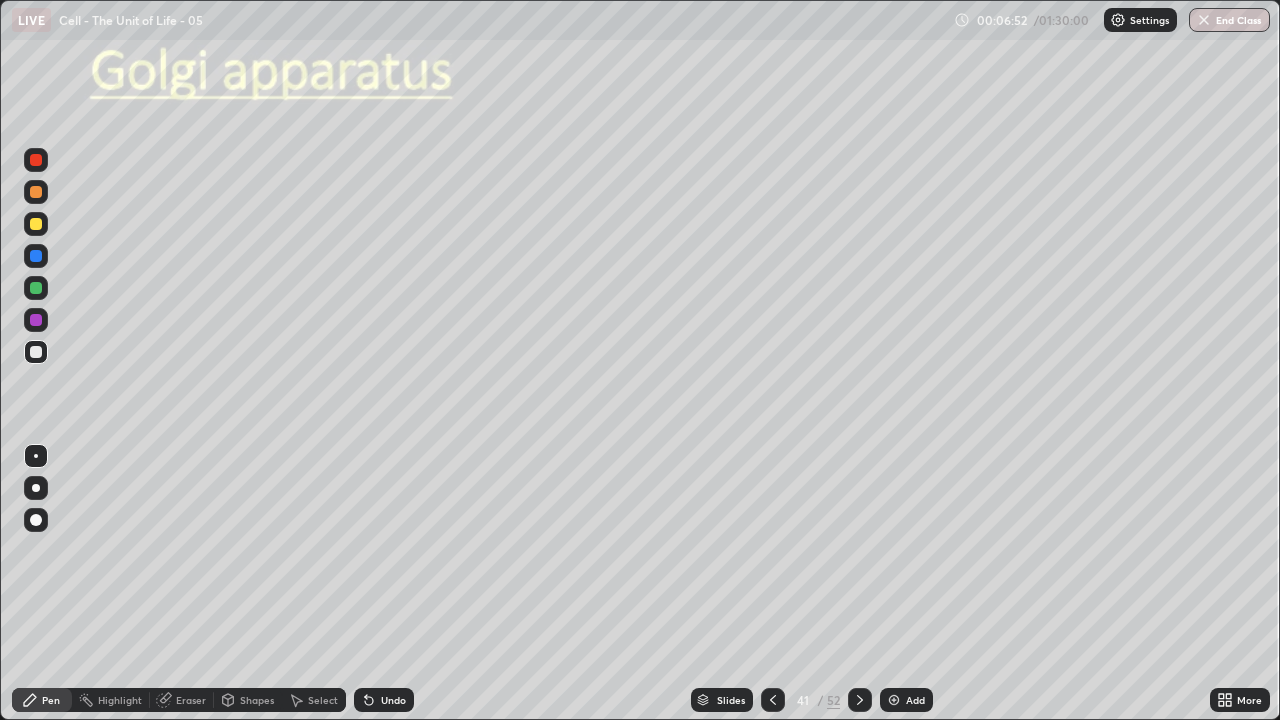 click at bounding box center (36, 256) 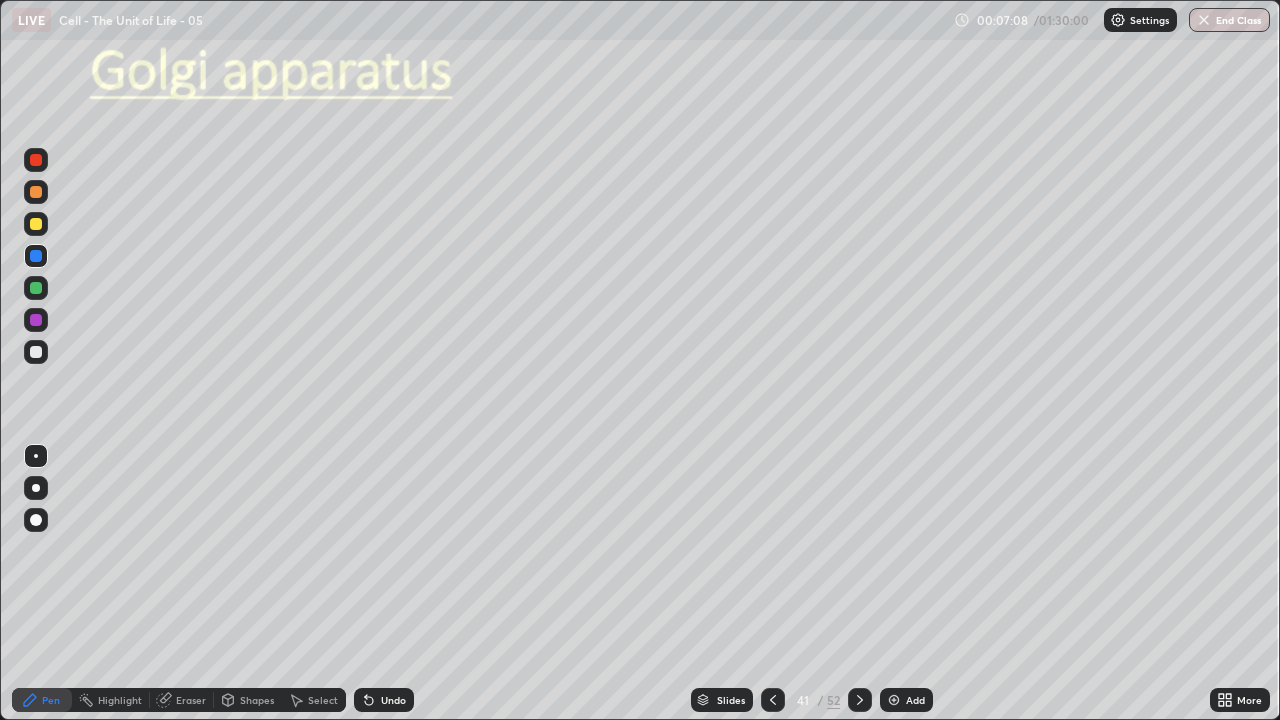 click at bounding box center (36, 456) 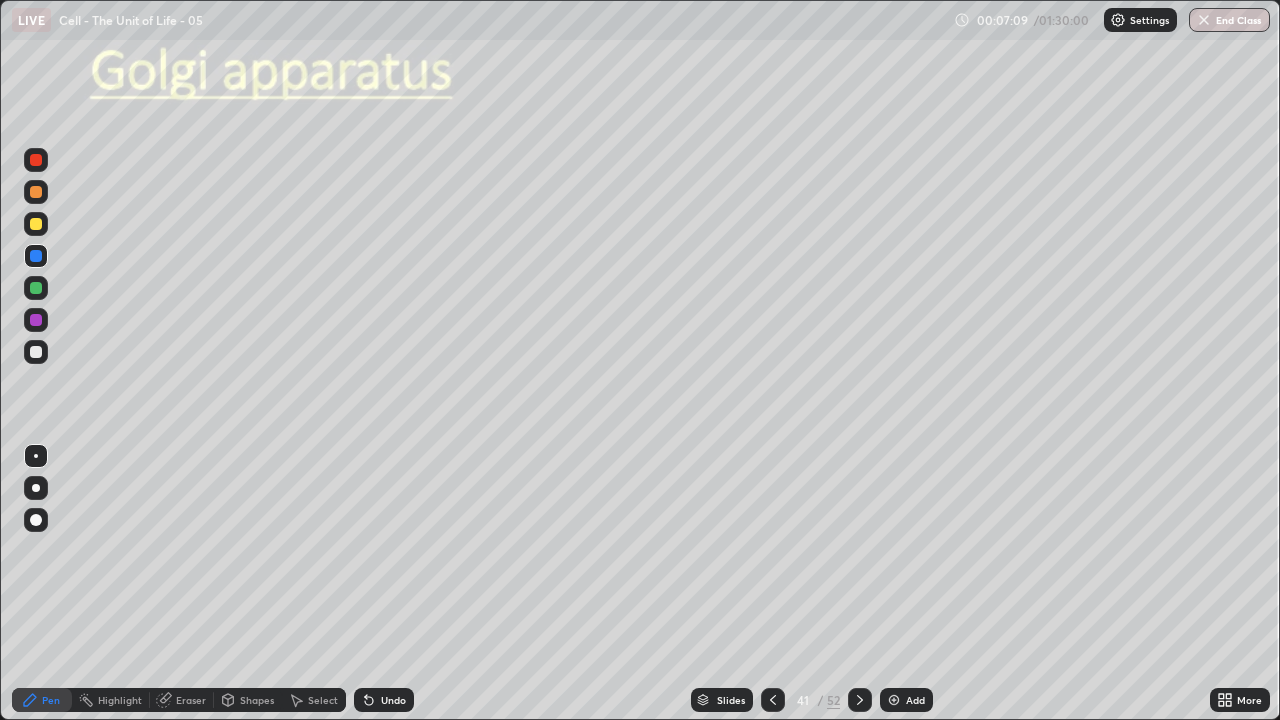 click at bounding box center [36, 352] 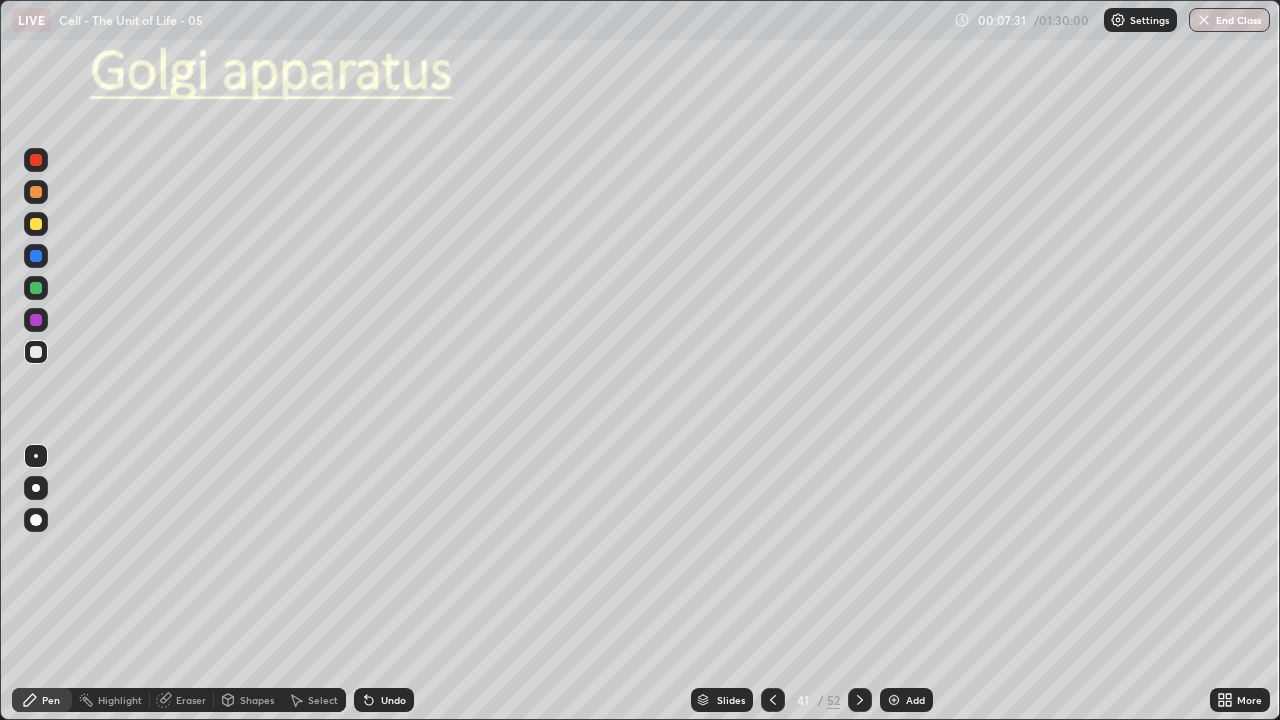 click at bounding box center [36, 456] 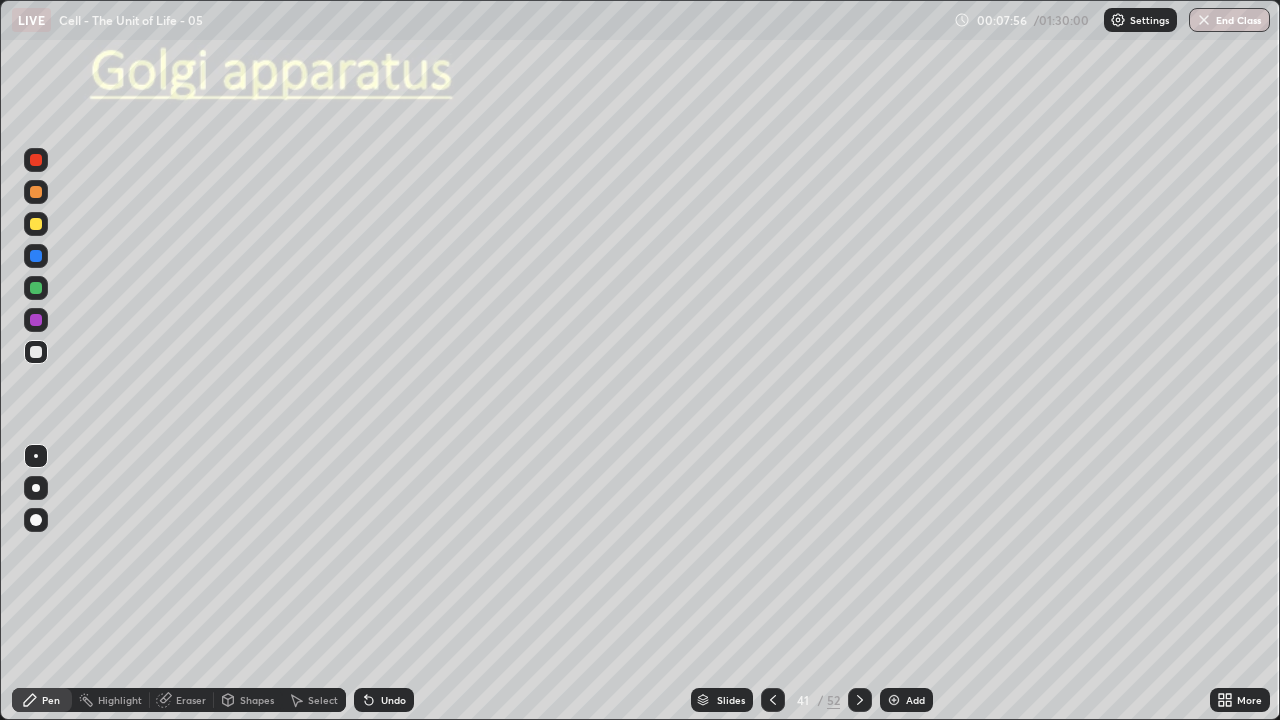 click on "Undo" at bounding box center [393, 700] 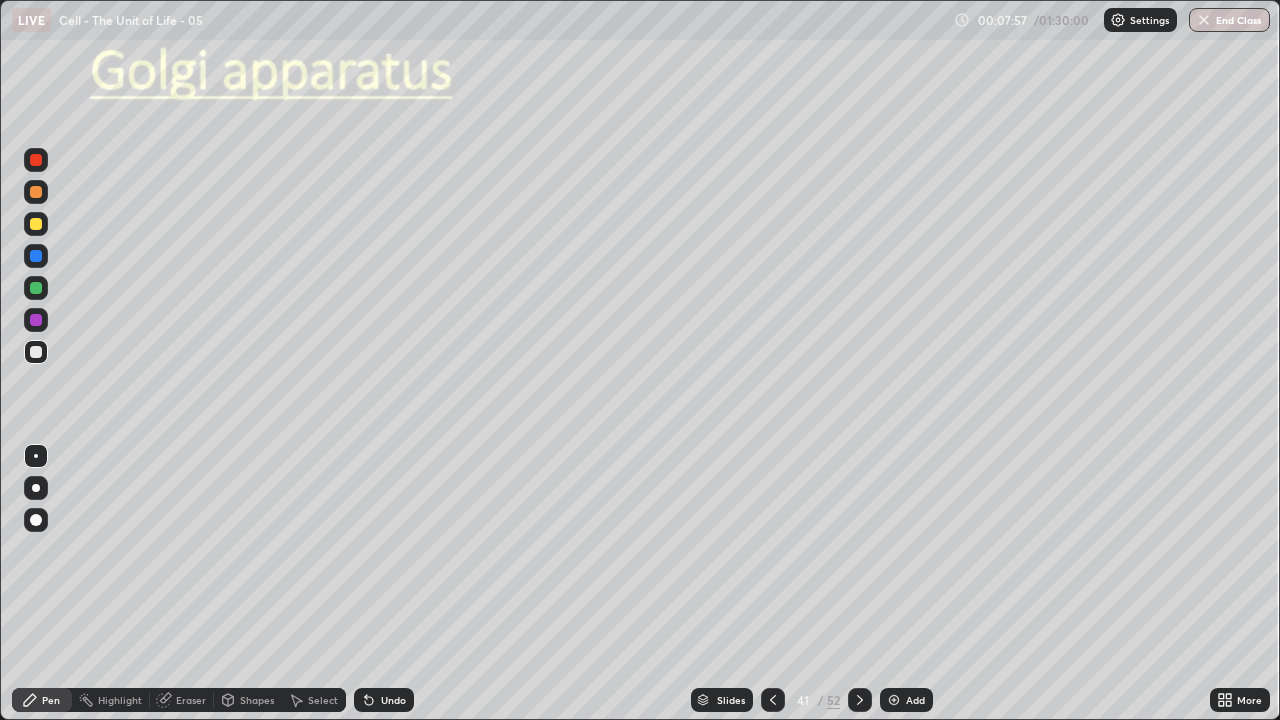 click on "Undo" at bounding box center (384, 700) 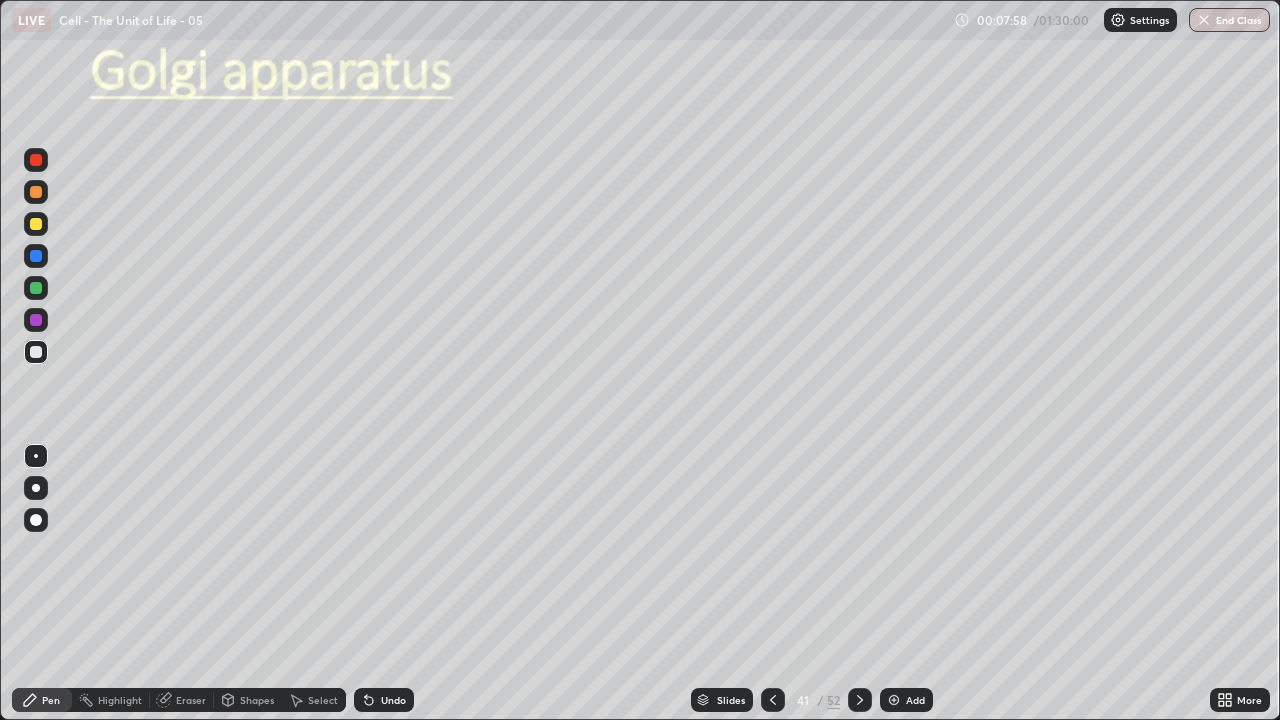 click on "Undo" at bounding box center [384, 700] 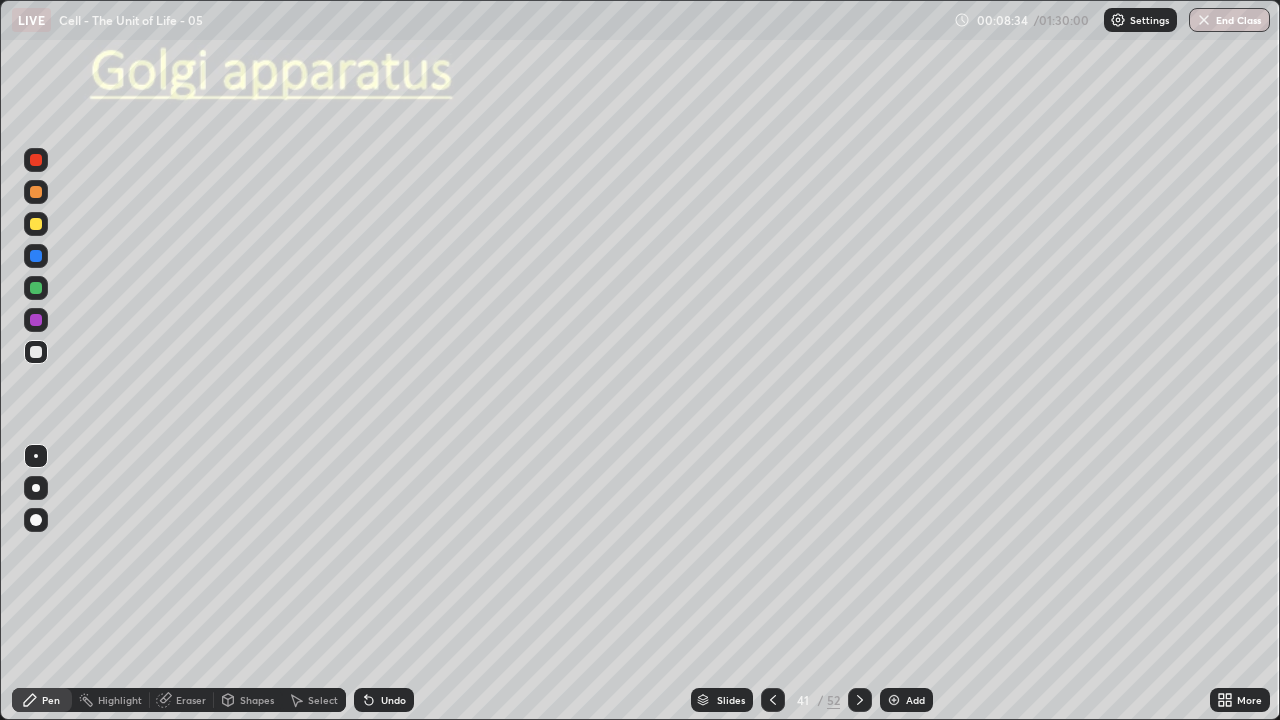 click at bounding box center [36, 456] 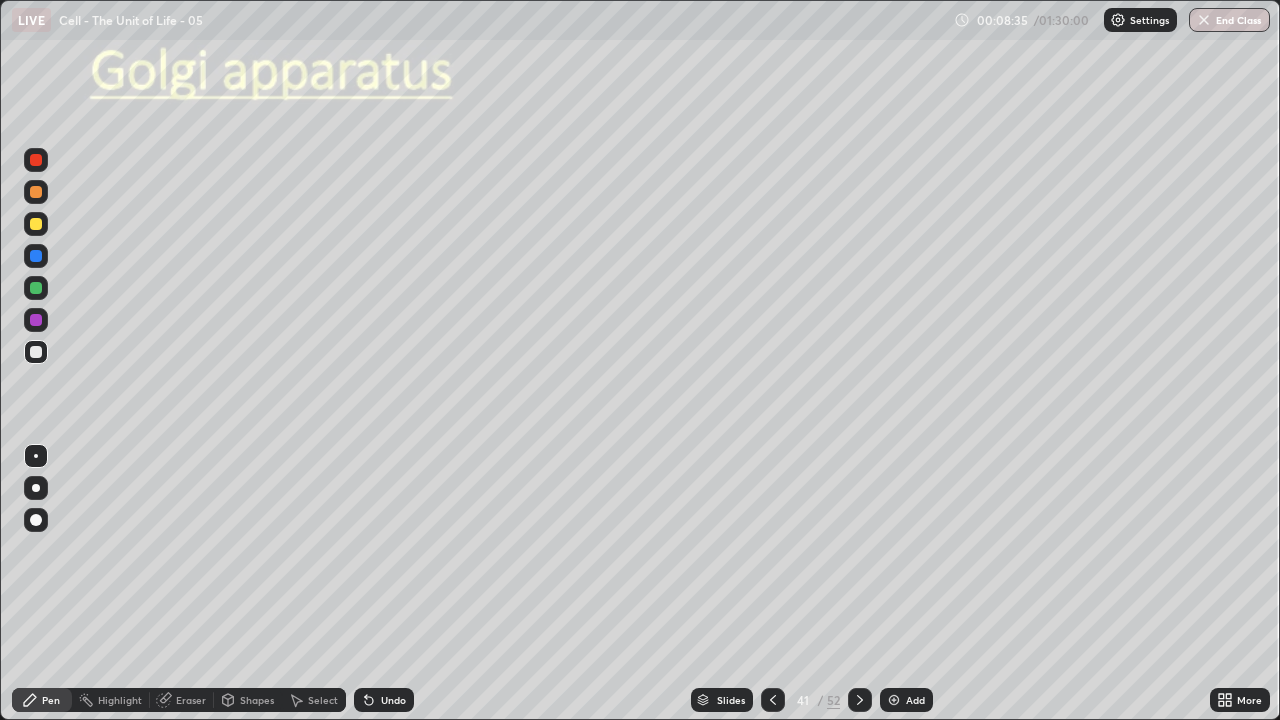 click at bounding box center (36, 352) 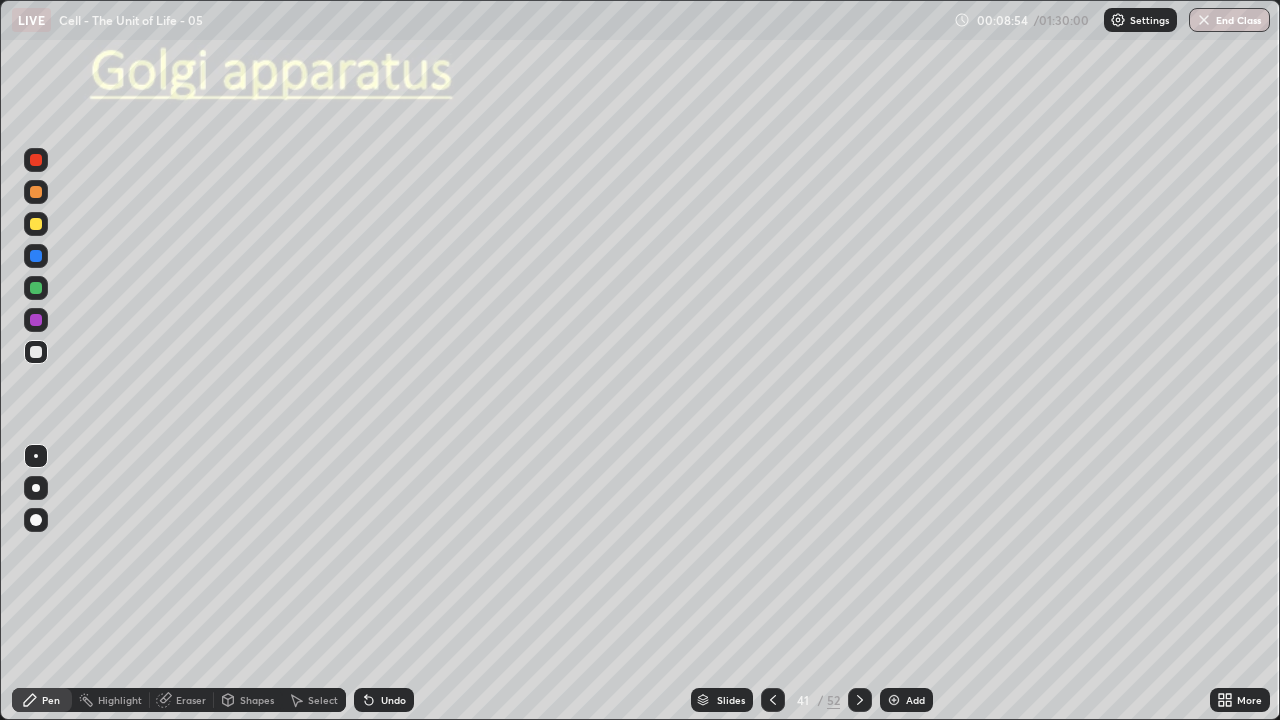 click on "Undo" at bounding box center [393, 700] 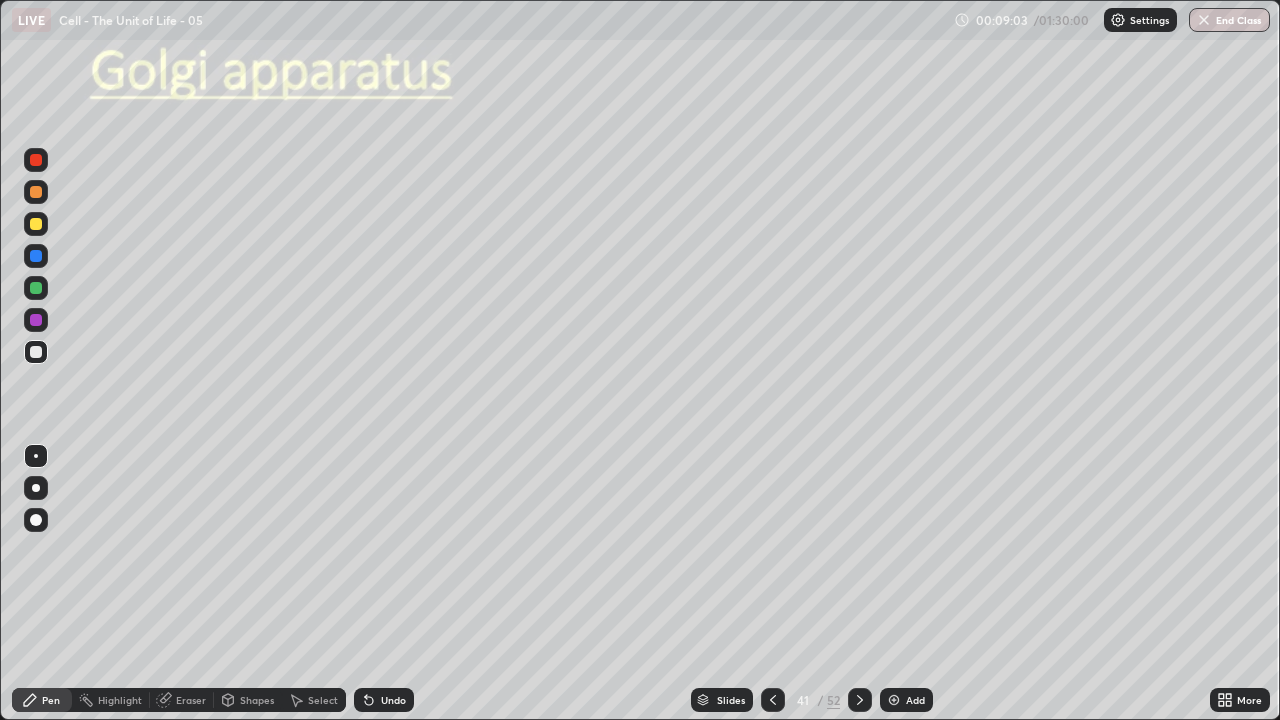 click on "Undo" at bounding box center [393, 700] 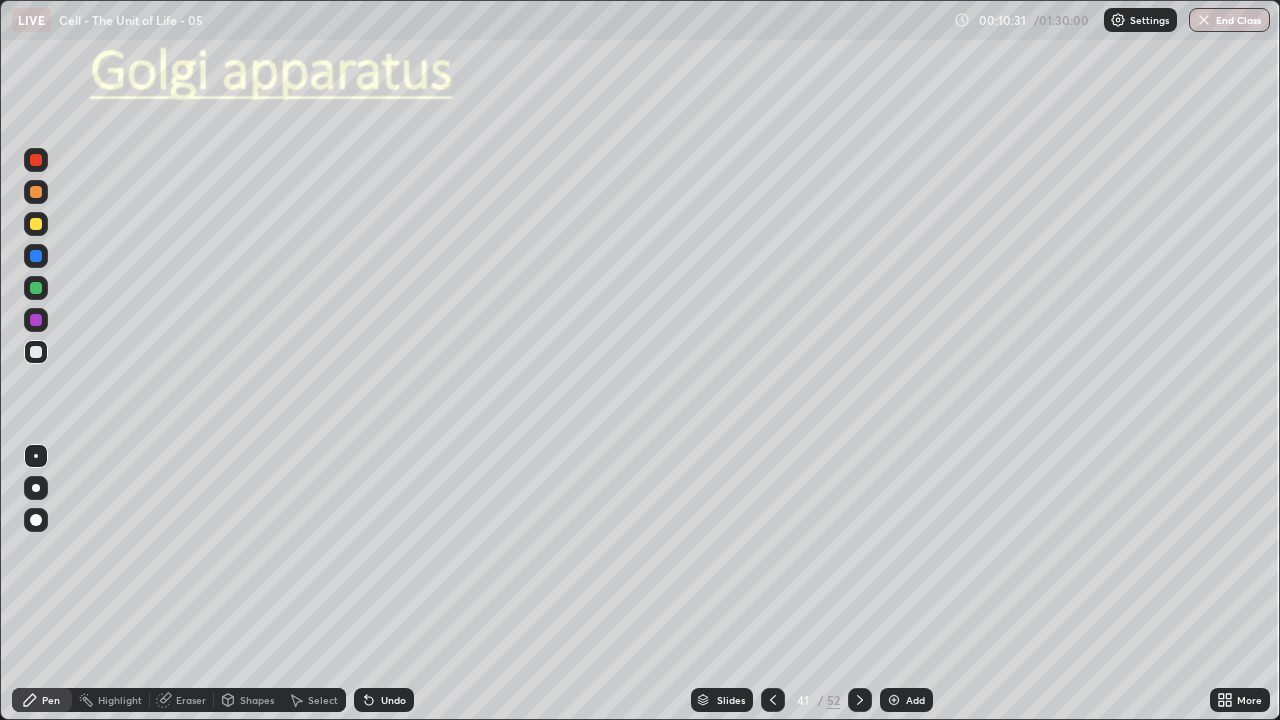 click at bounding box center (36, 288) 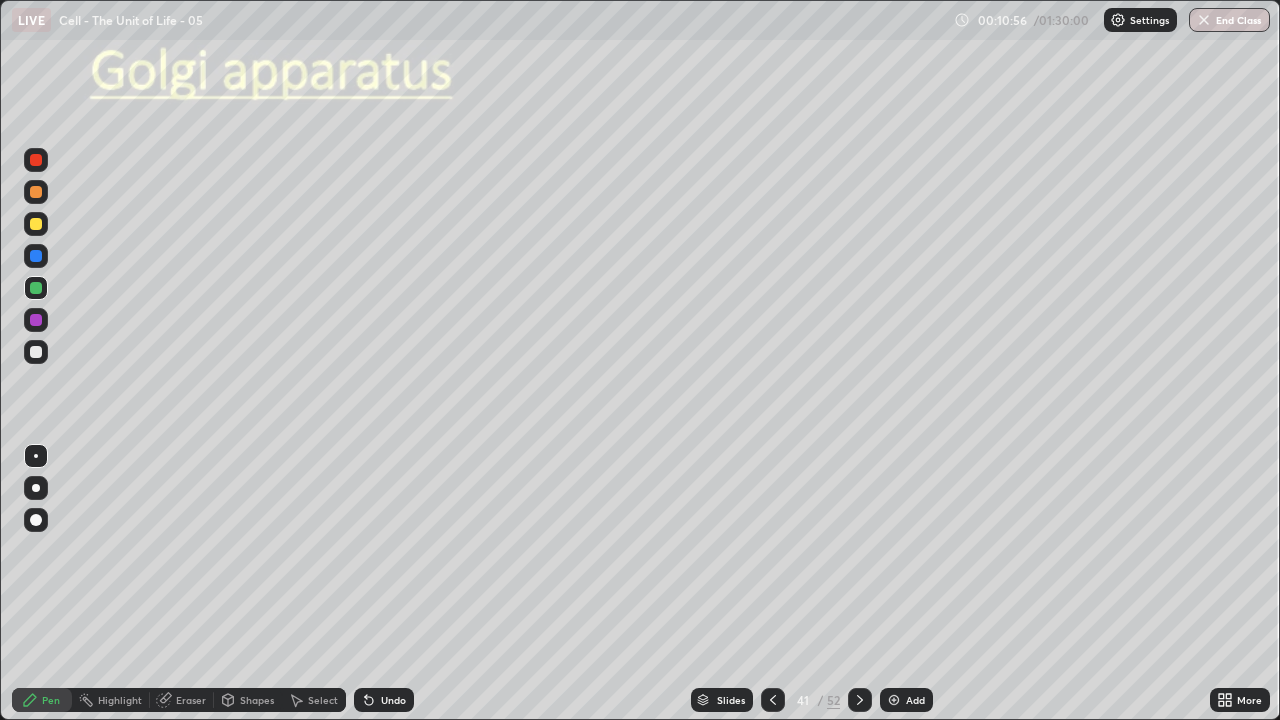 click on "Eraser" at bounding box center (191, 700) 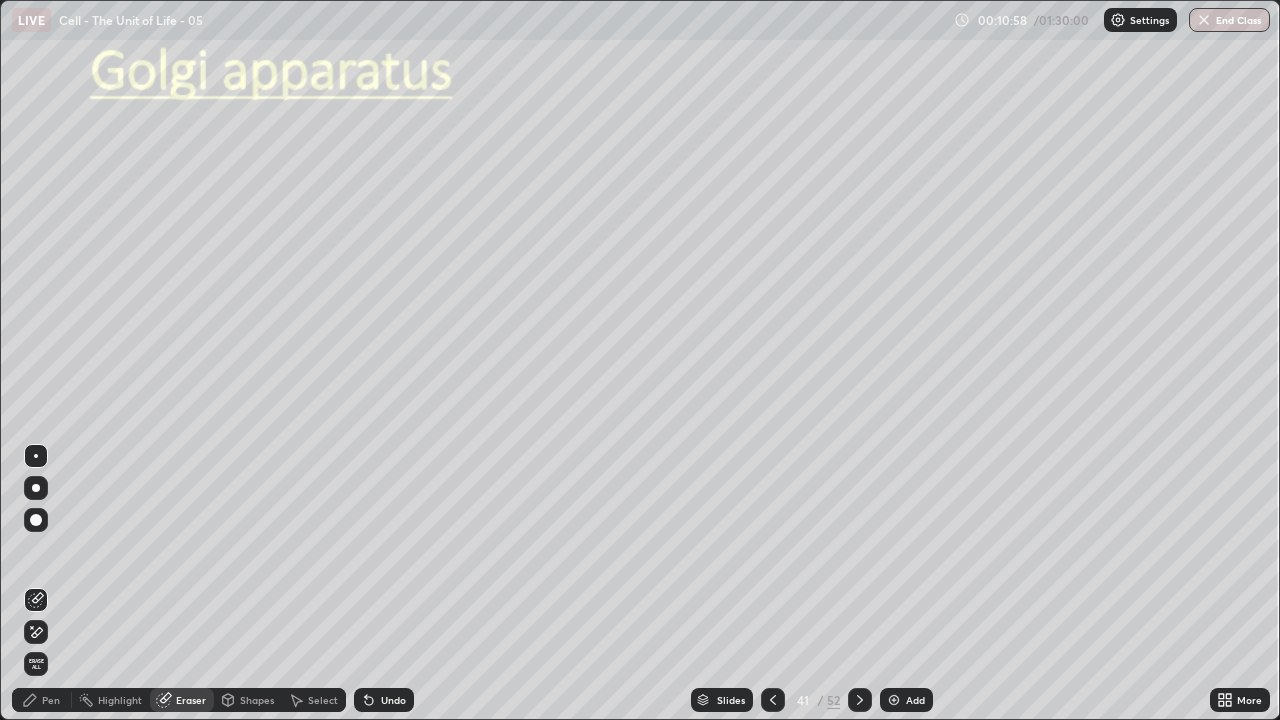 click 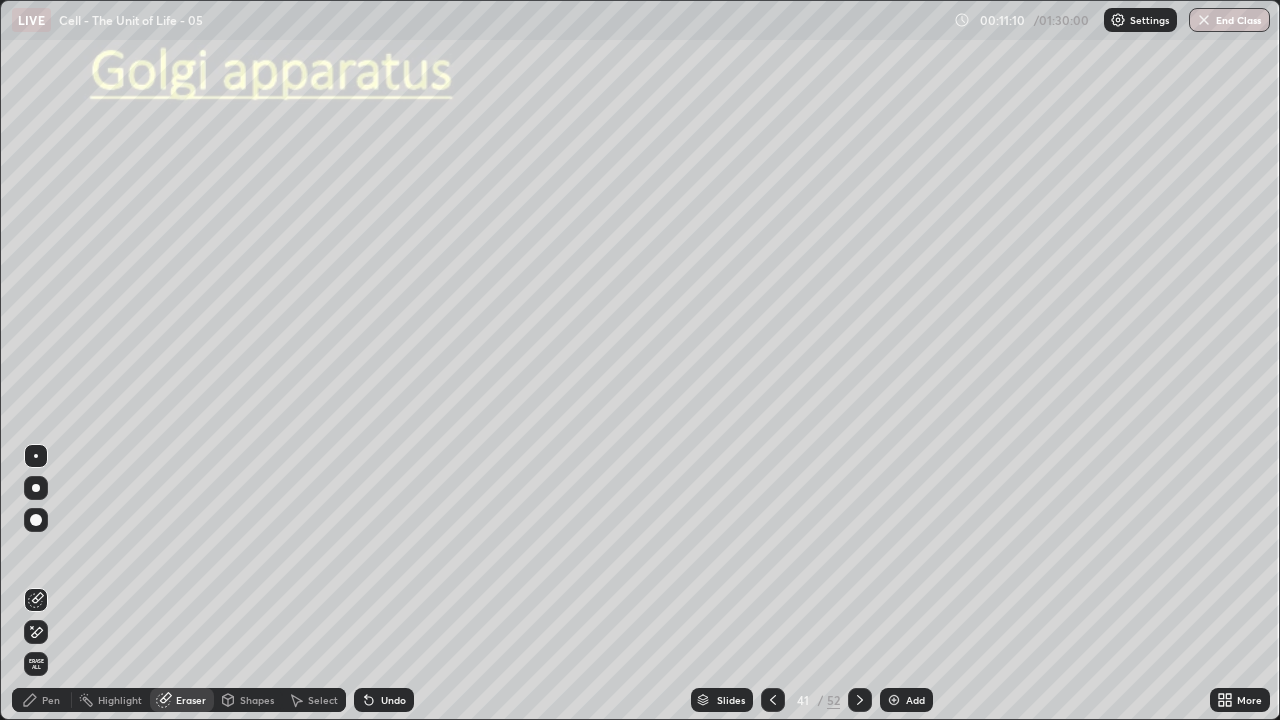 click on "Pen" at bounding box center [51, 700] 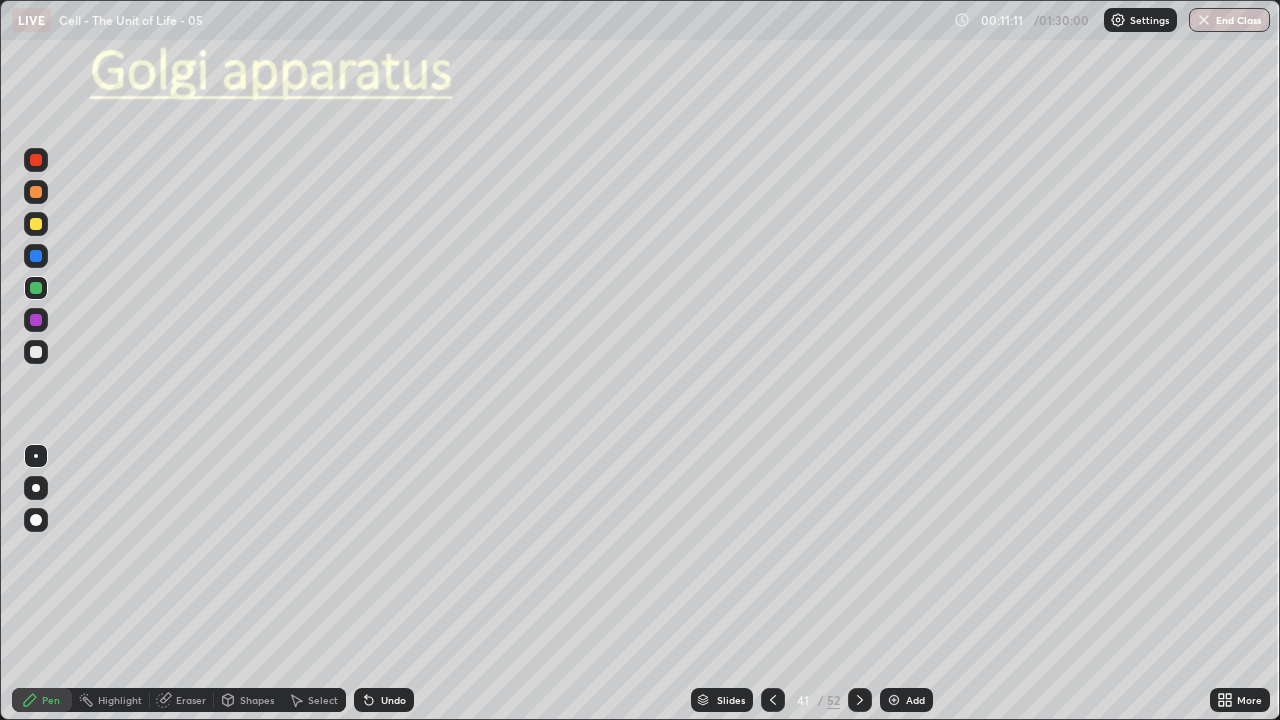 click at bounding box center [36, 224] 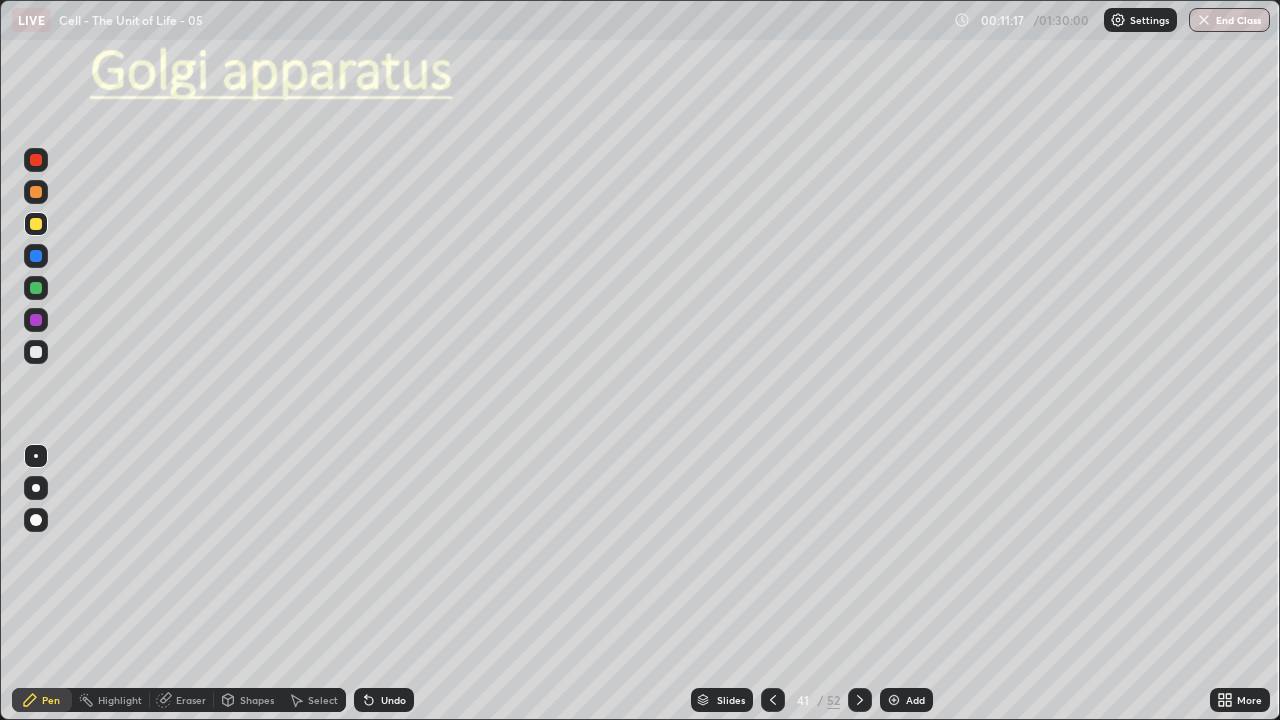 click on "Undo" at bounding box center (393, 700) 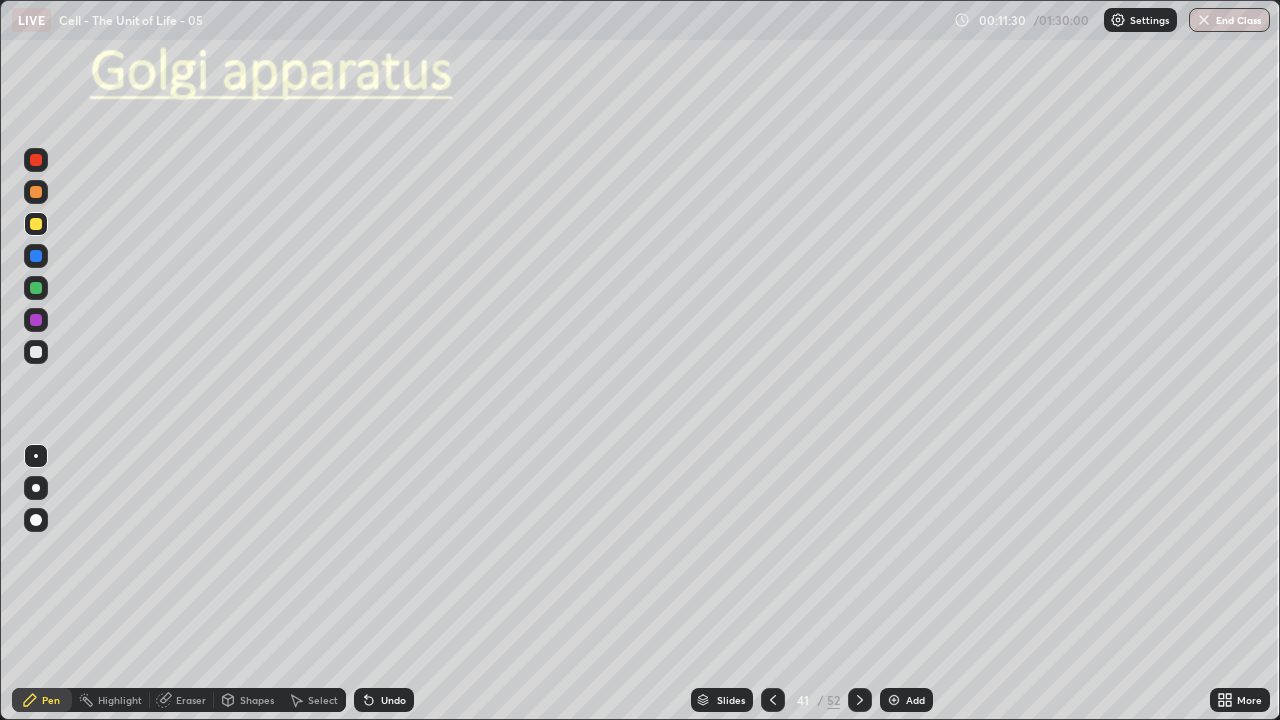 click at bounding box center (36, 488) 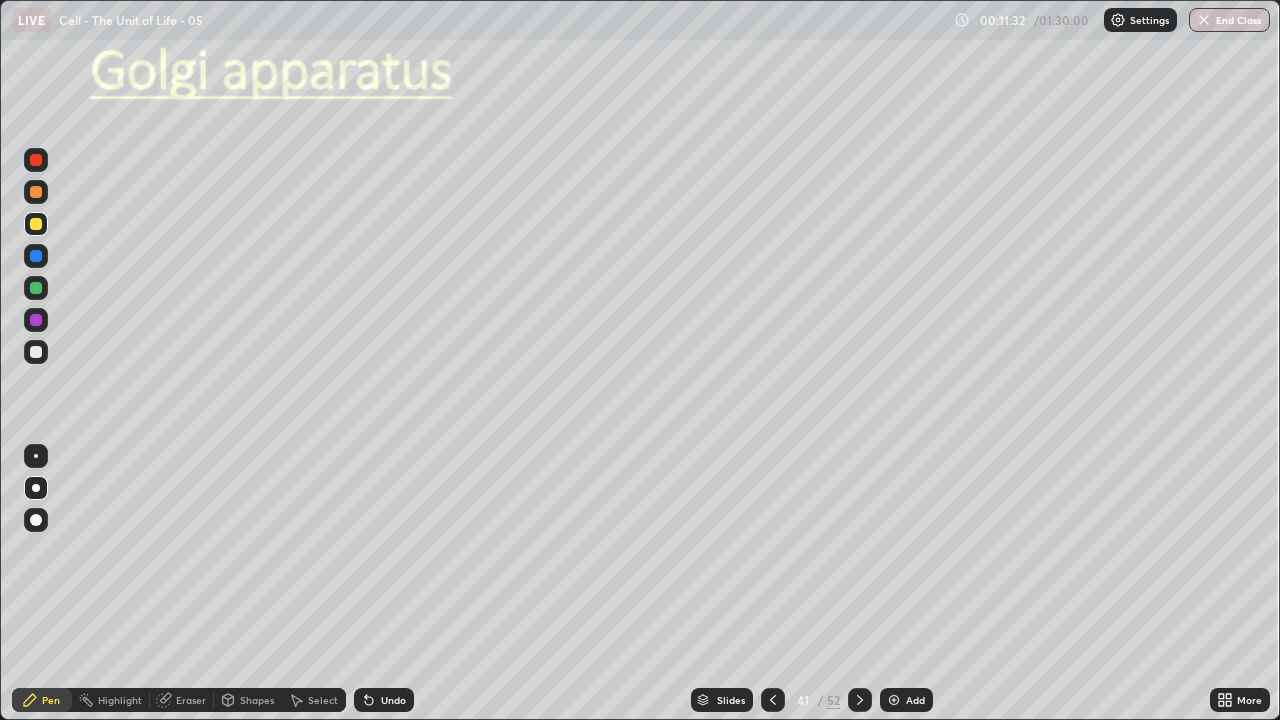 click at bounding box center [36, 320] 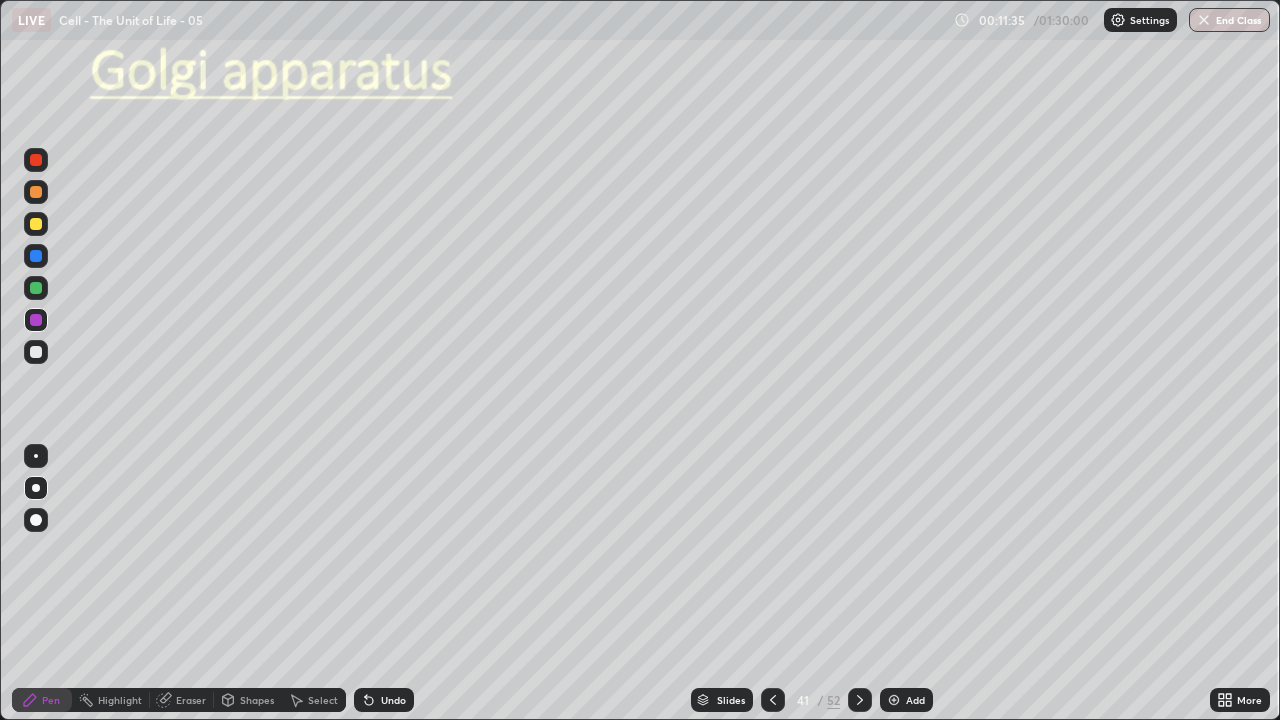 click at bounding box center [36, 224] 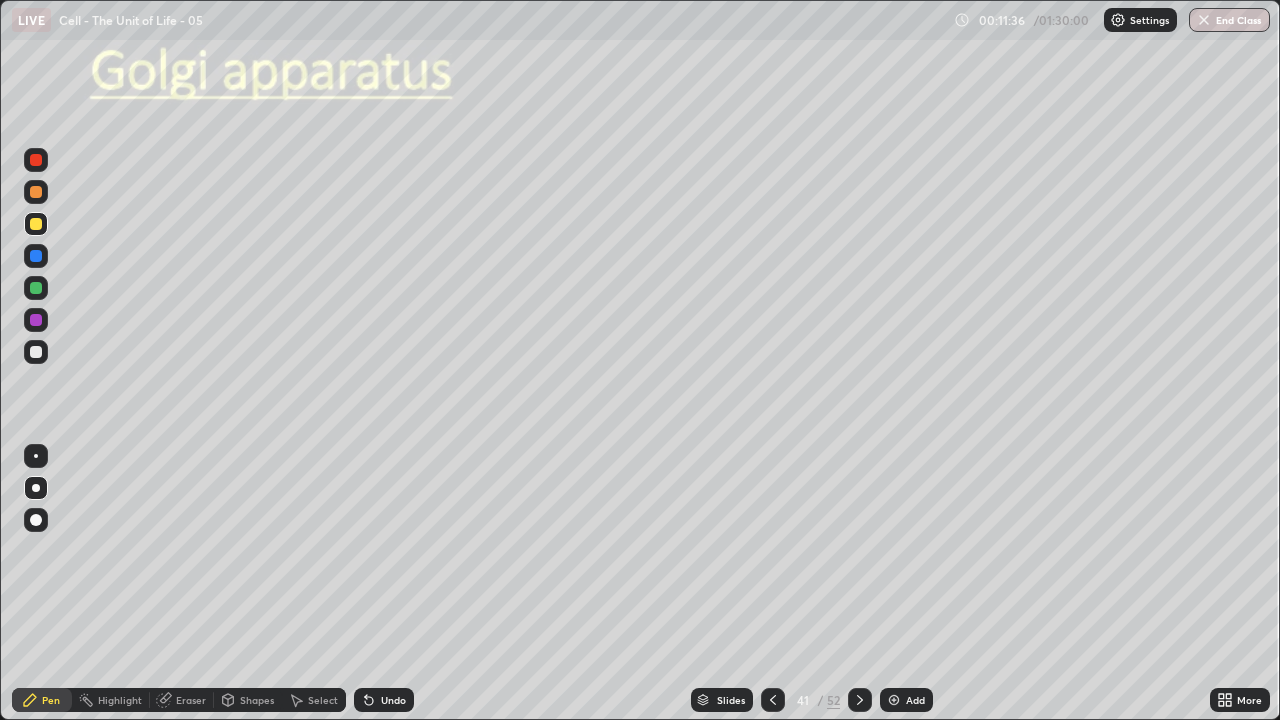 click at bounding box center (36, 320) 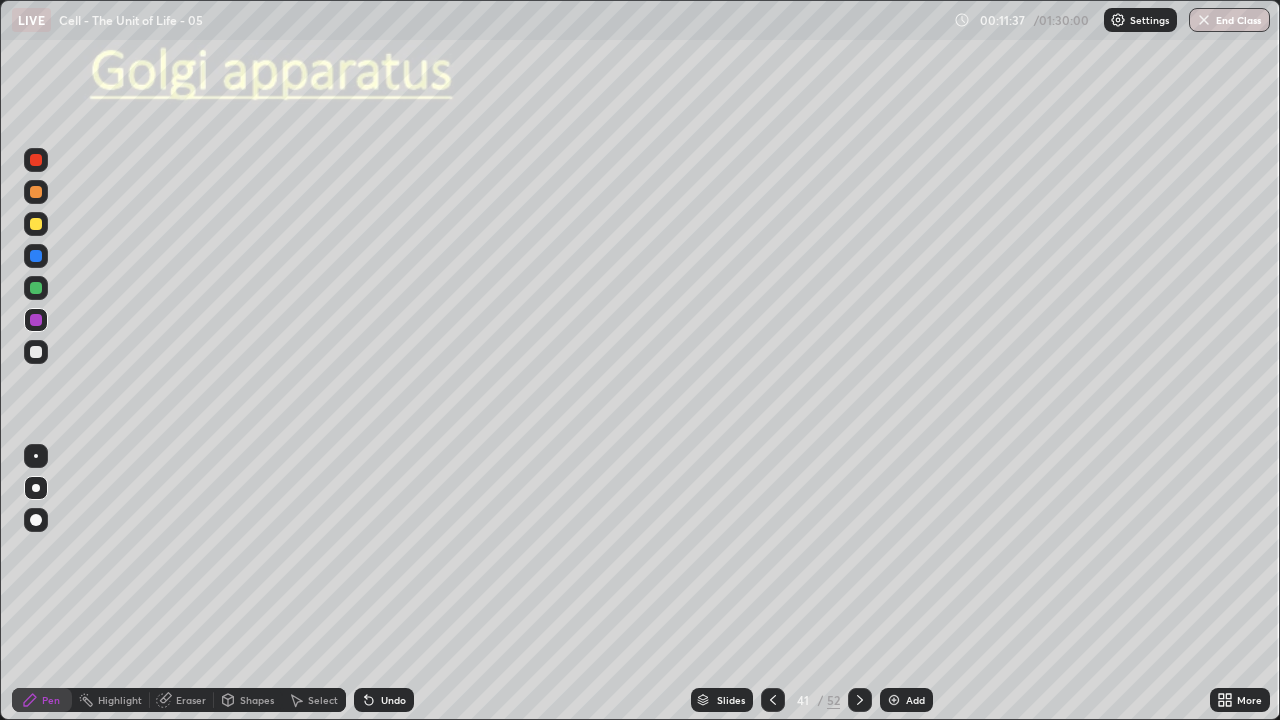 click at bounding box center [36, 352] 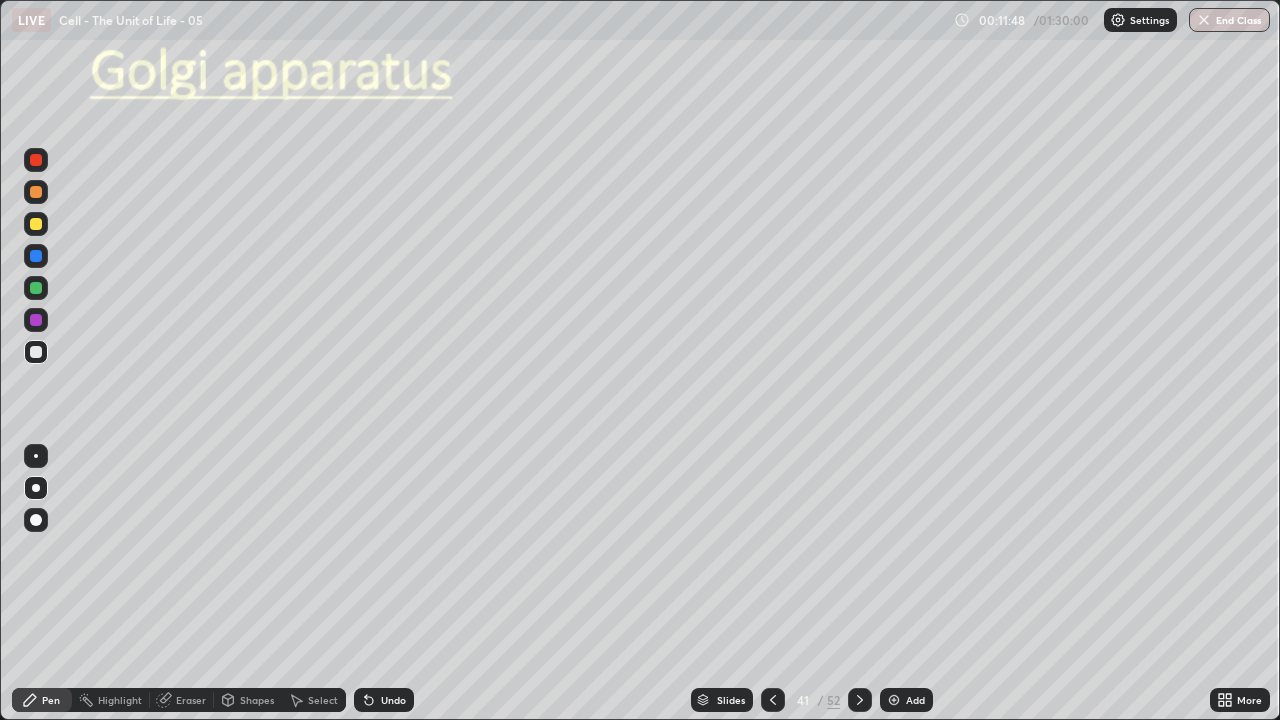 click on "Undo" at bounding box center (393, 700) 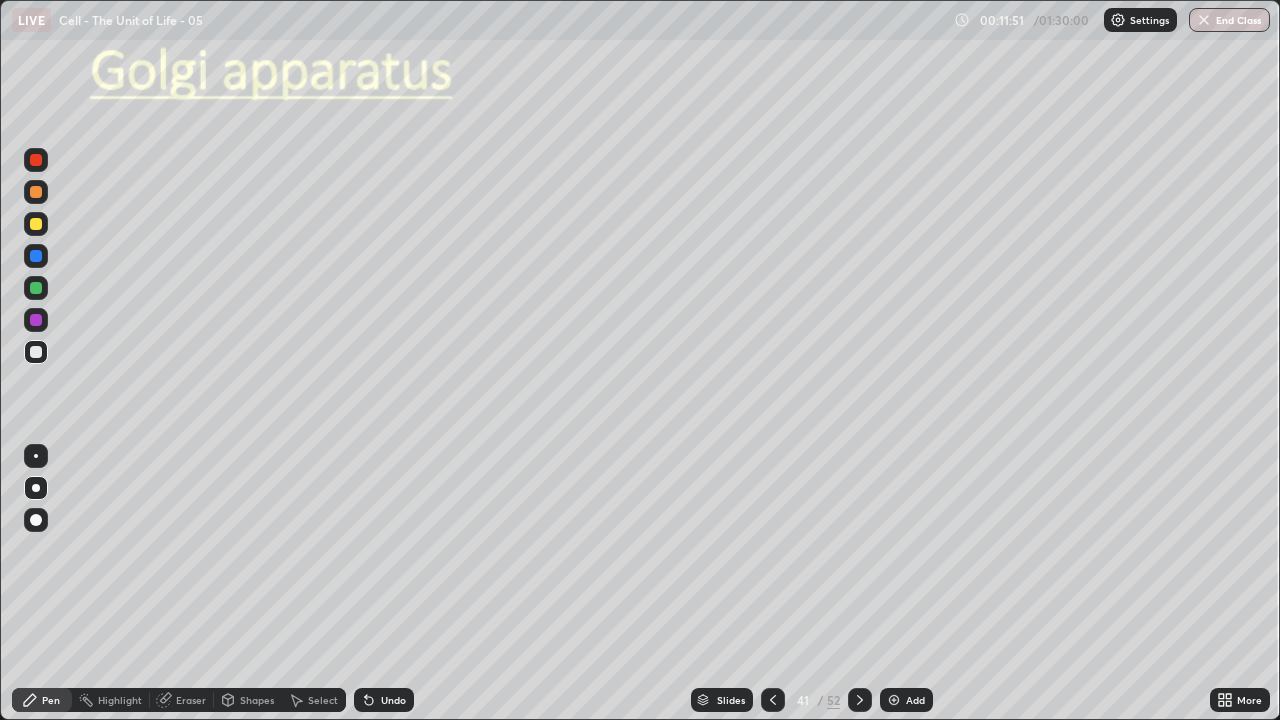 click on "Undo" at bounding box center [393, 700] 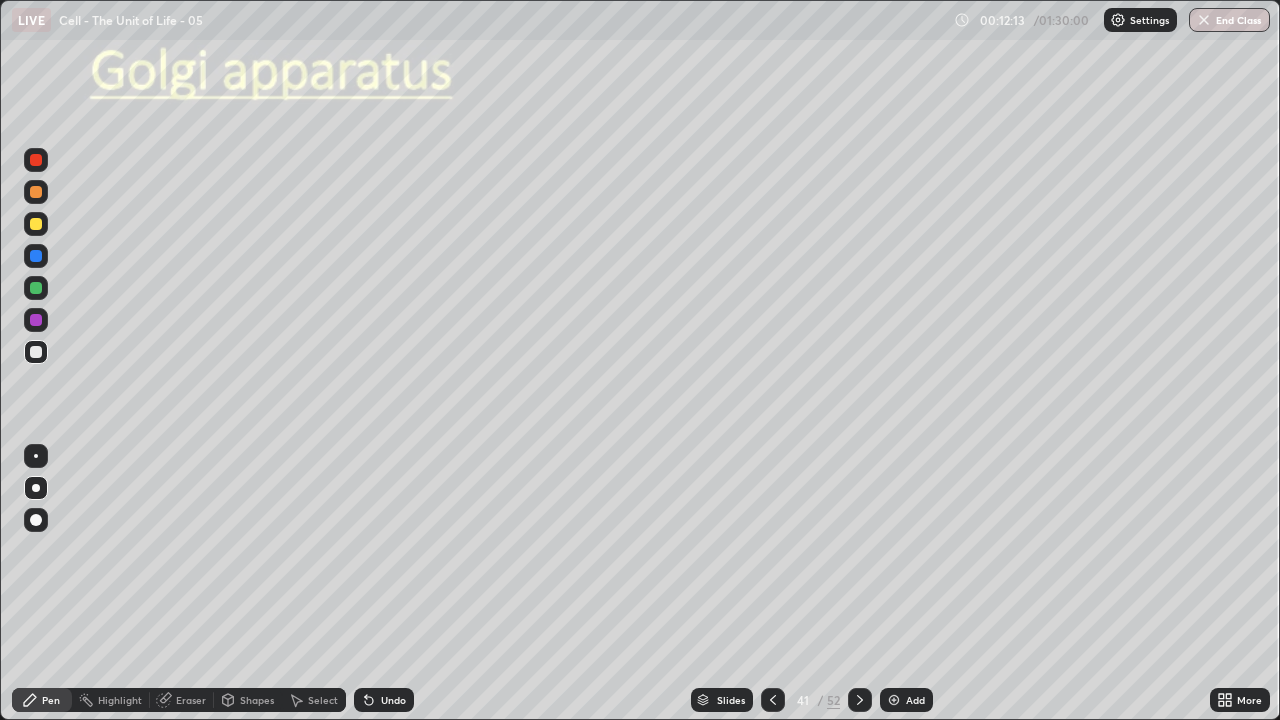 click at bounding box center [36, 256] 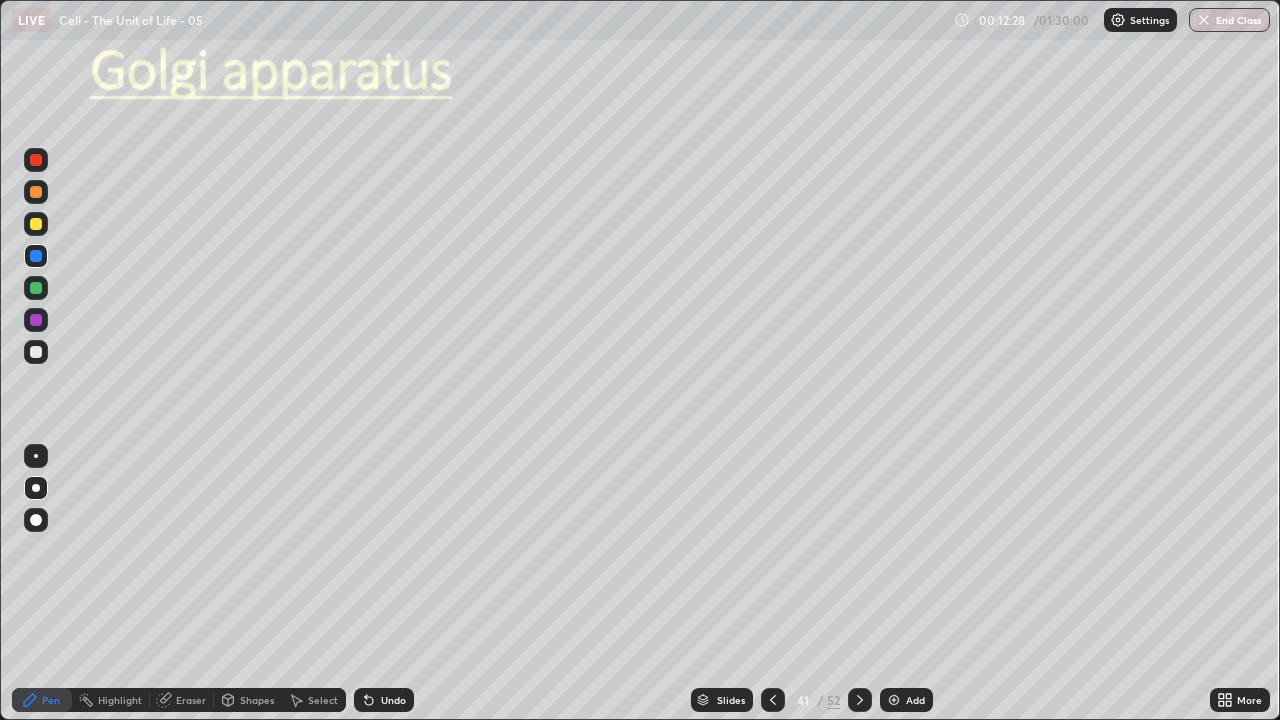 click at bounding box center [36, 224] 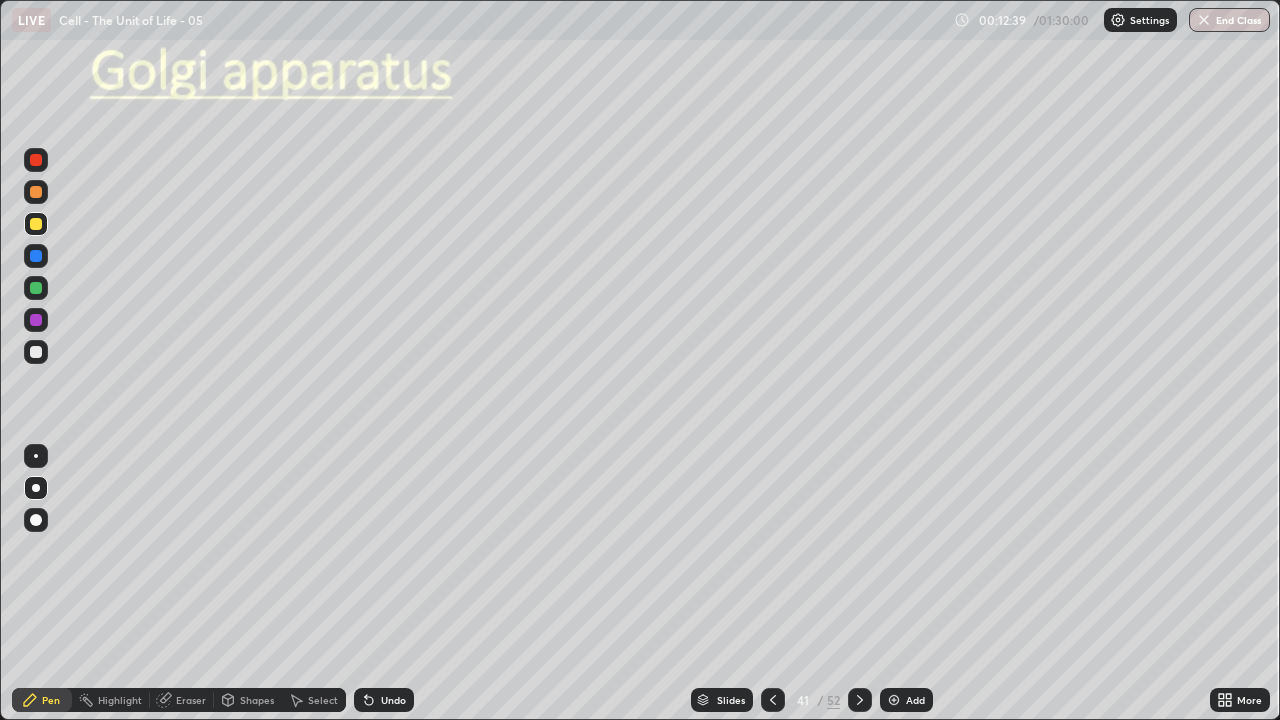 click on "Pen" at bounding box center [51, 700] 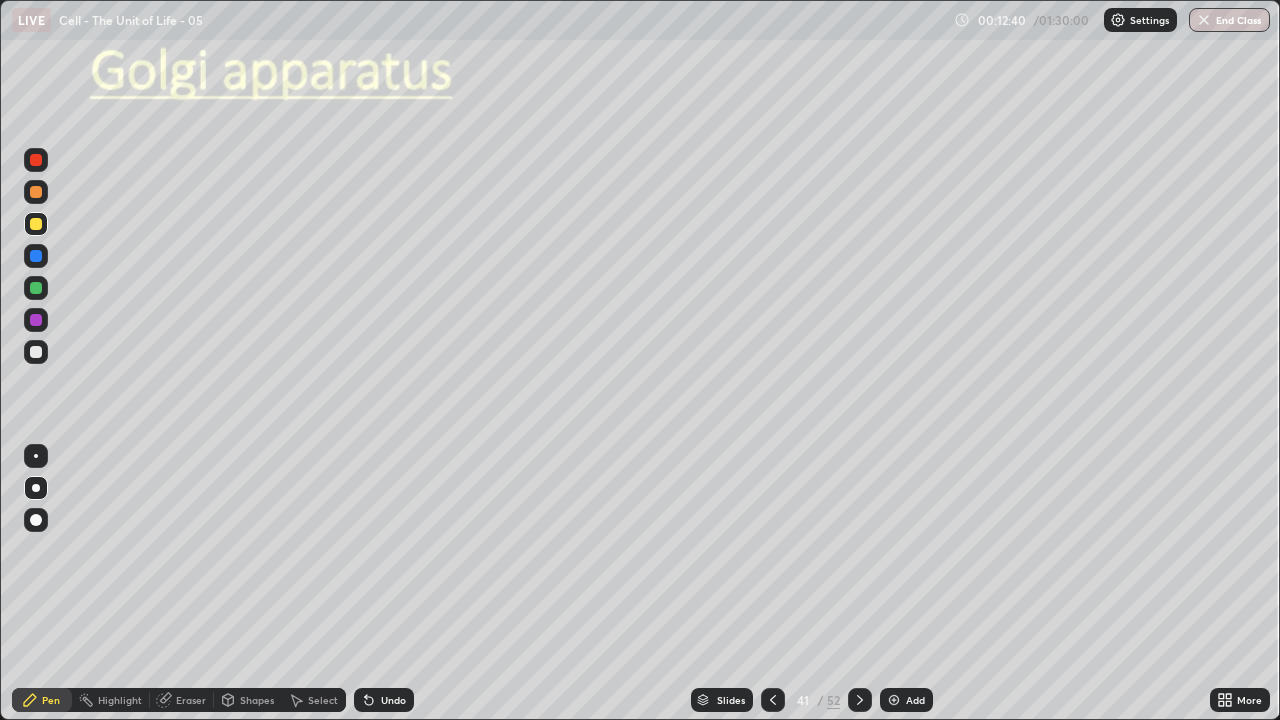 click at bounding box center [36, 488] 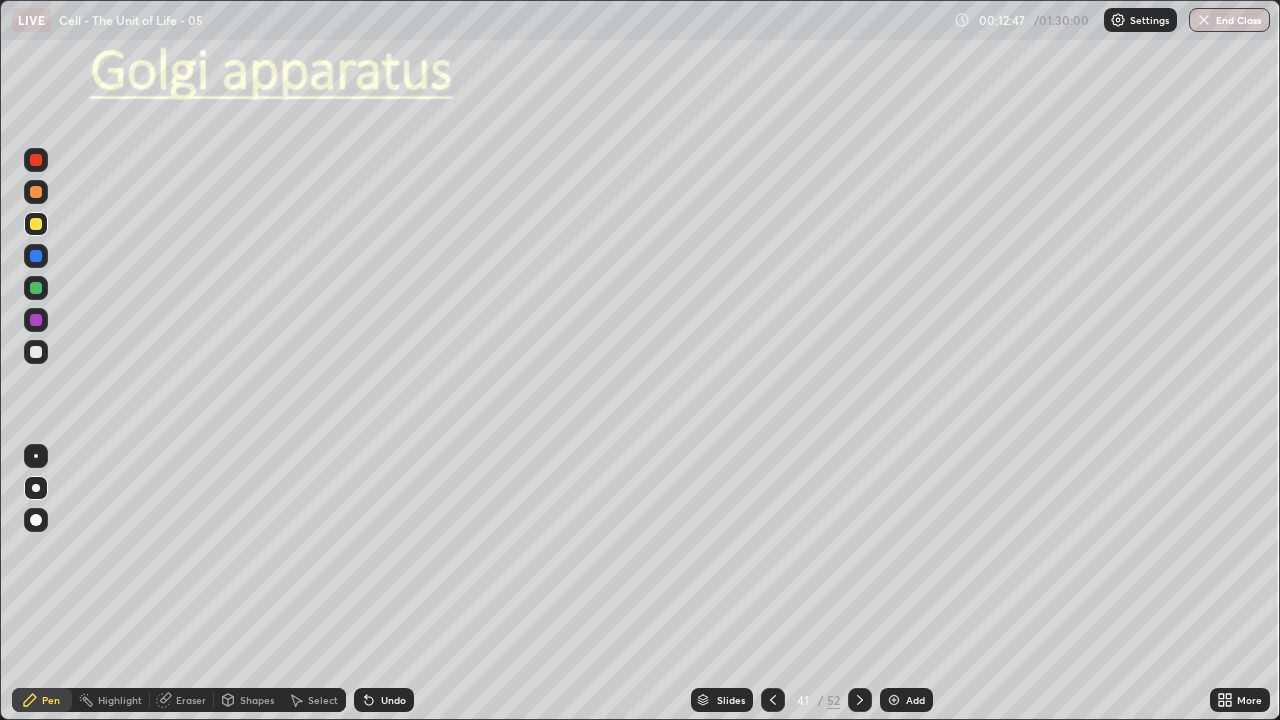 click at bounding box center [36, 456] 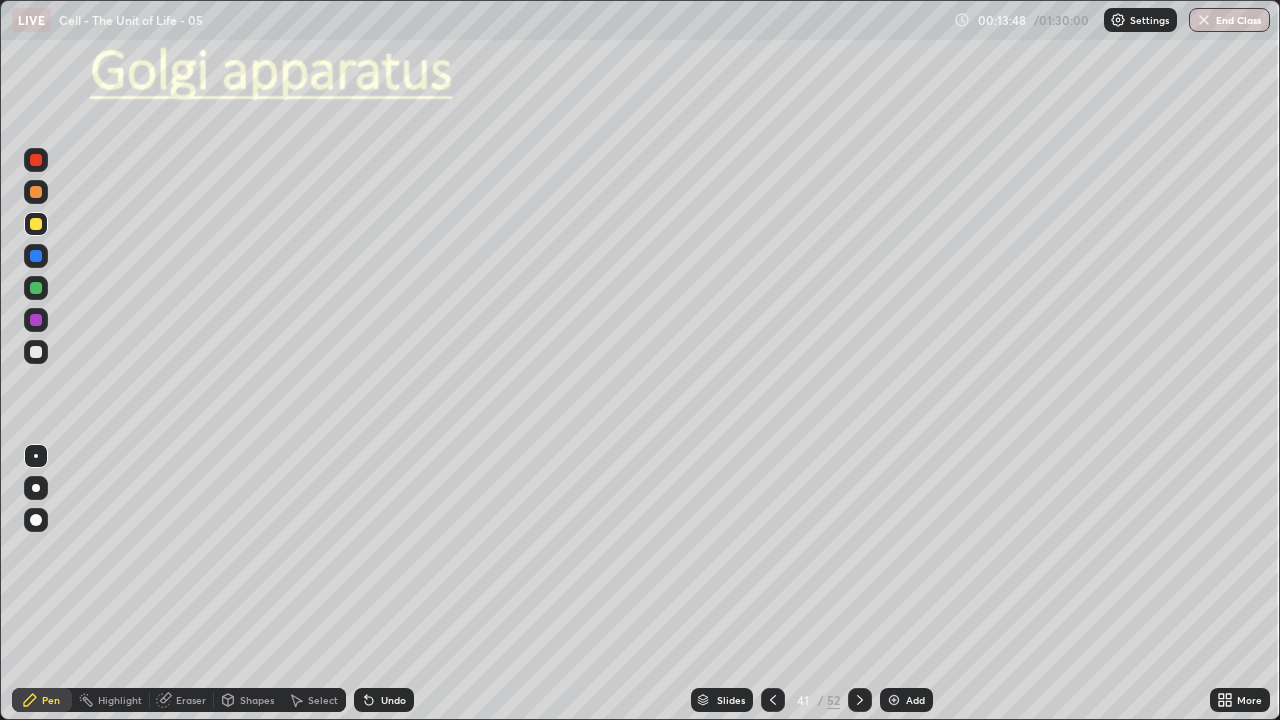 click at bounding box center [36, 456] 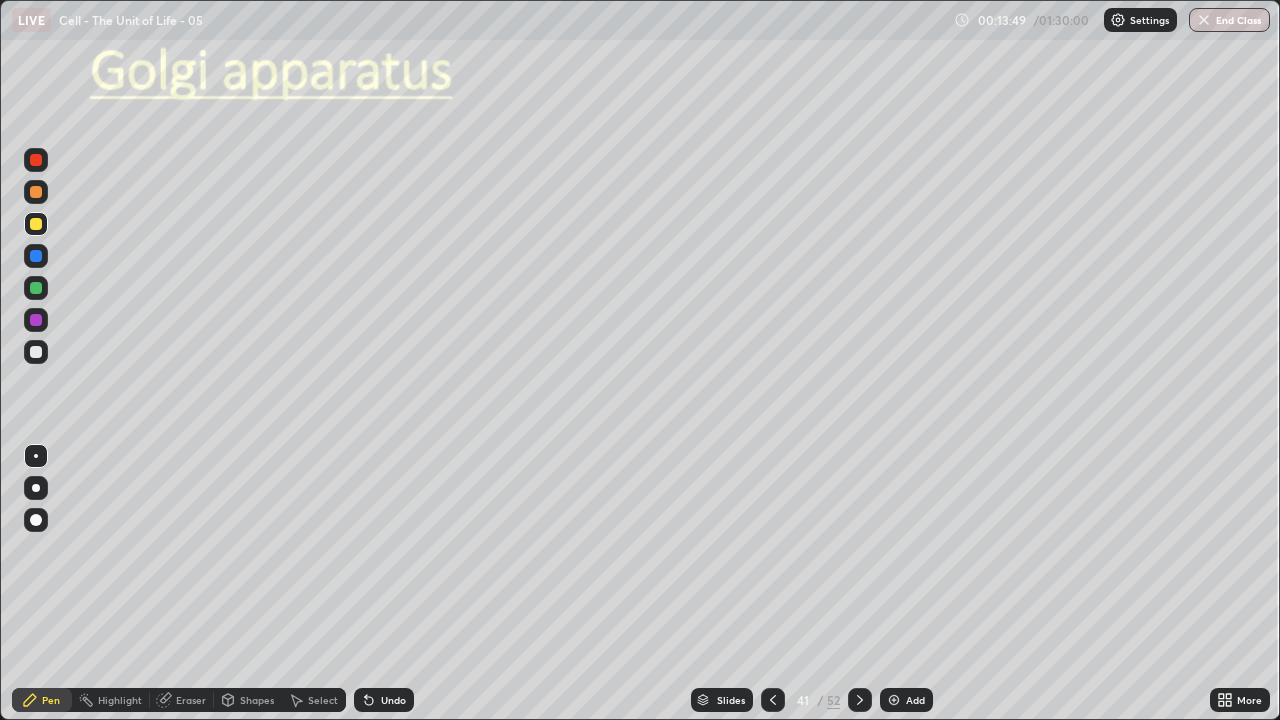 click at bounding box center (36, 352) 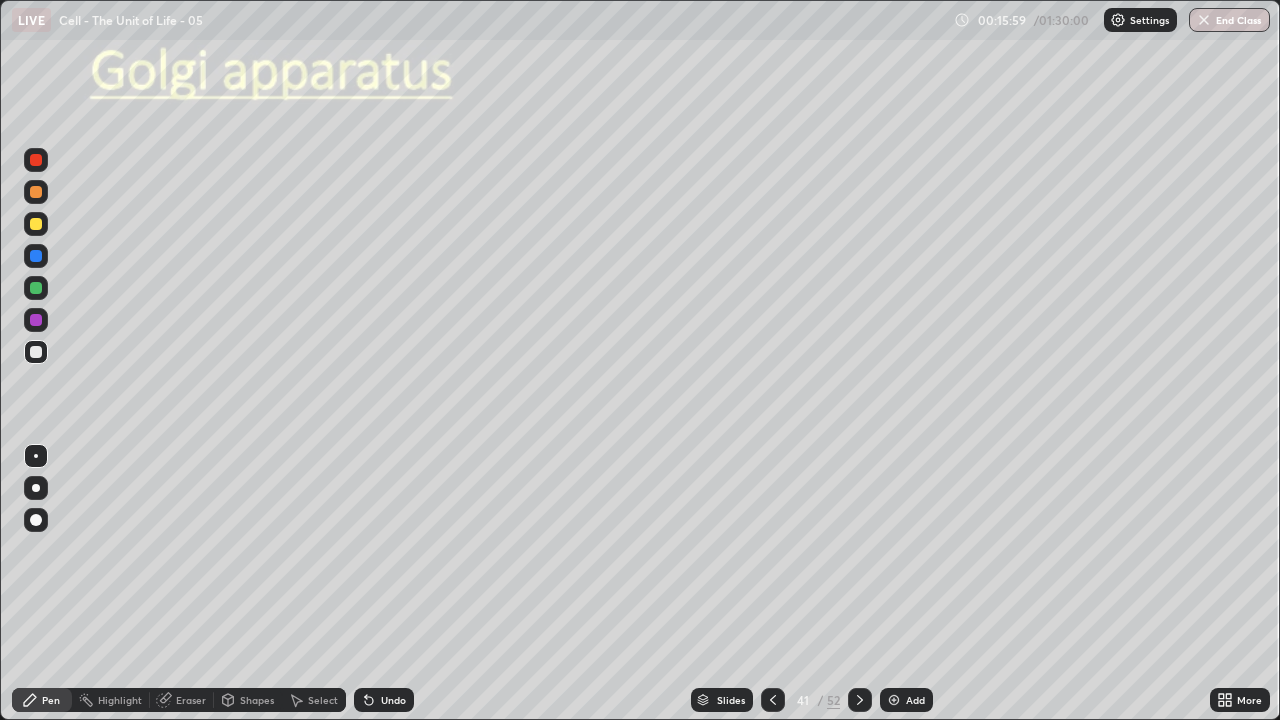click at bounding box center (36, 224) 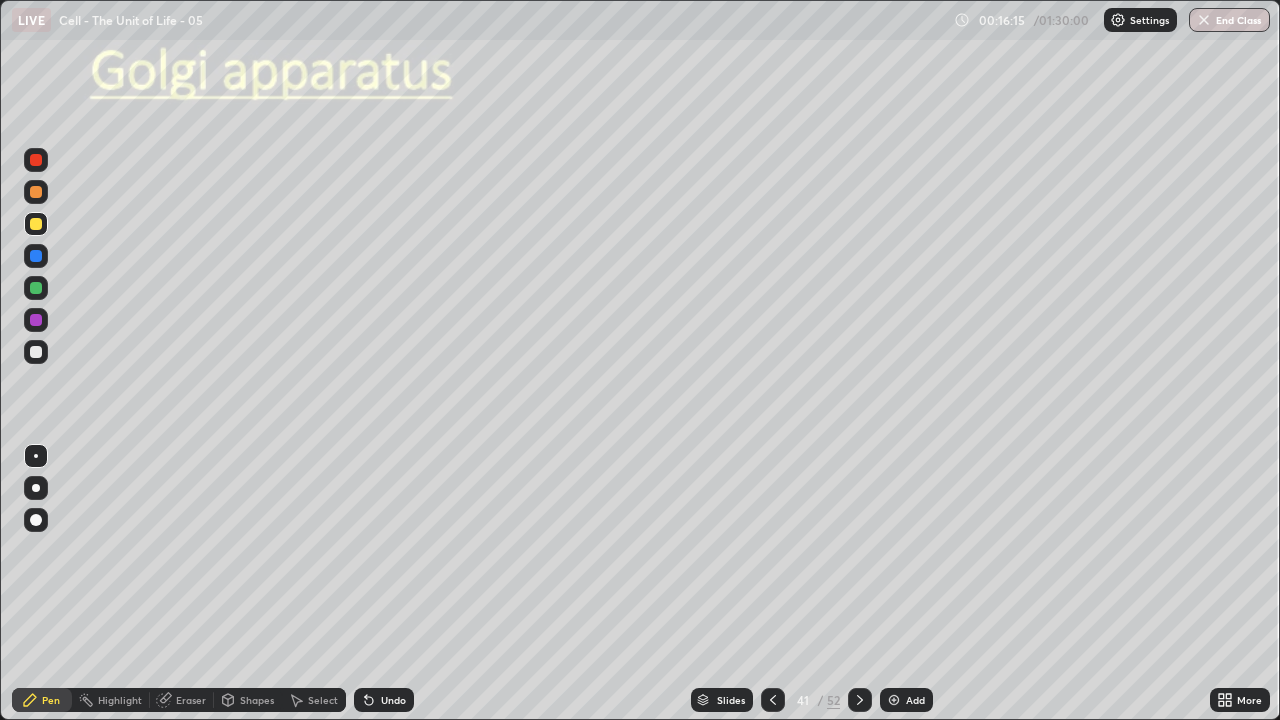 click at bounding box center [36, 160] 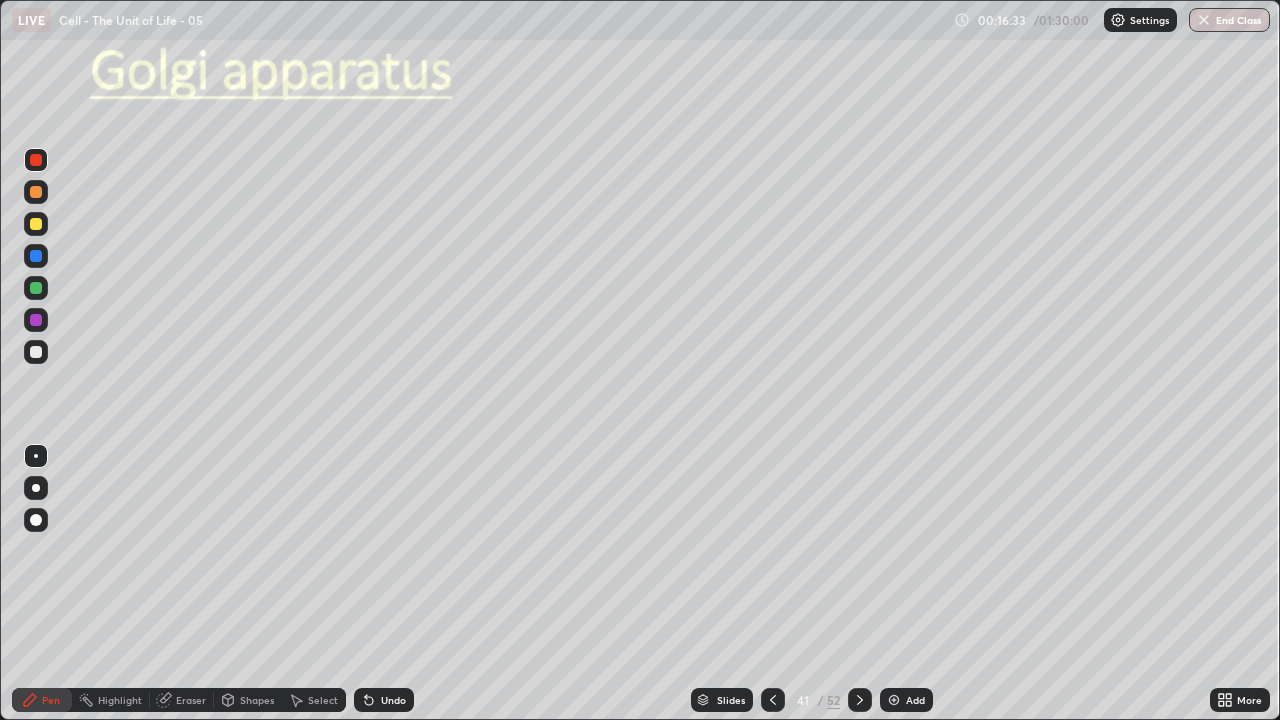click at bounding box center (36, 456) 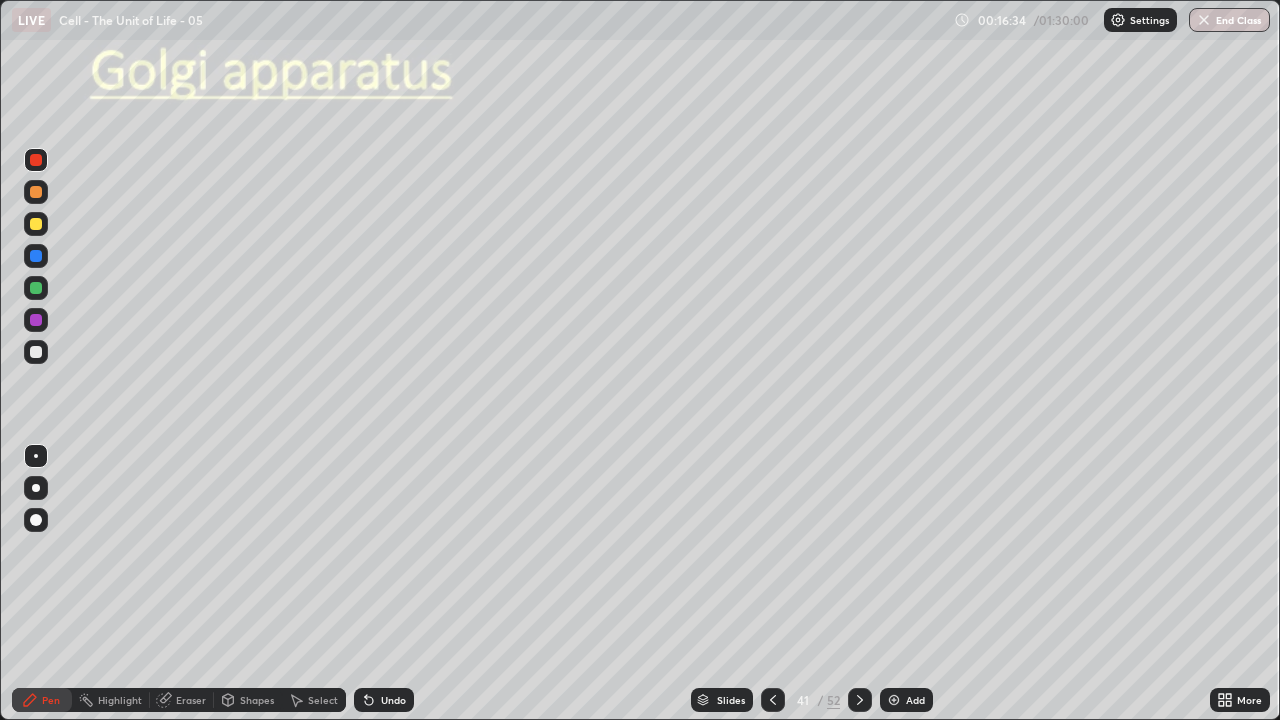 click at bounding box center [36, 352] 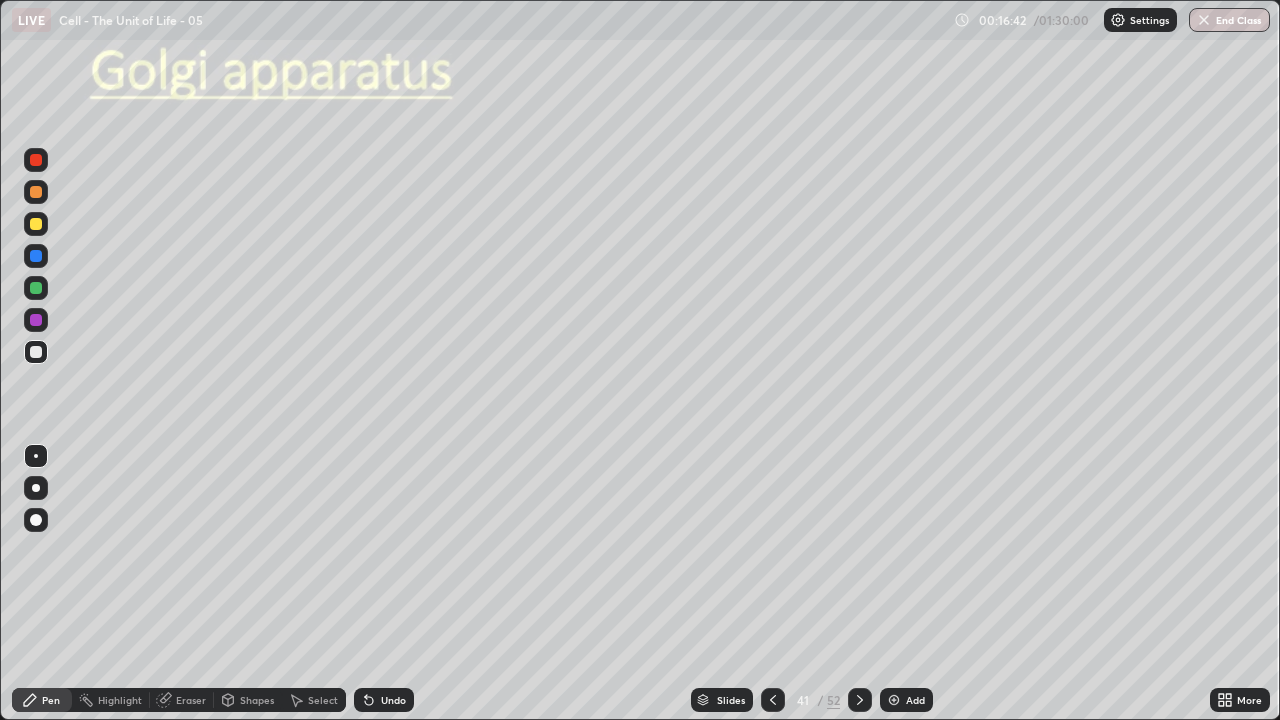 click at bounding box center (36, 288) 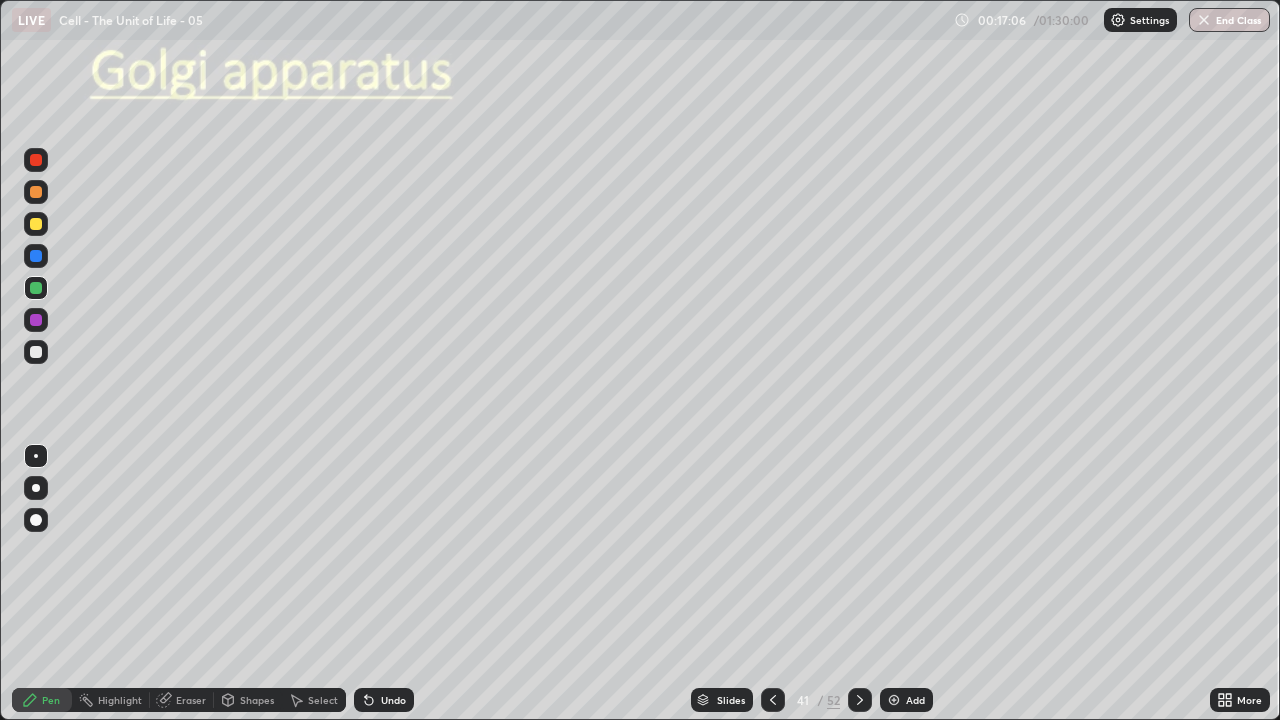 click on "Undo" at bounding box center [384, 700] 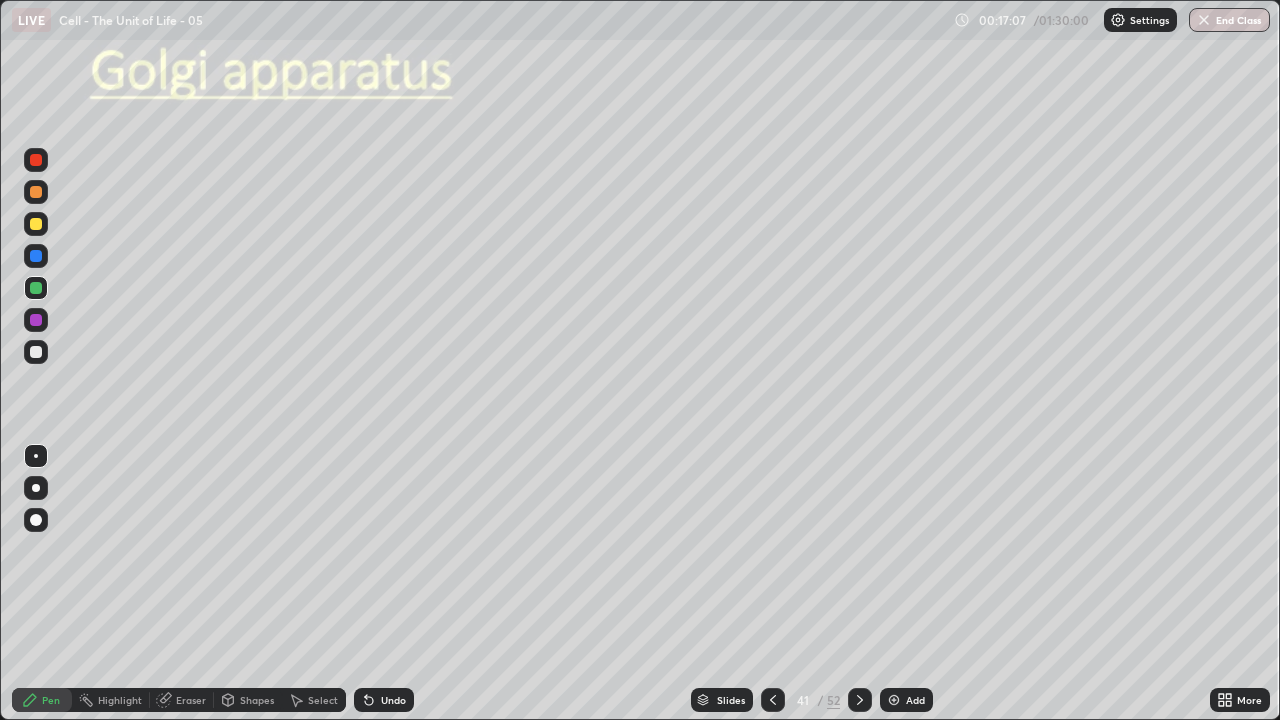 click on "Undo" at bounding box center (384, 700) 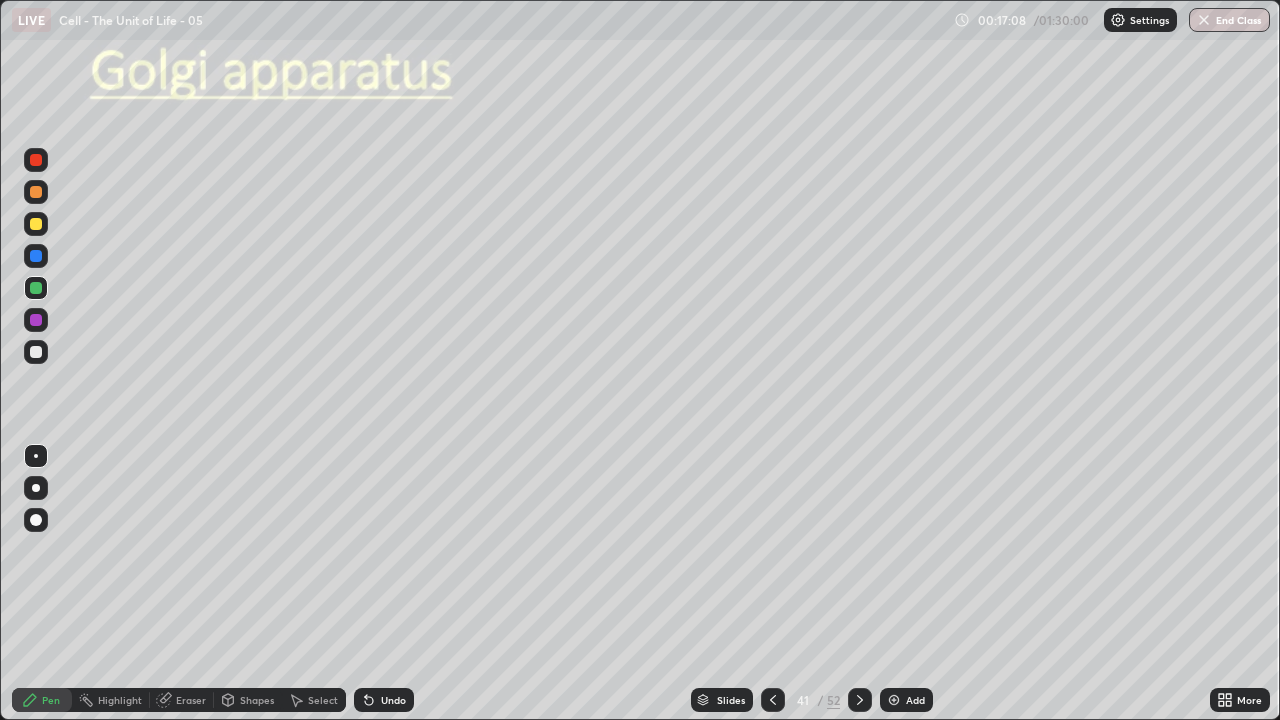 click on "Undo" at bounding box center (384, 700) 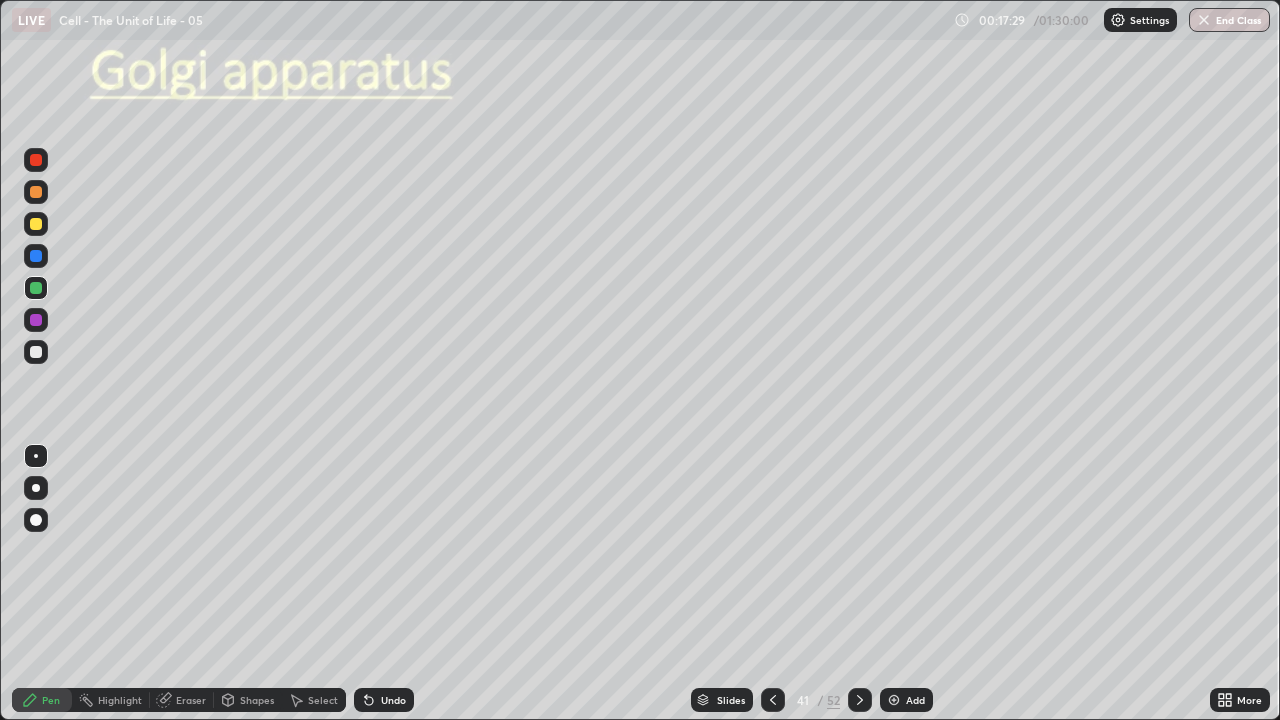 click on "Undo" at bounding box center (393, 700) 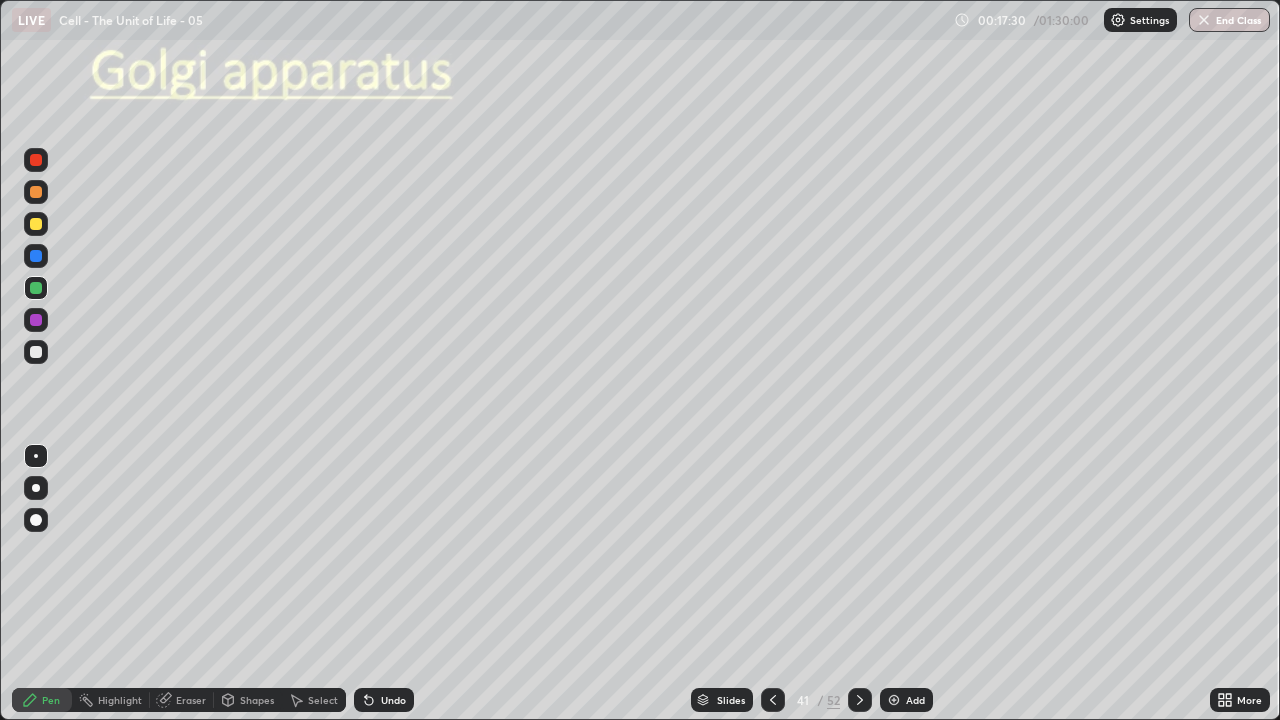 click on "Undo" at bounding box center (393, 700) 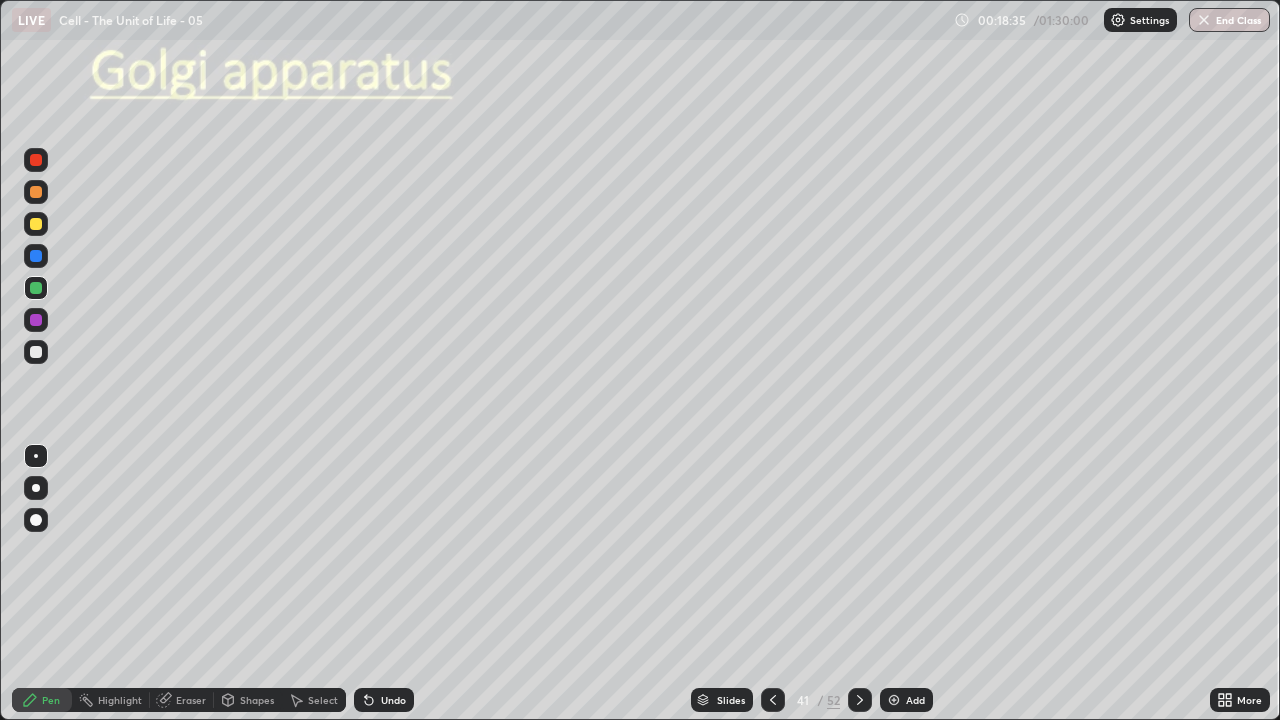 click 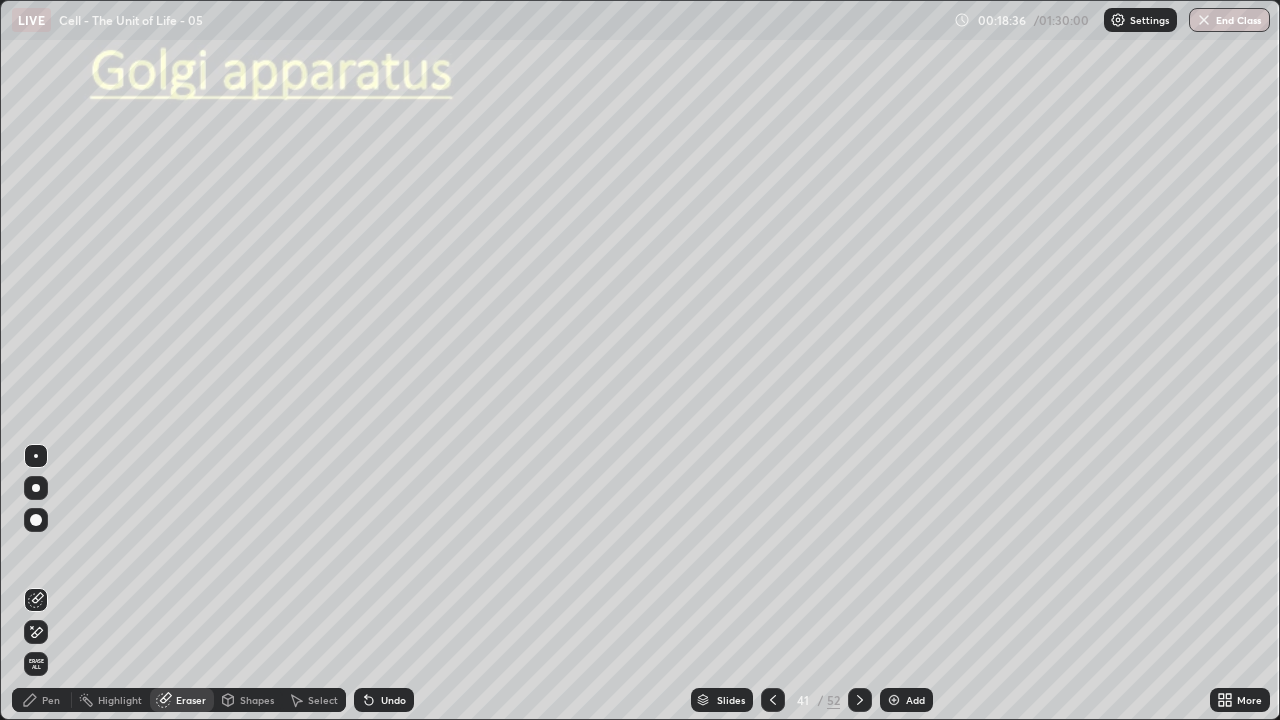 click on "Eraser" at bounding box center (182, 700) 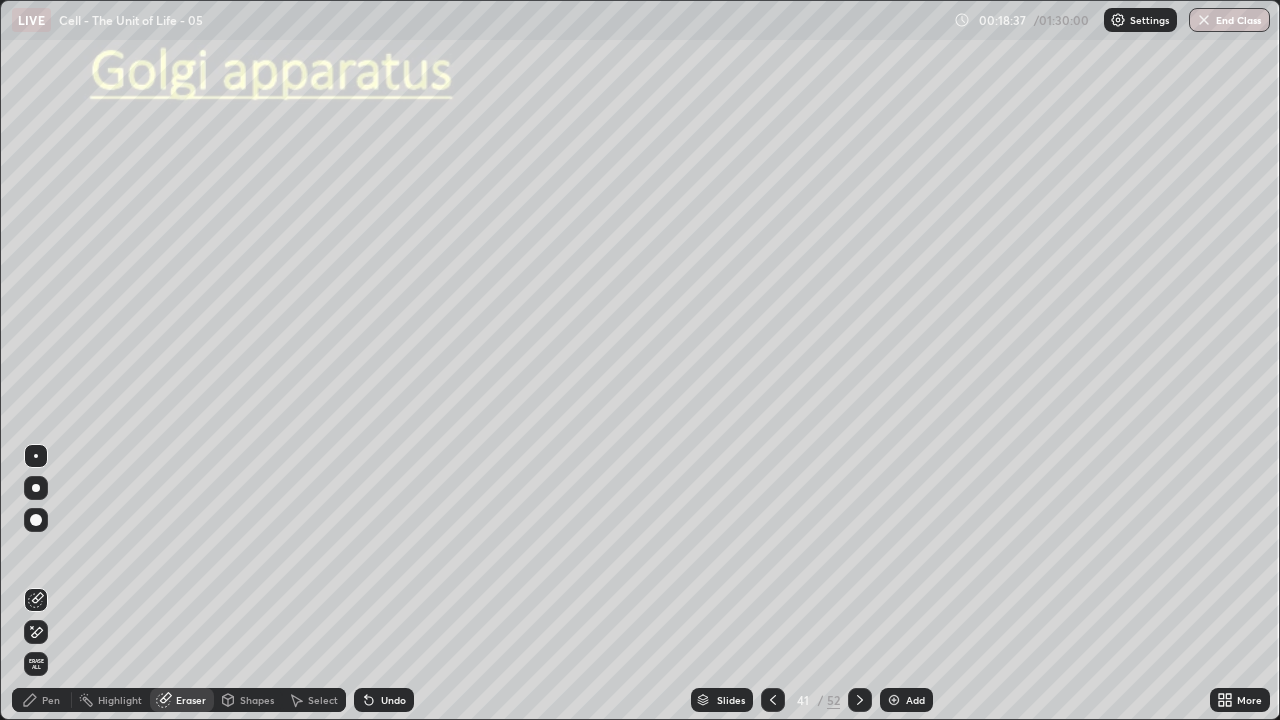 click 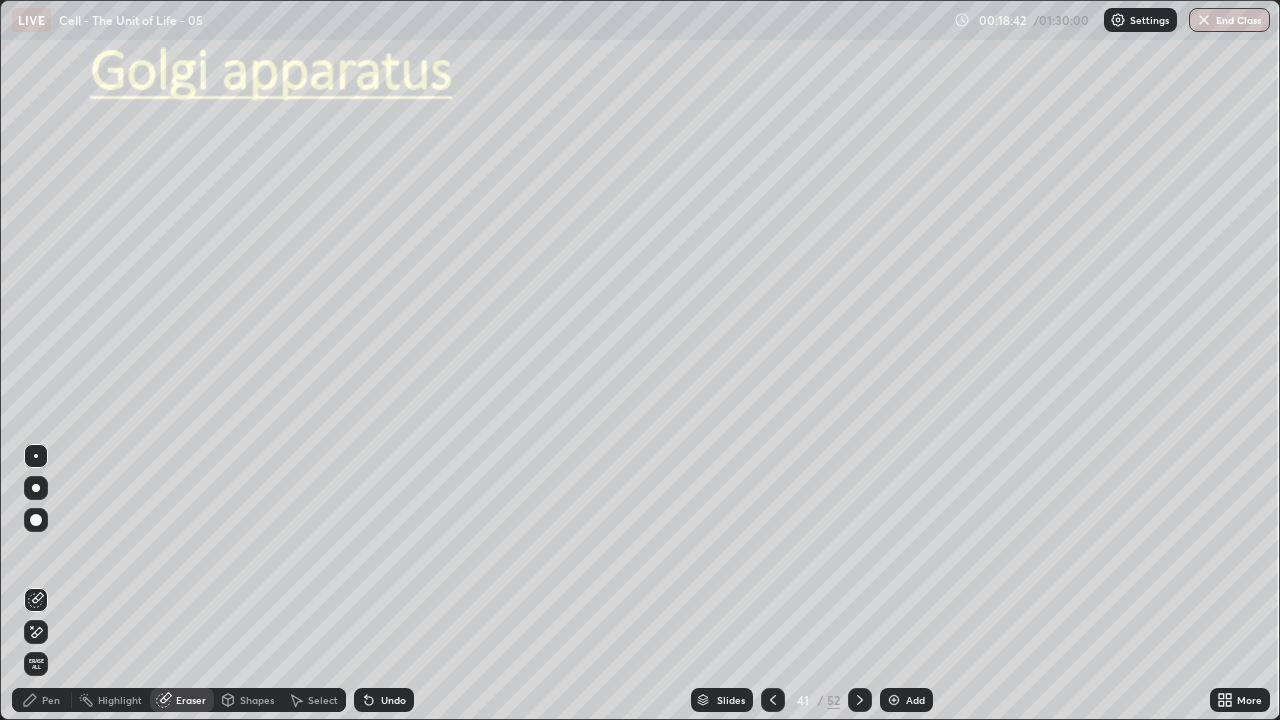 click on "Pen" at bounding box center [51, 700] 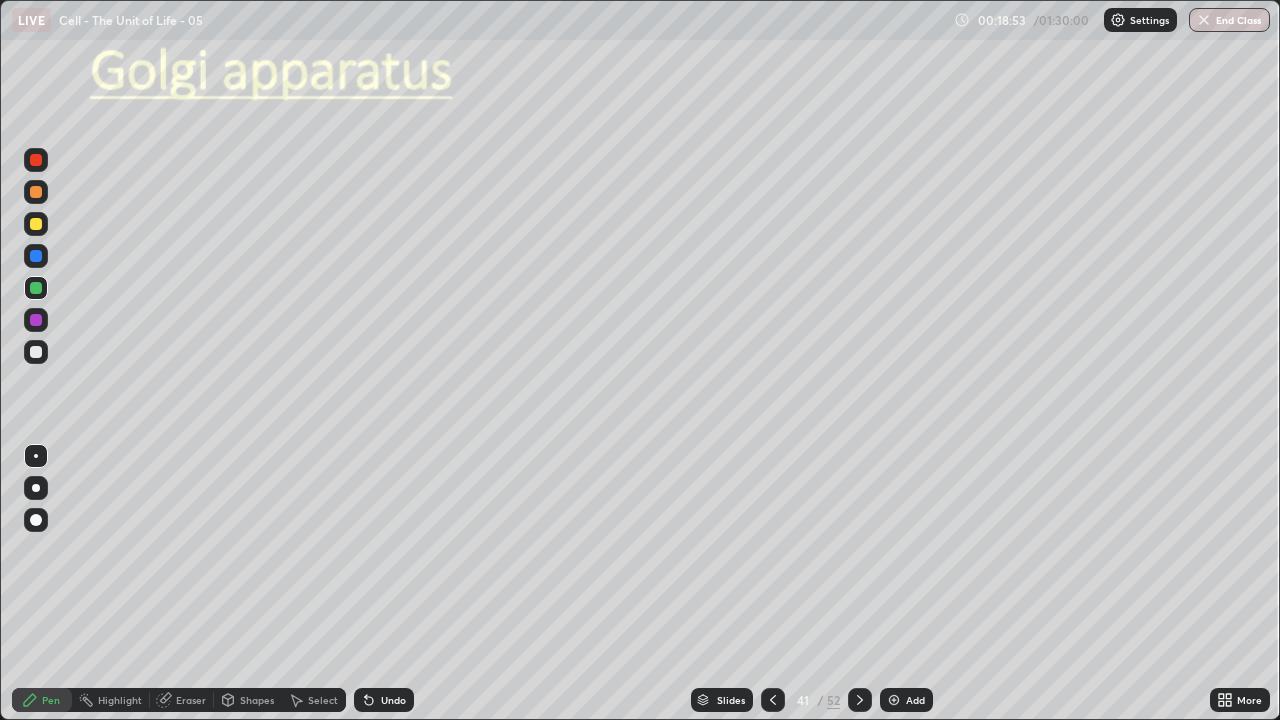 click on "Eraser" at bounding box center [191, 700] 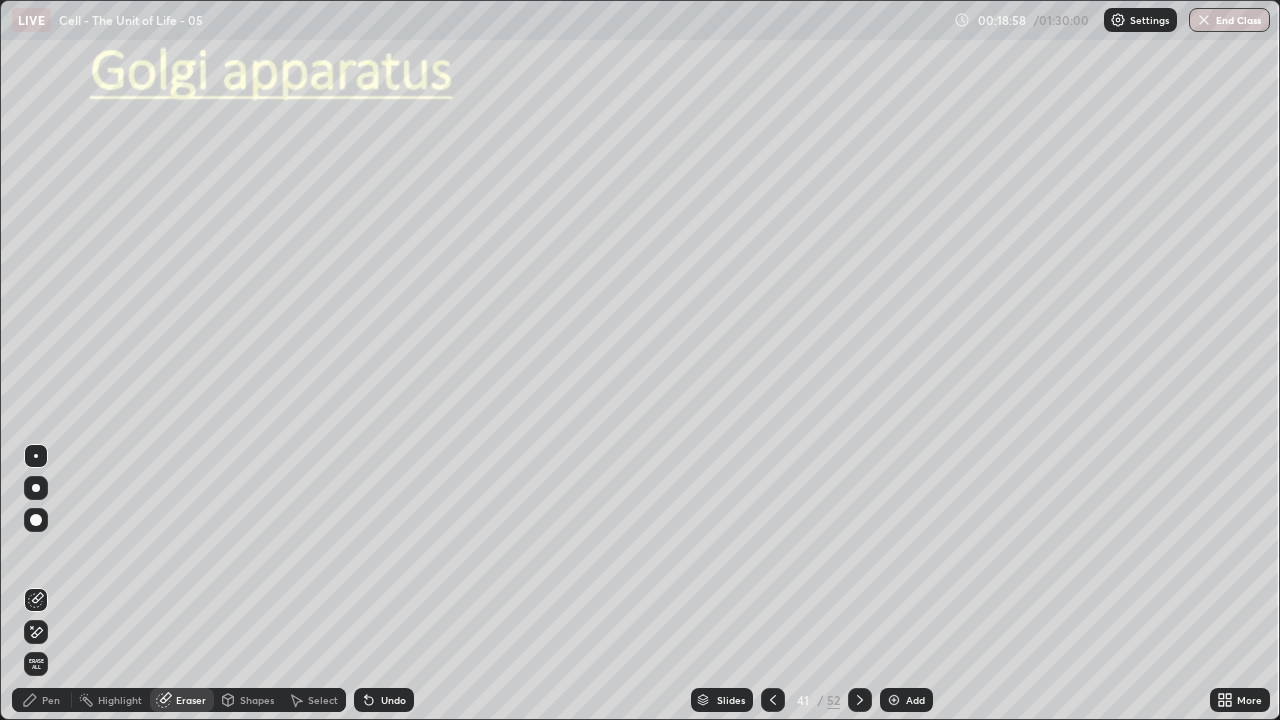 click on "Pen" at bounding box center [51, 700] 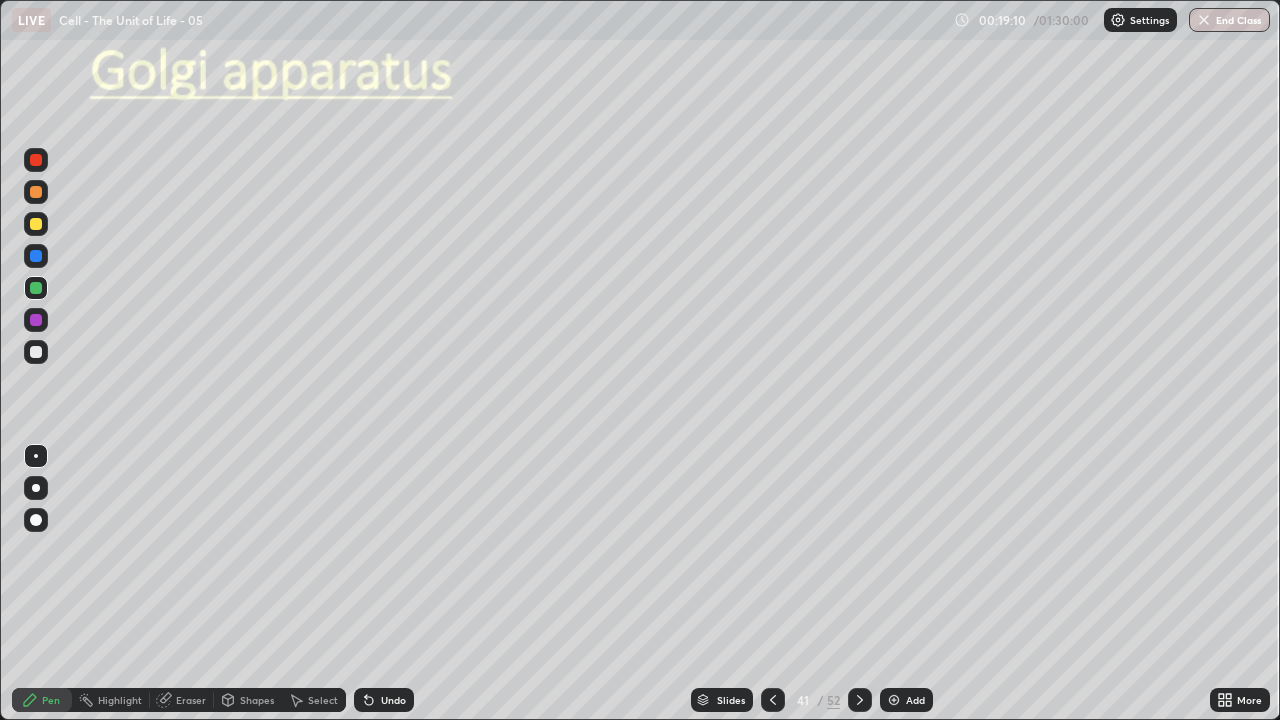 click at bounding box center [36, 456] 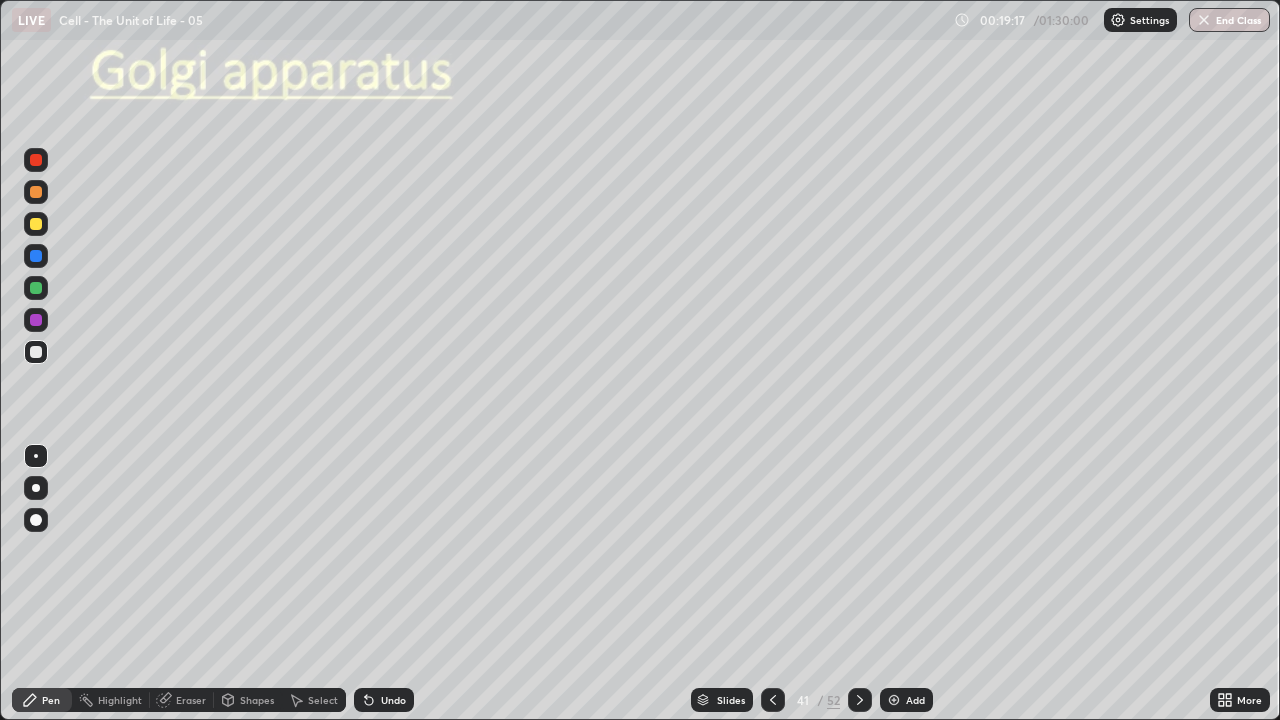 click at bounding box center [36, 224] 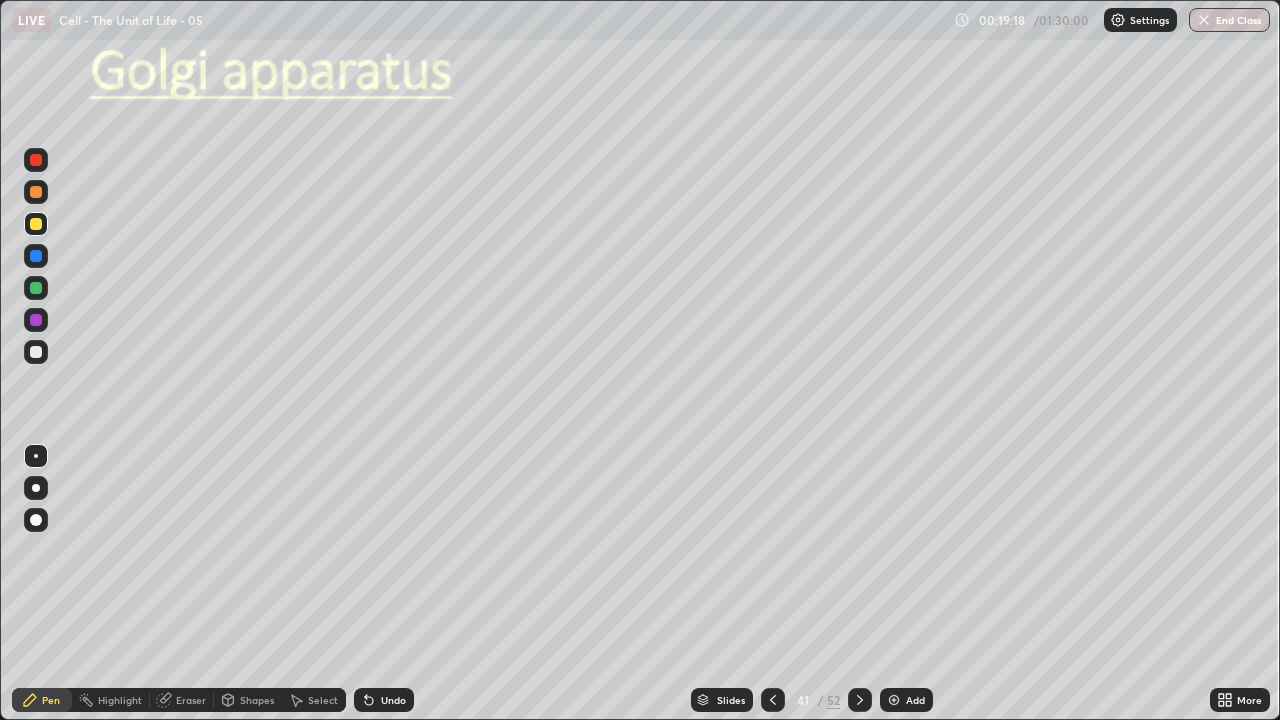 click at bounding box center [36, 520] 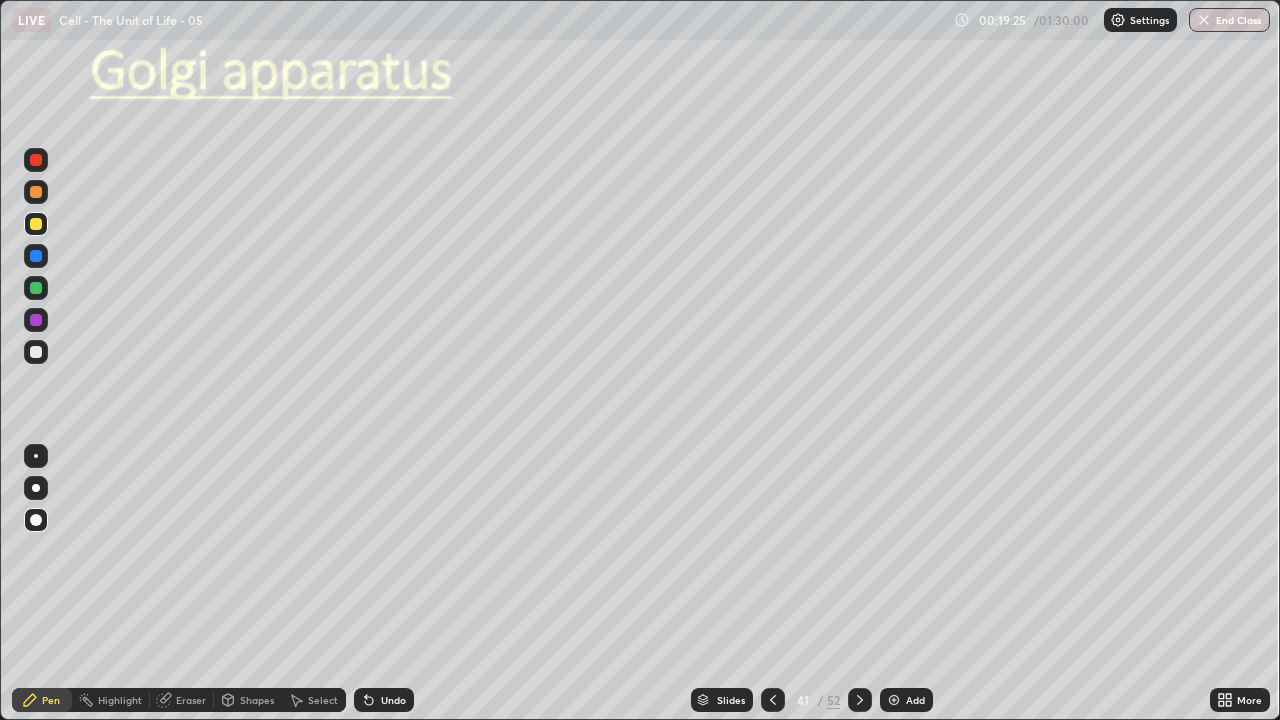 click at bounding box center [36, 488] 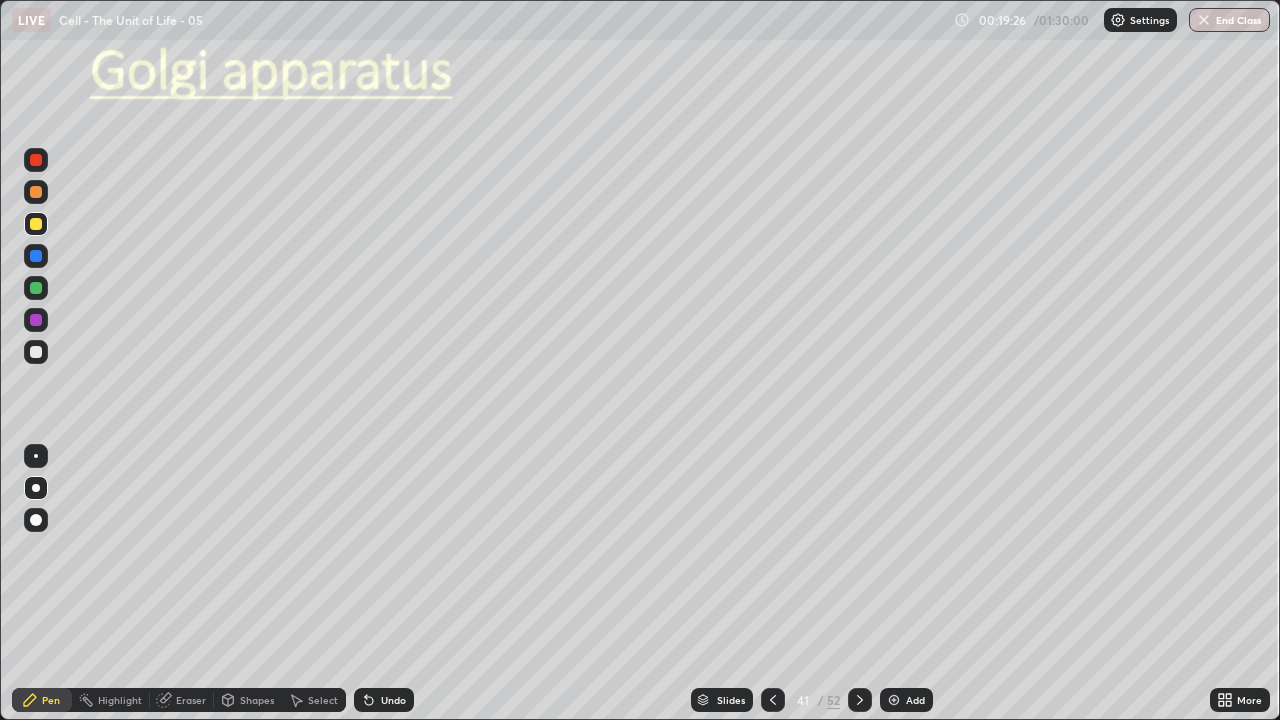 click at bounding box center (36, 160) 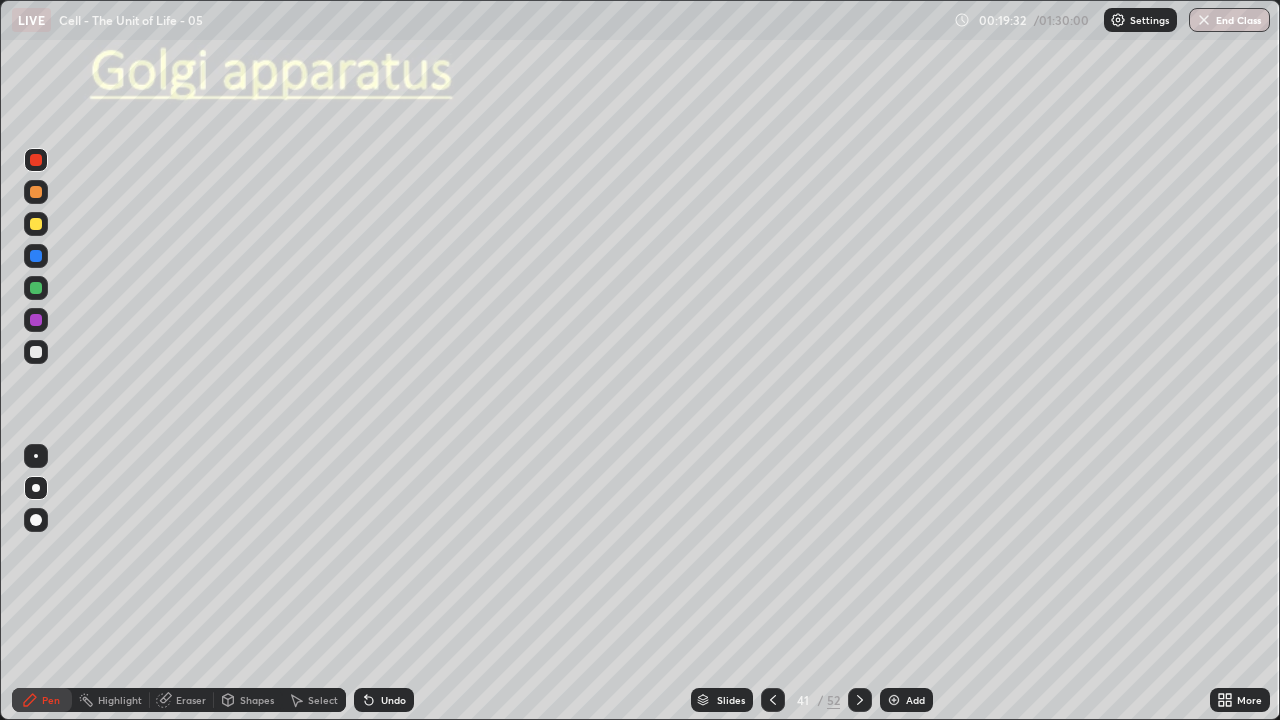 click at bounding box center (36, 320) 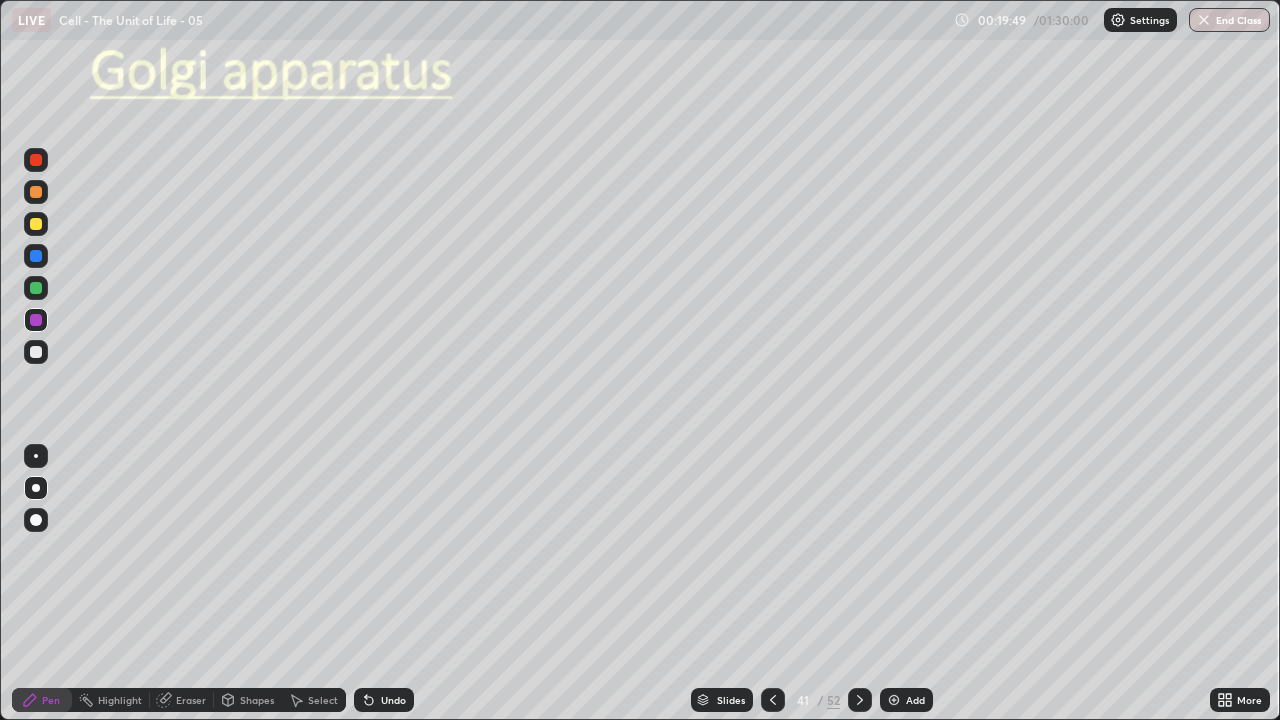 click on "Pen" at bounding box center (51, 700) 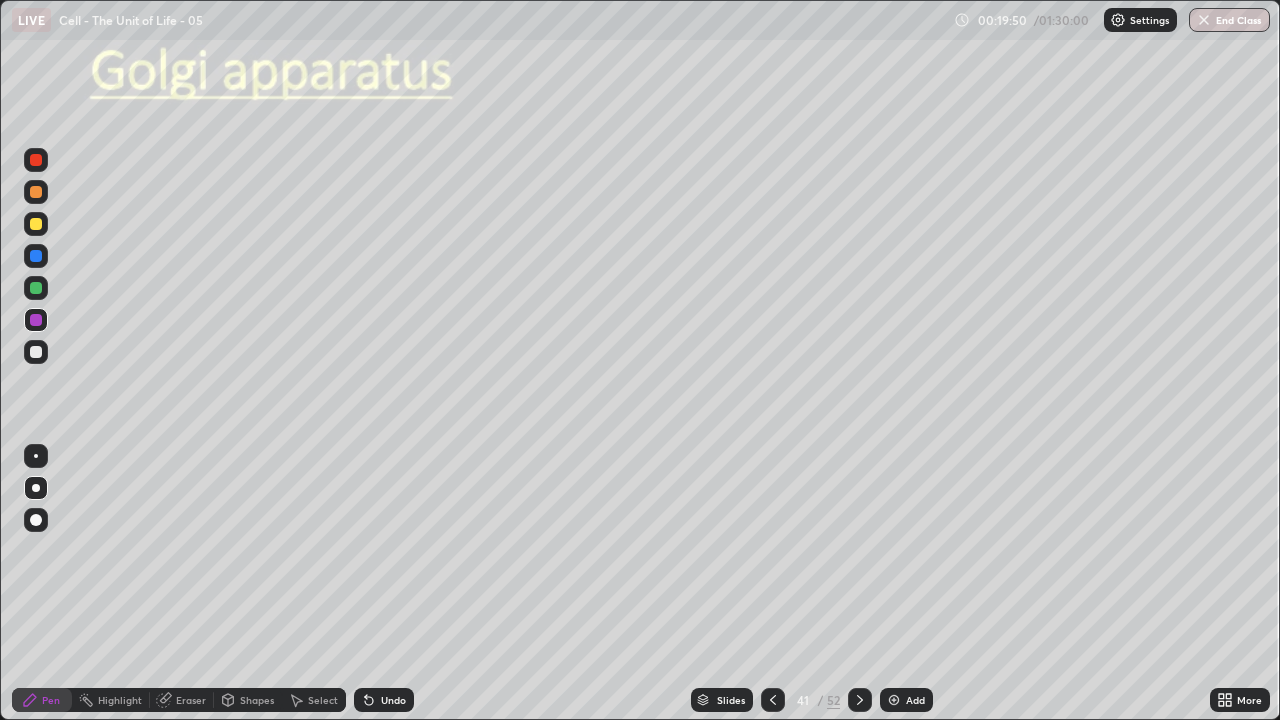 click at bounding box center [36, 488] 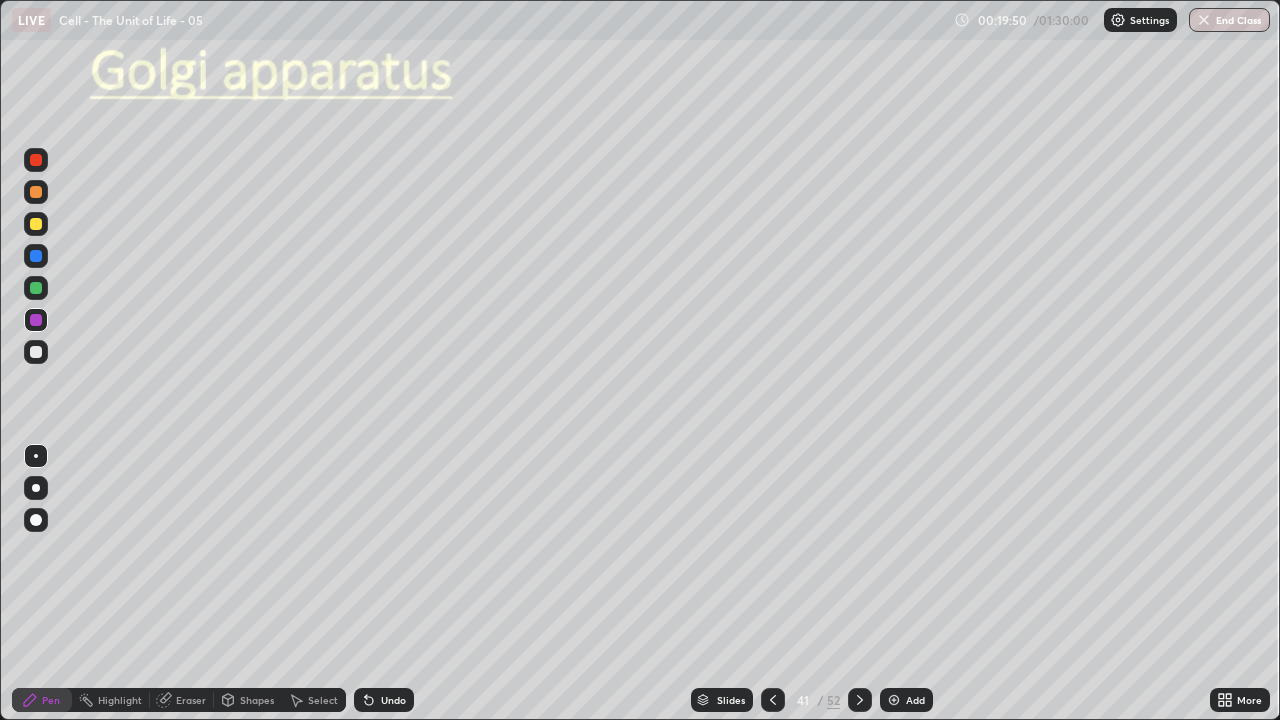 click at bounding box center (36, 352) 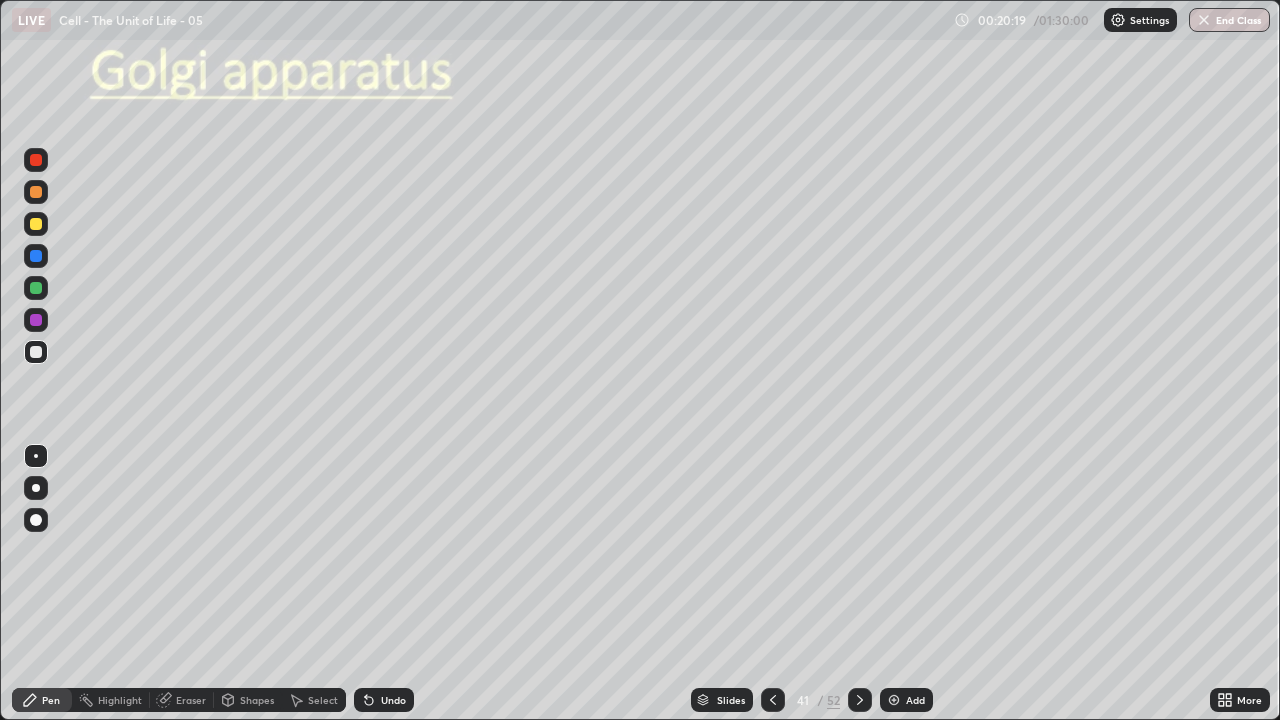 click at bounding box center (36, 320) 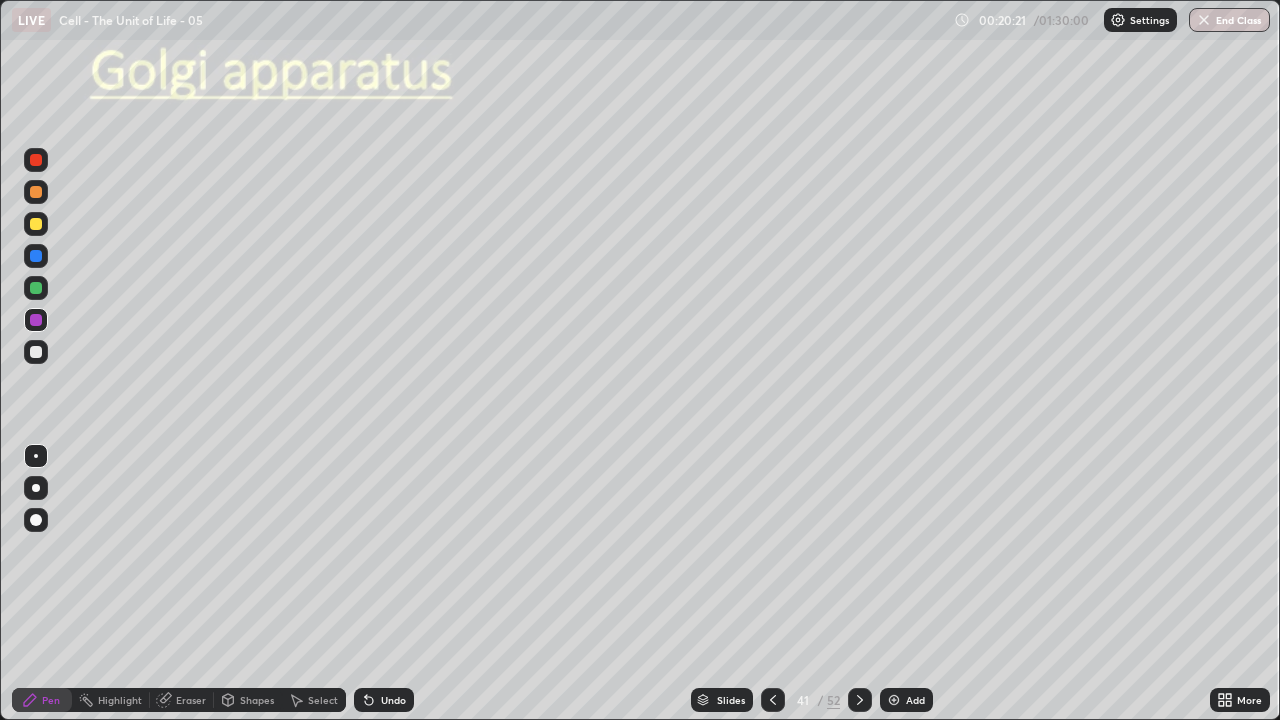 click at bounding box center [36, 160] 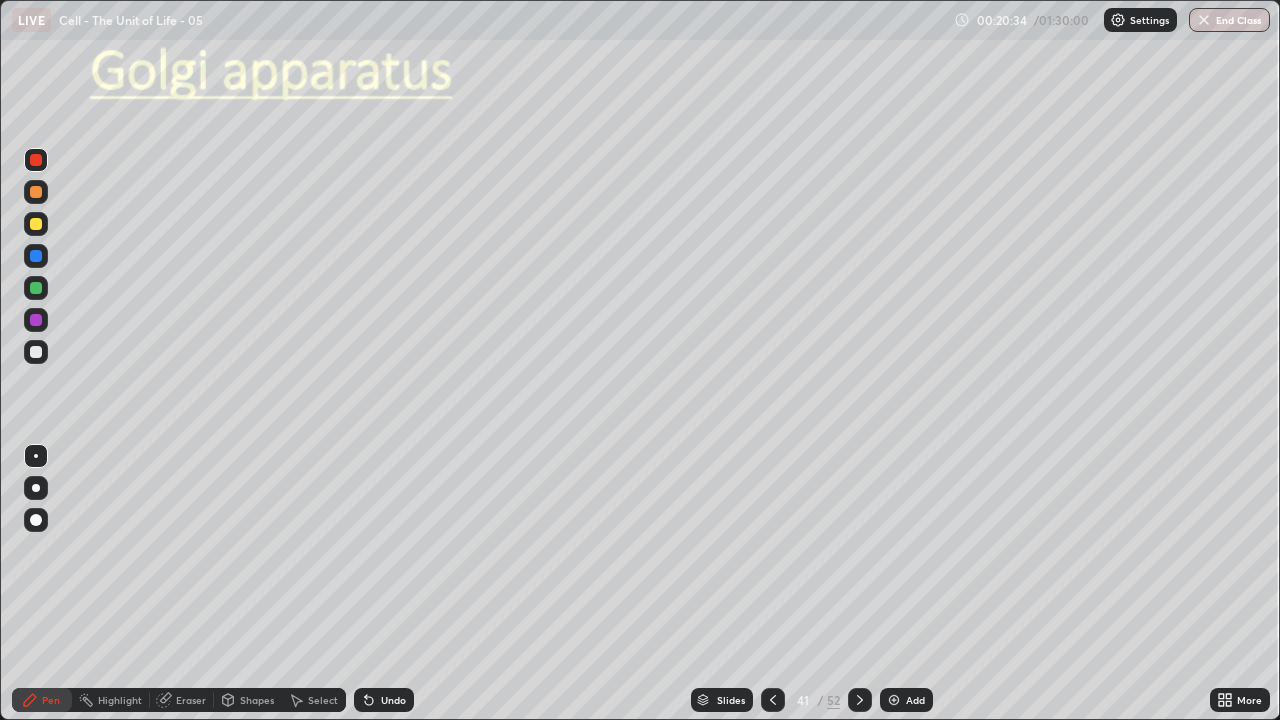 click on "Undo" at bounding box center (393, 700) 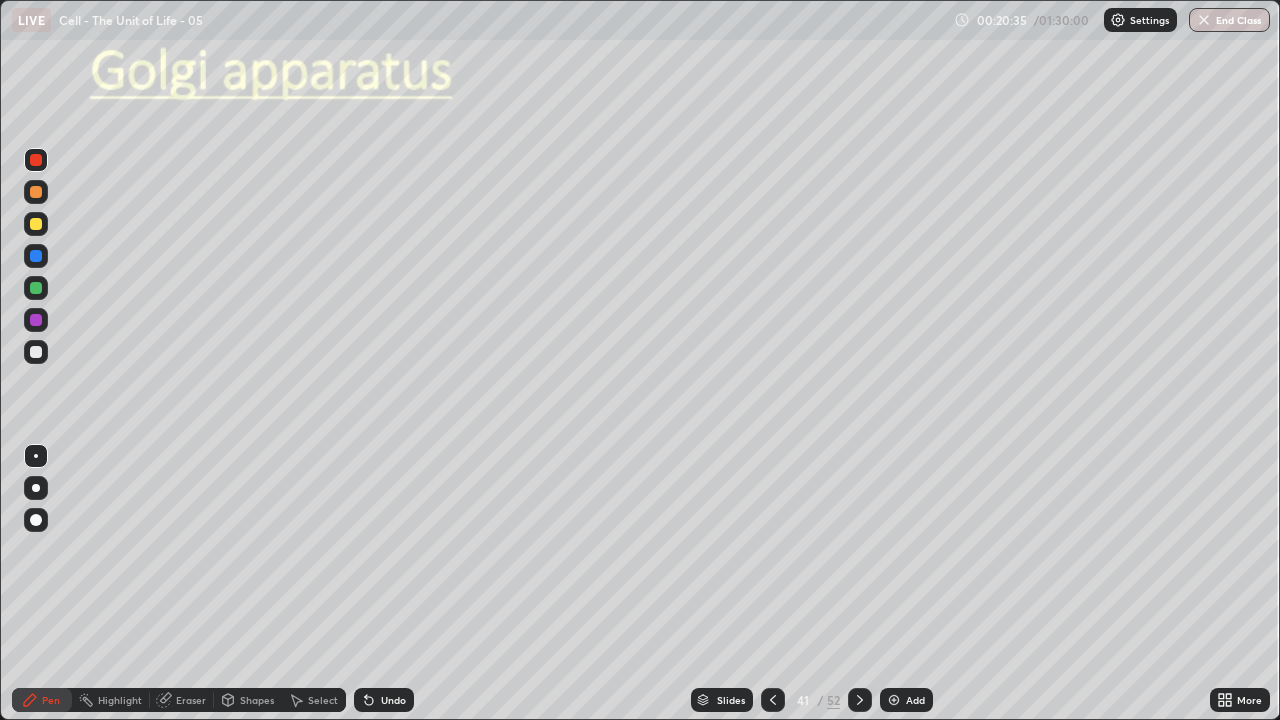 click on "Undo" at bounding box center [384, 700] 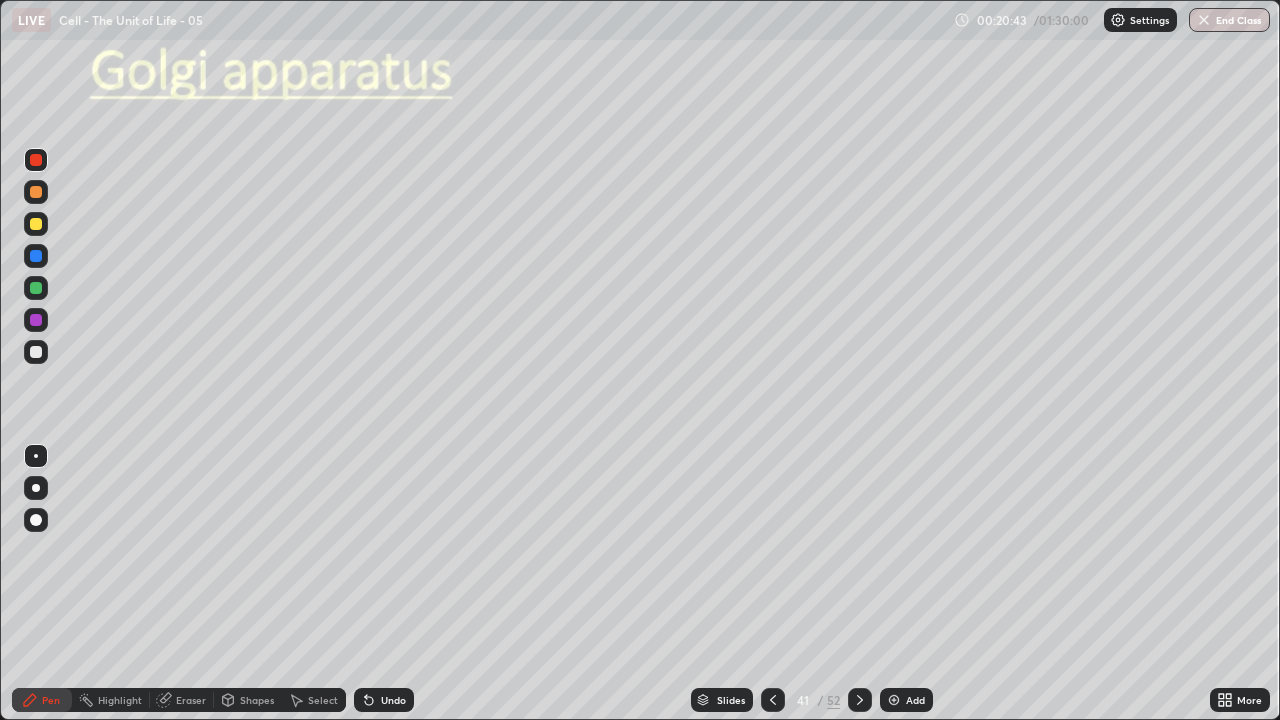 click on "Undo" at bounding box center [384, 700] 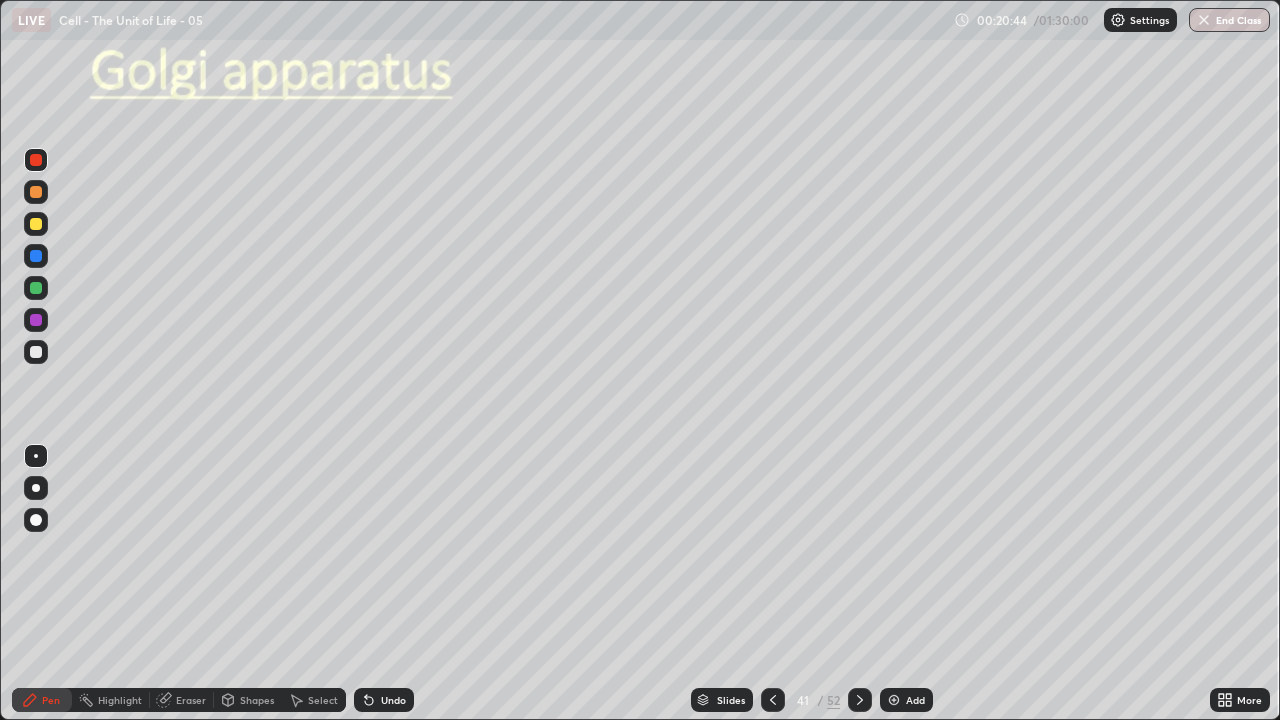 click on "Undo" at bounding box center (384, 700) 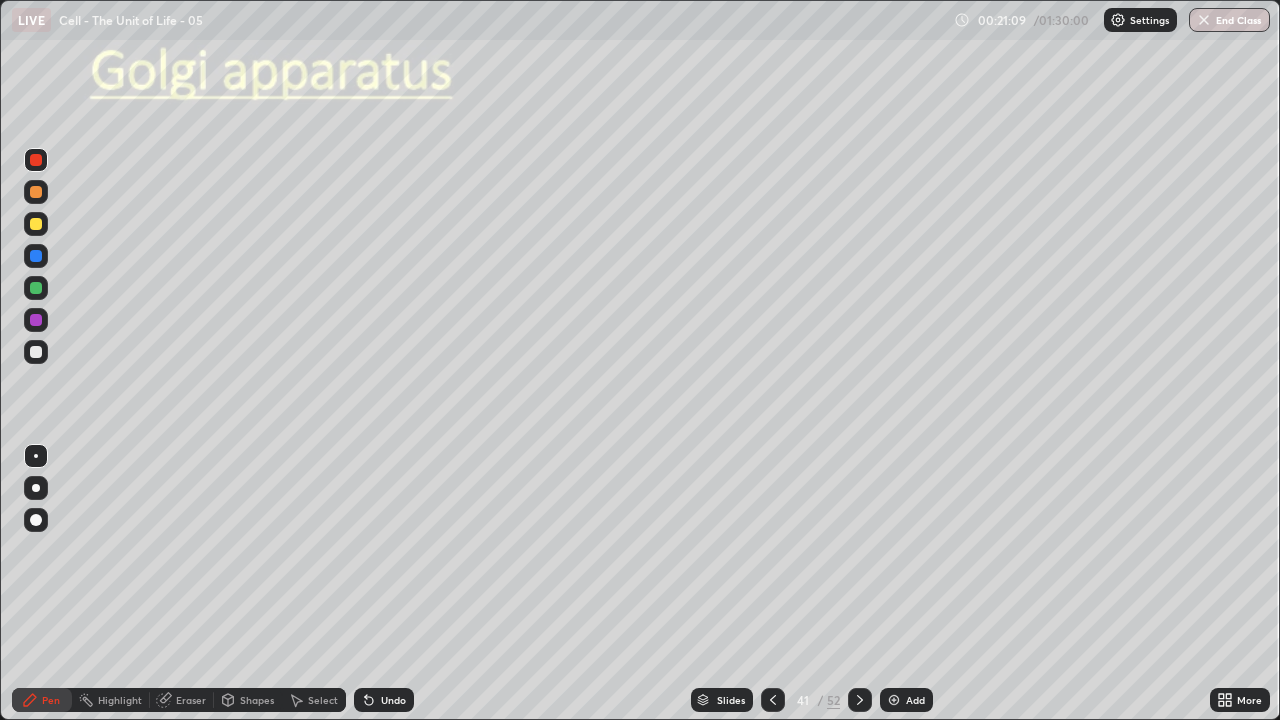 click on "Undo" at bounding box center [393, 700] 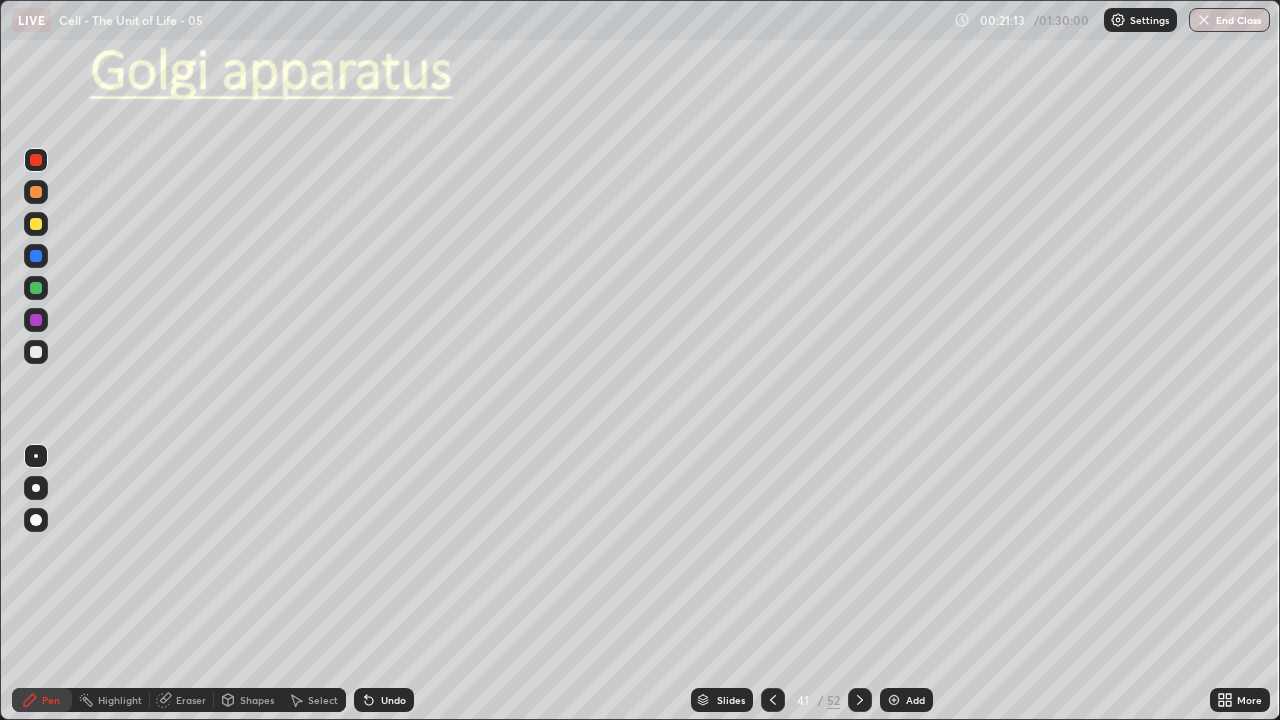 click on "Undo" at bounding box center [393, 700] 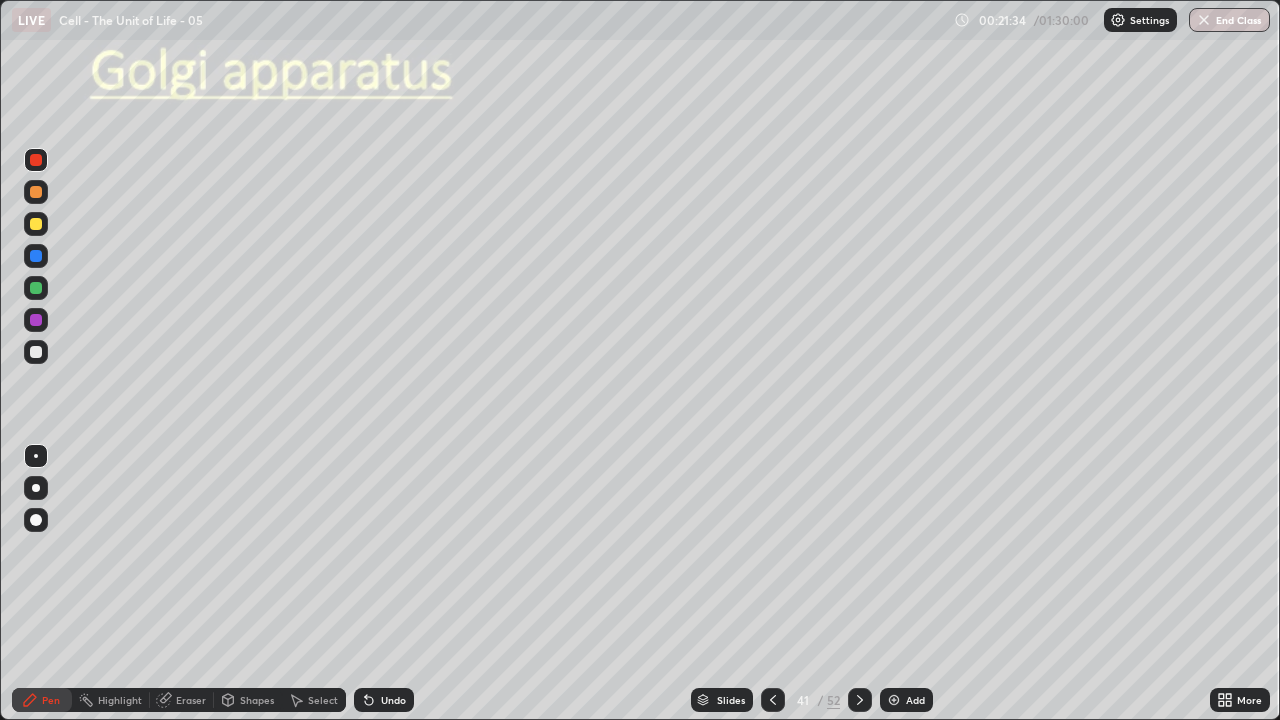 click at bounding box center (36, 488) 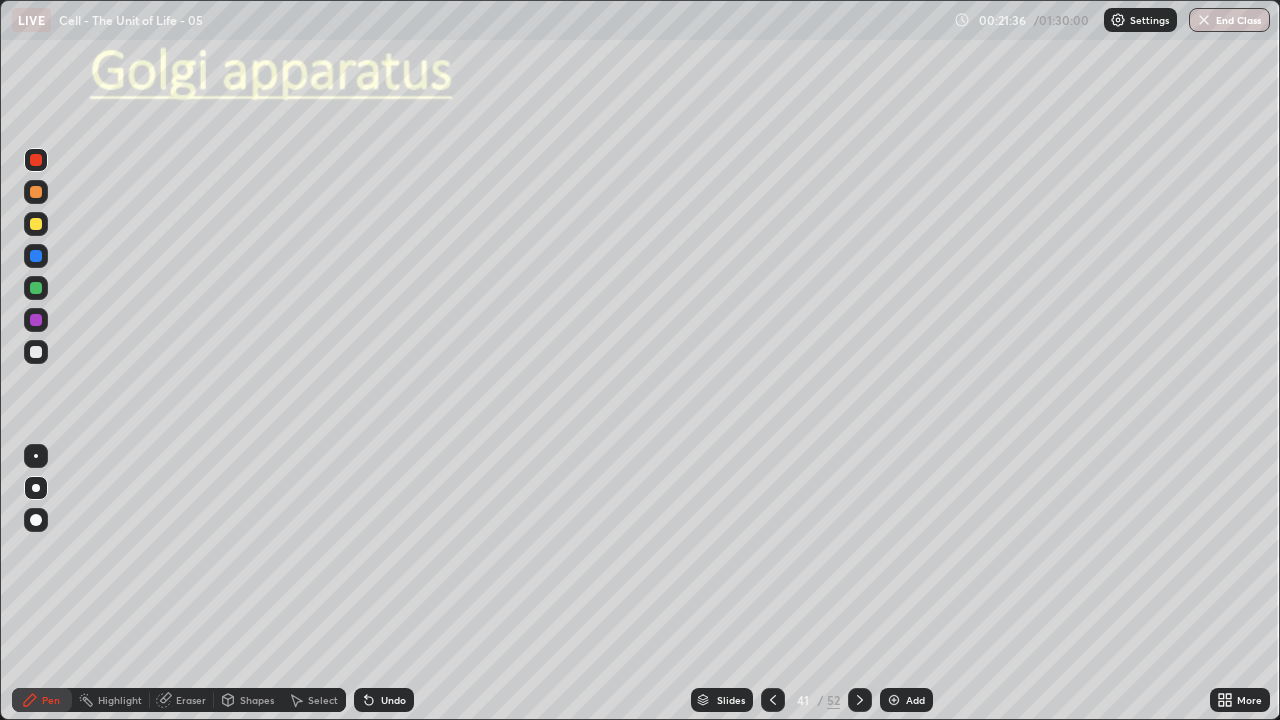 click at bounding box center (36, 352) 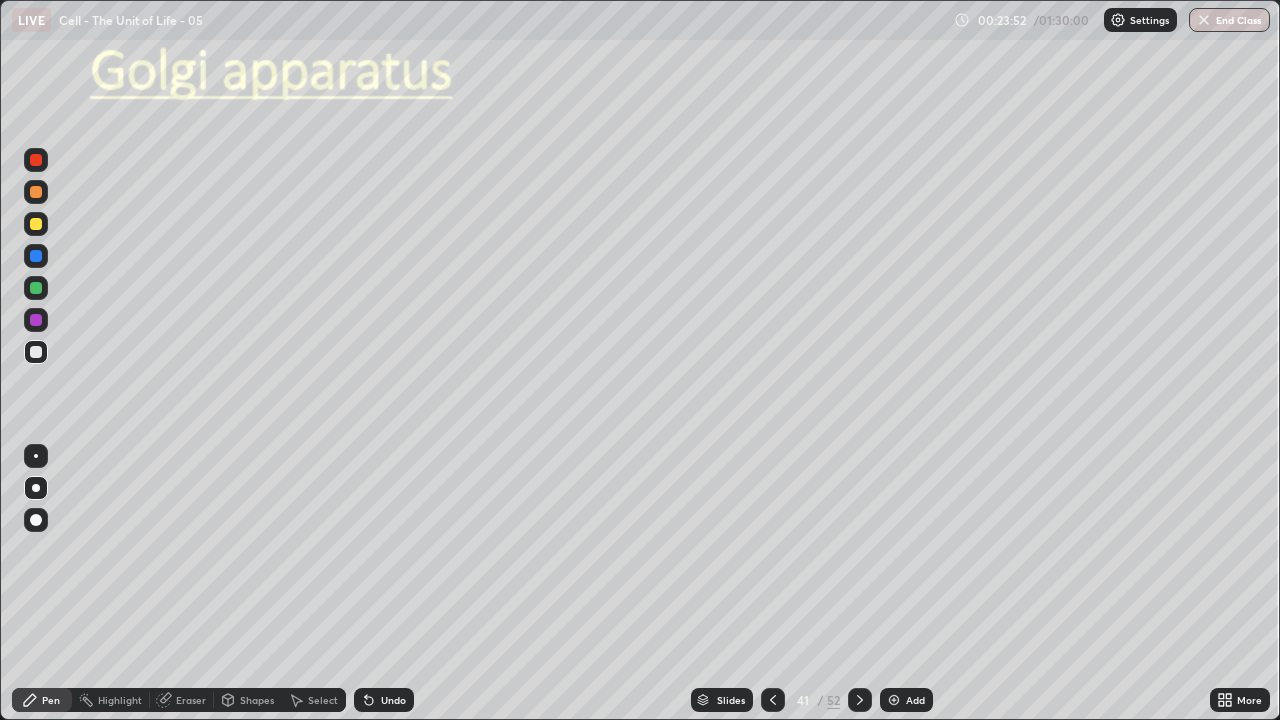 click at bounding box center (36, 488) 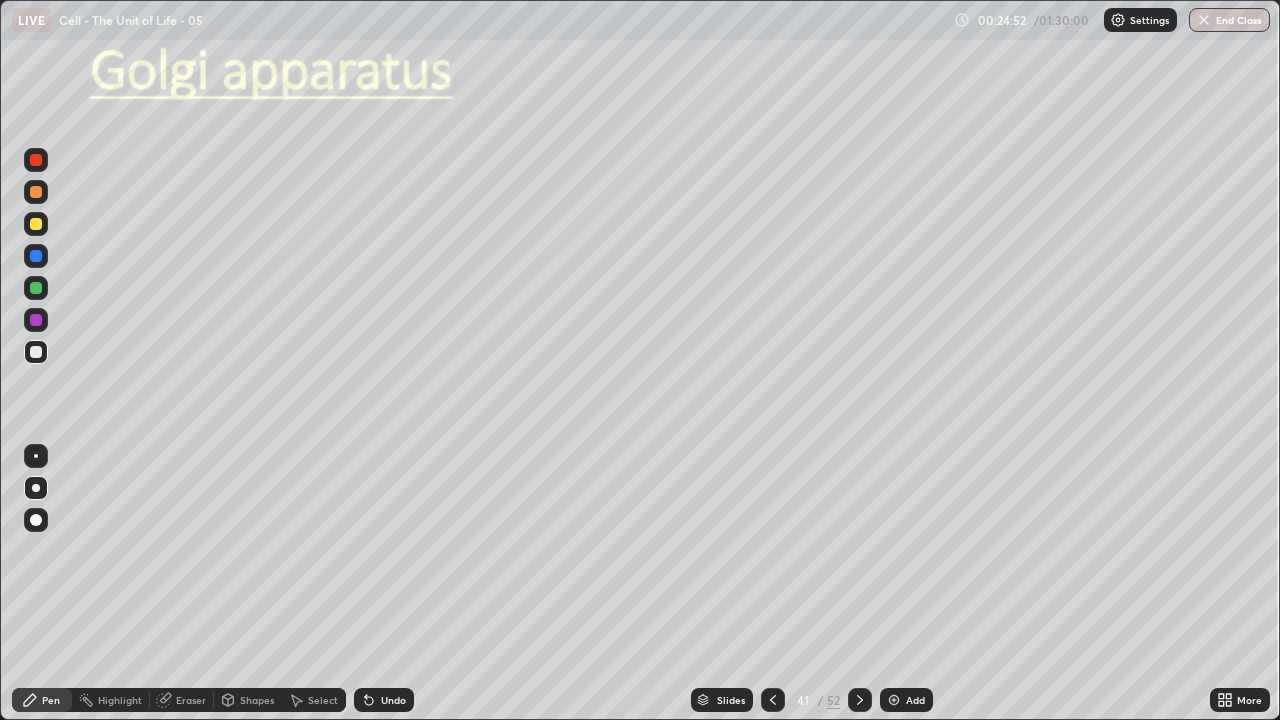 click on "Slides 41 / 52 Add" at bounding box center [812, 700] 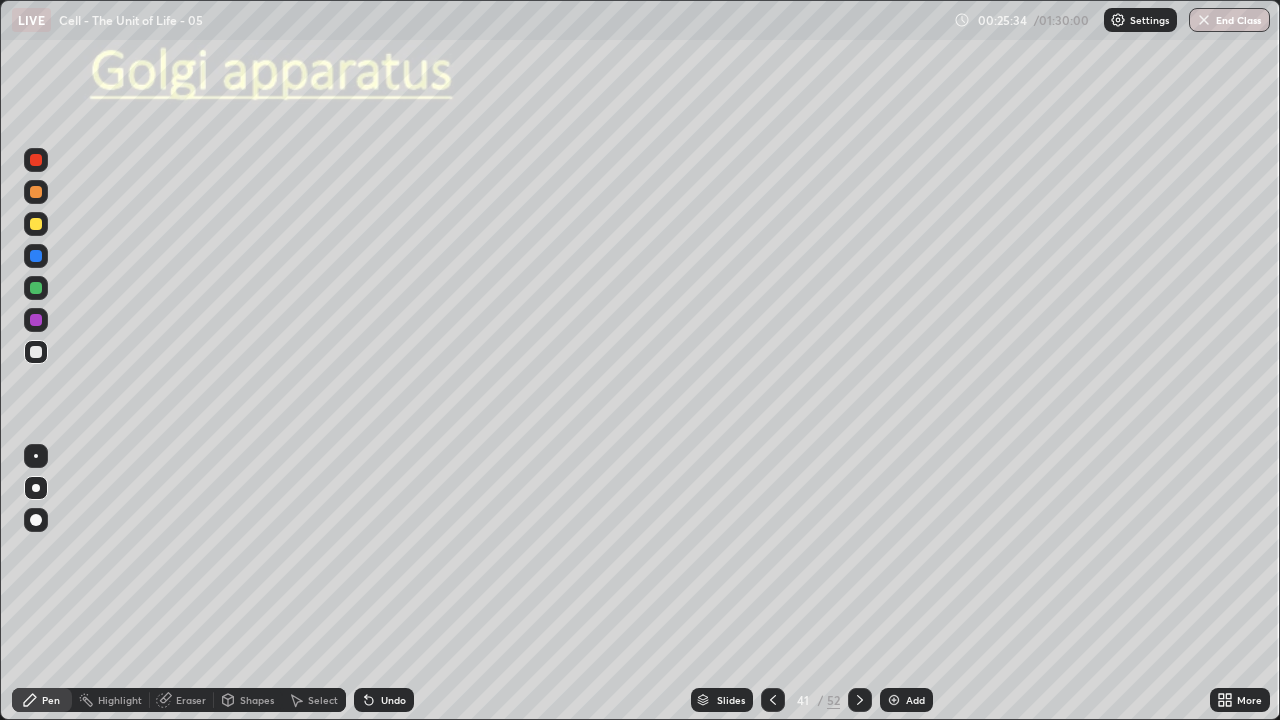 click on "Eraser" at bounding box center (182, 700) 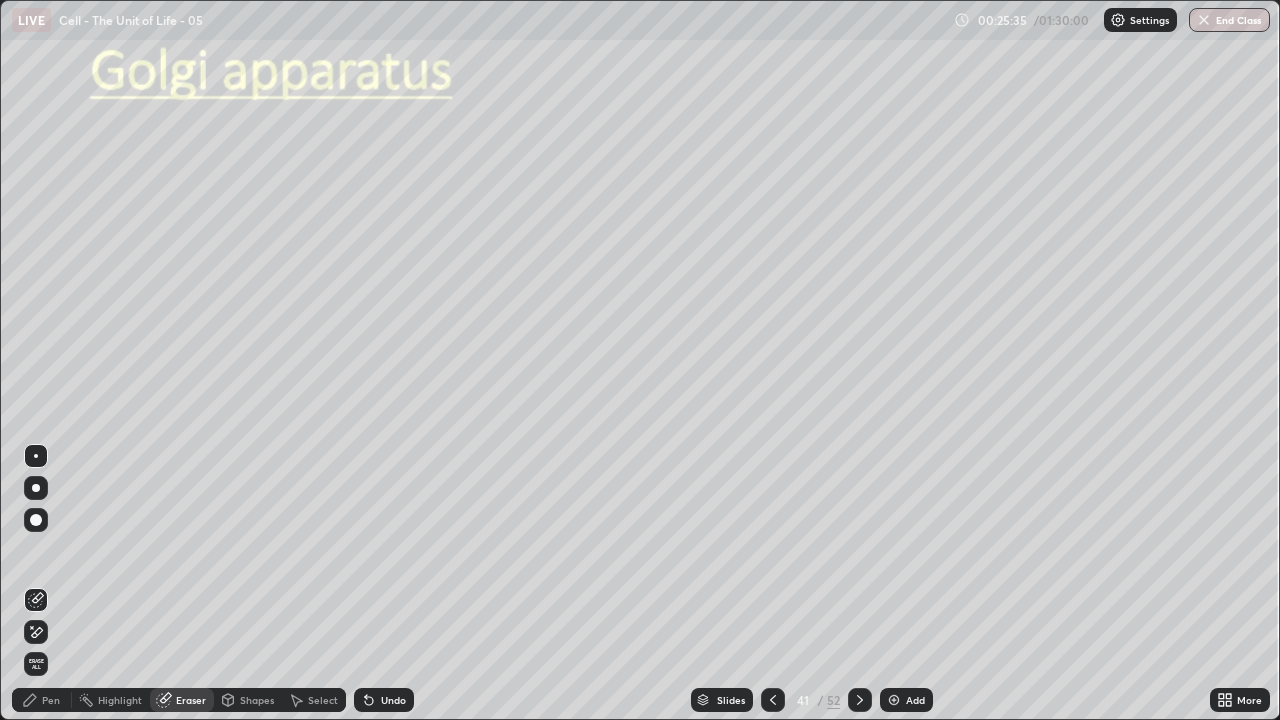 click 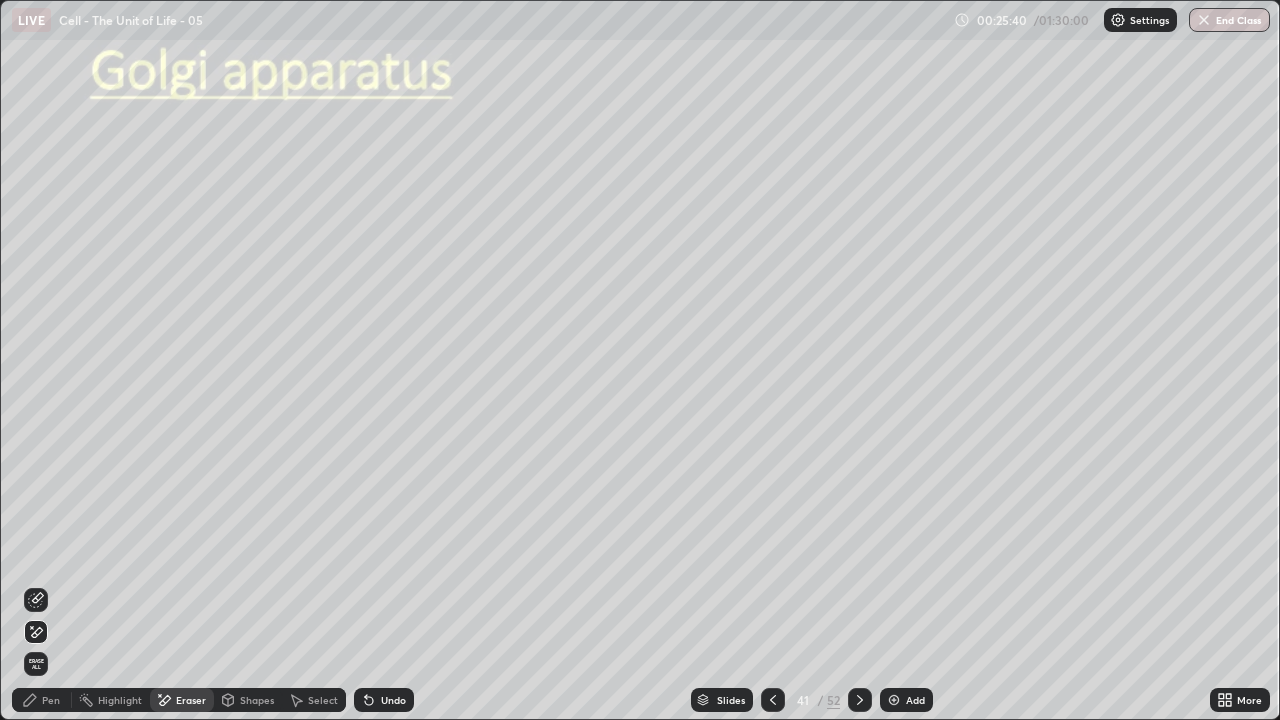 click on "Pen" at bounding box center (42, 700) 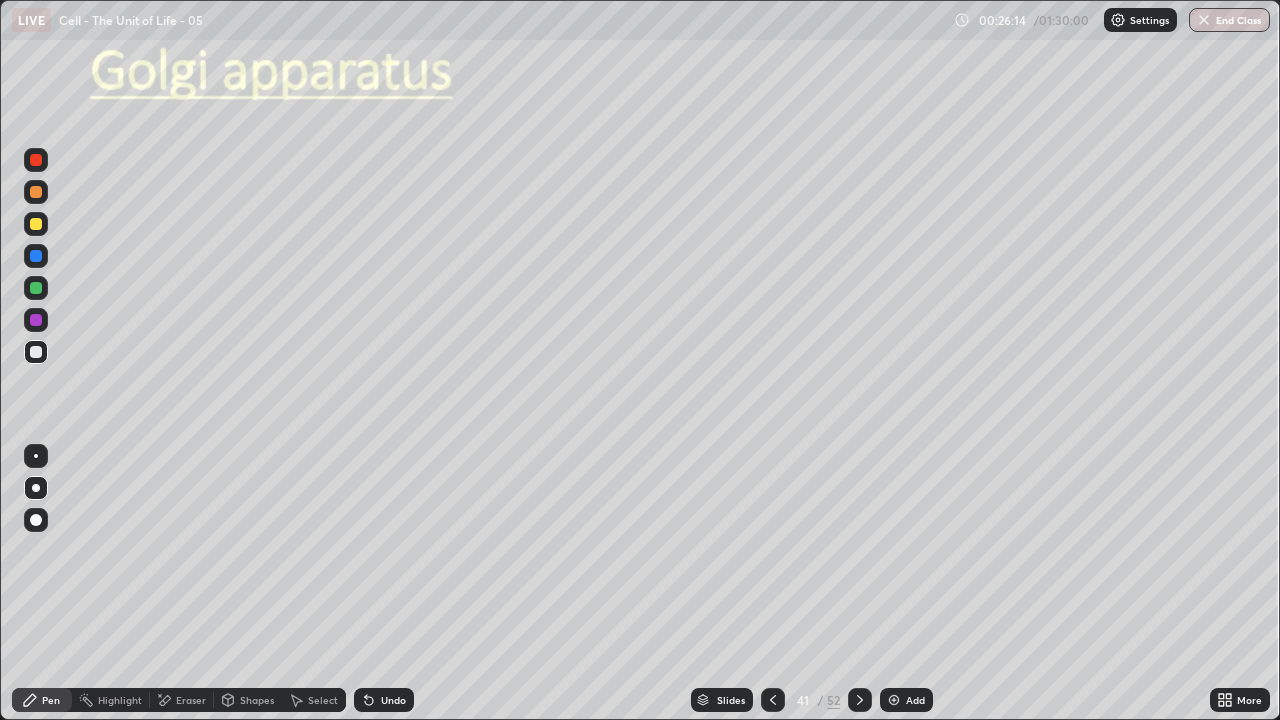 click at bounding box center (36, 488) 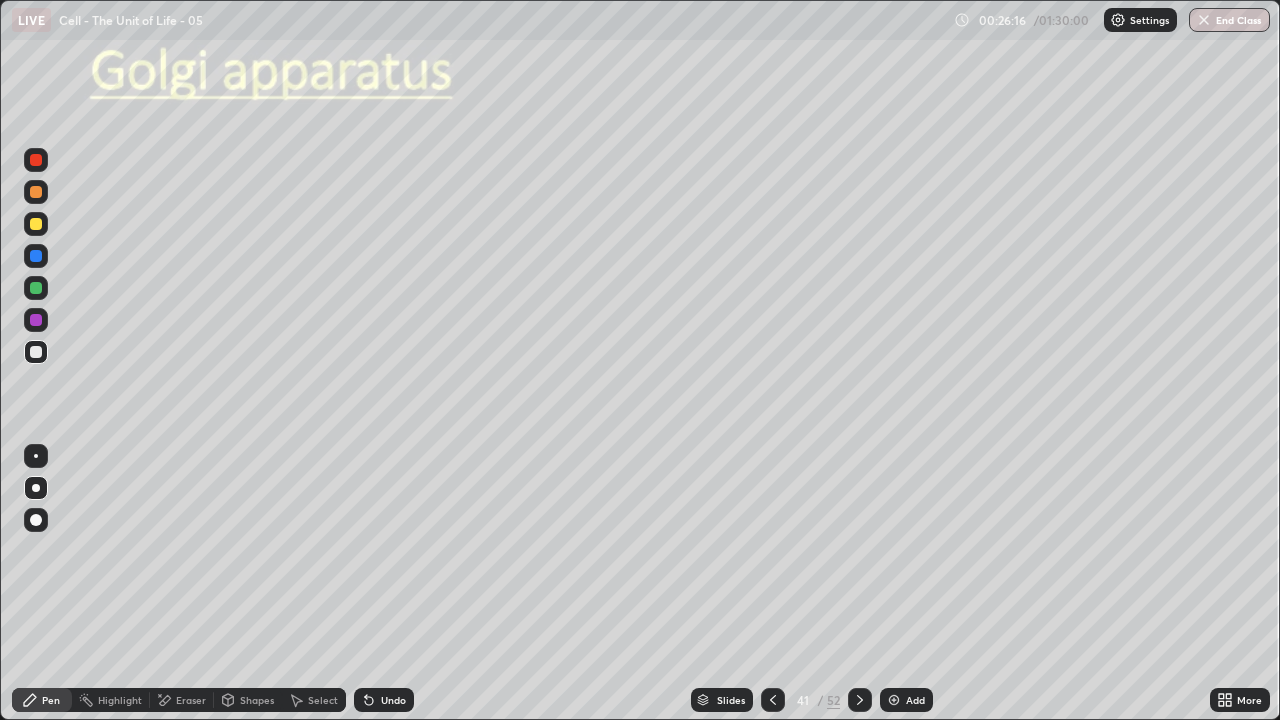 click at bounding box center [36, 288] 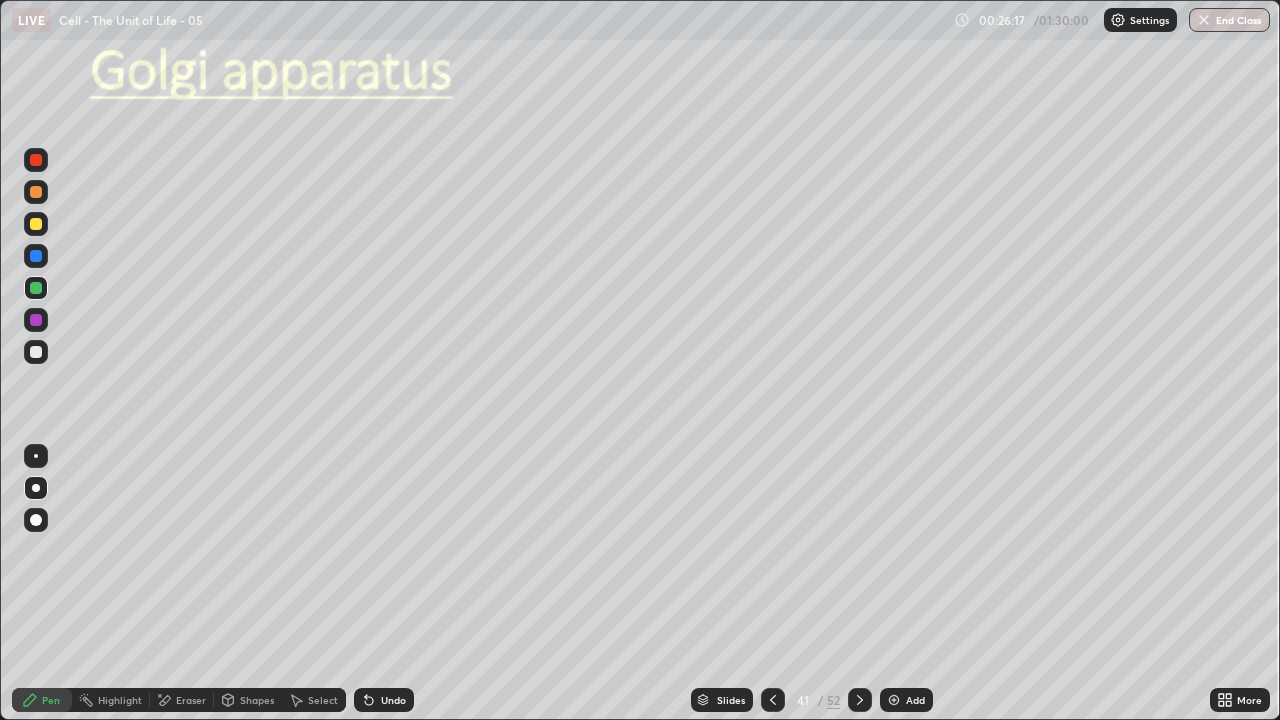 click on "Shapes" at bounding box center [248, 700] 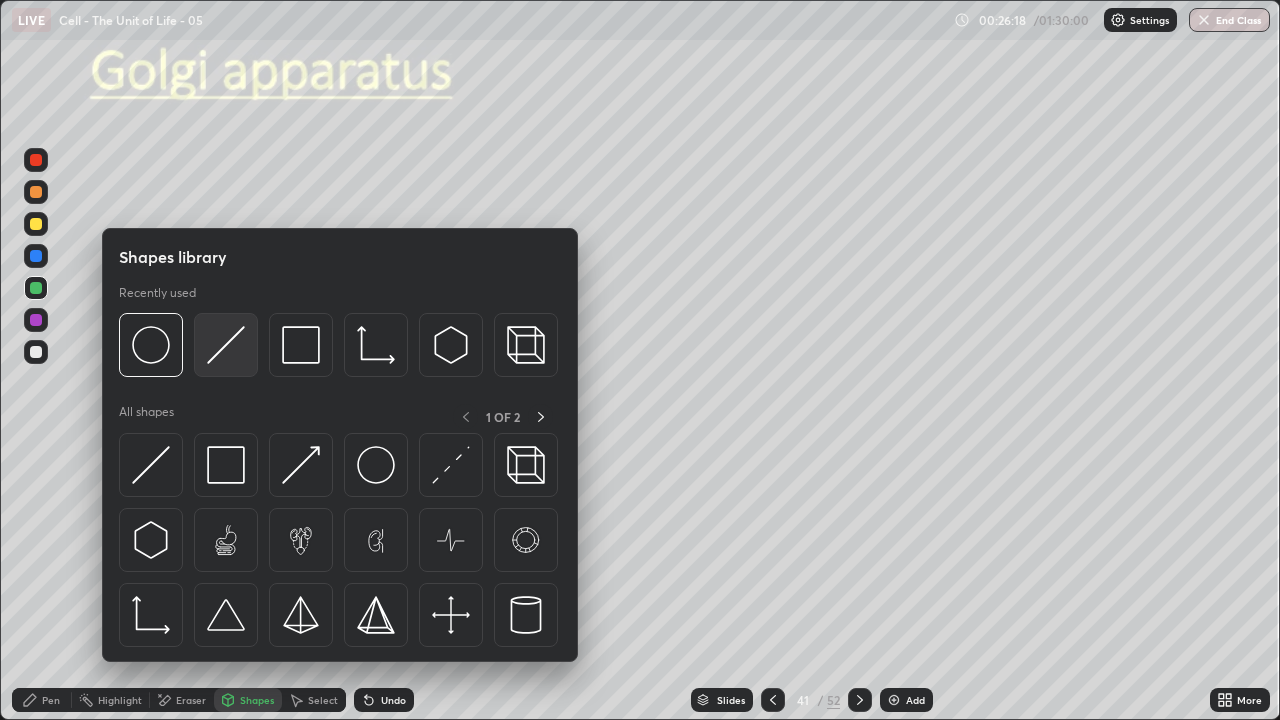 click at bounding box center (226, 345) 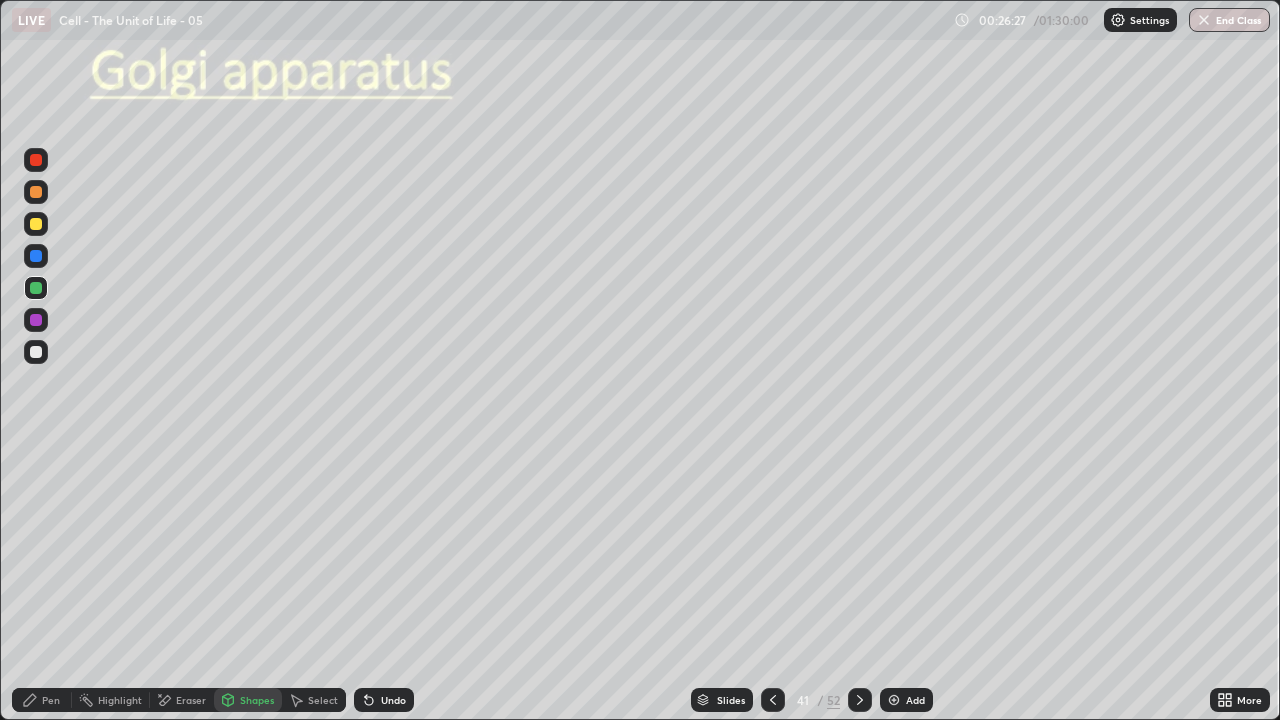 click at bounding box center [36, 352] 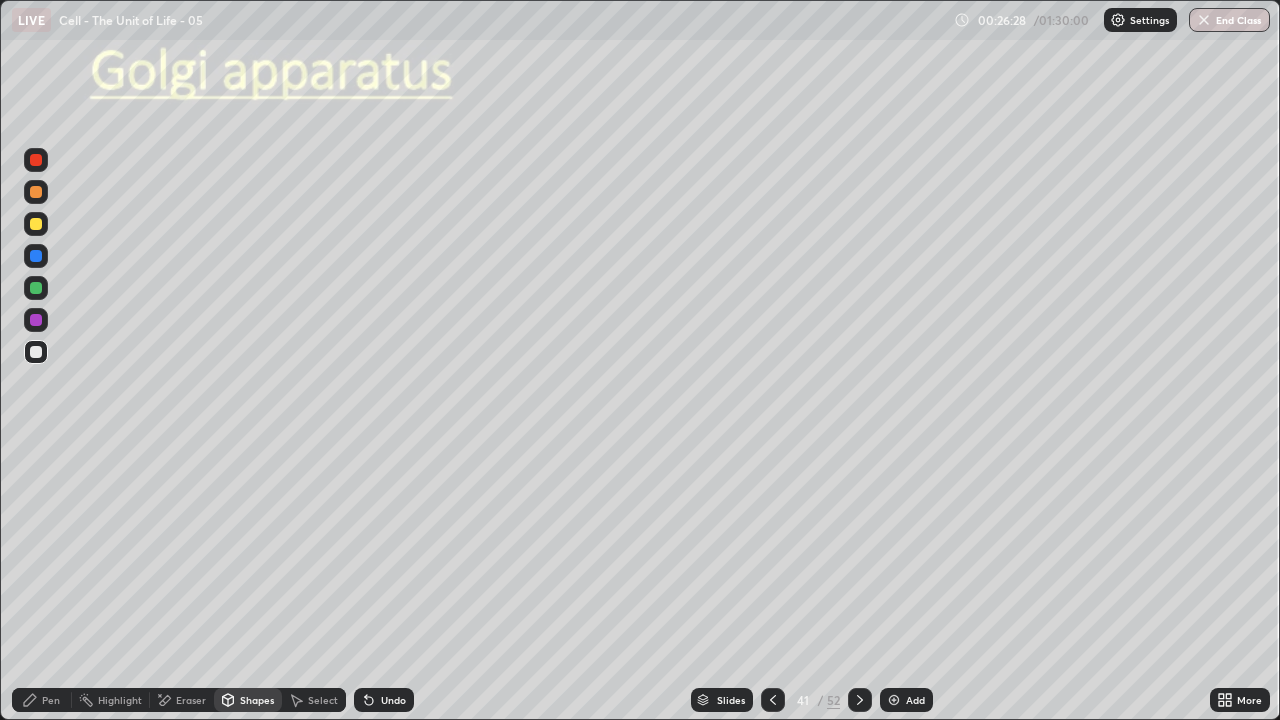 click on "Pen" at bounding box center [51, 700] 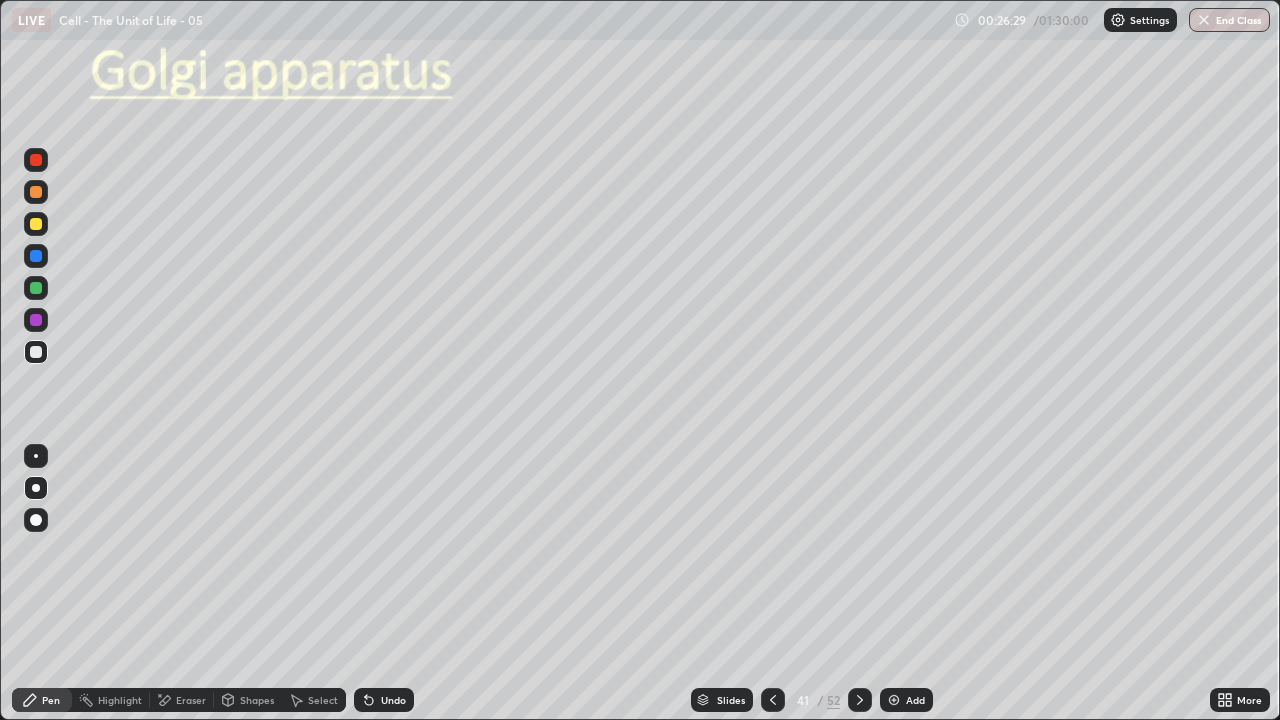 click at bounding box center (36, 488) 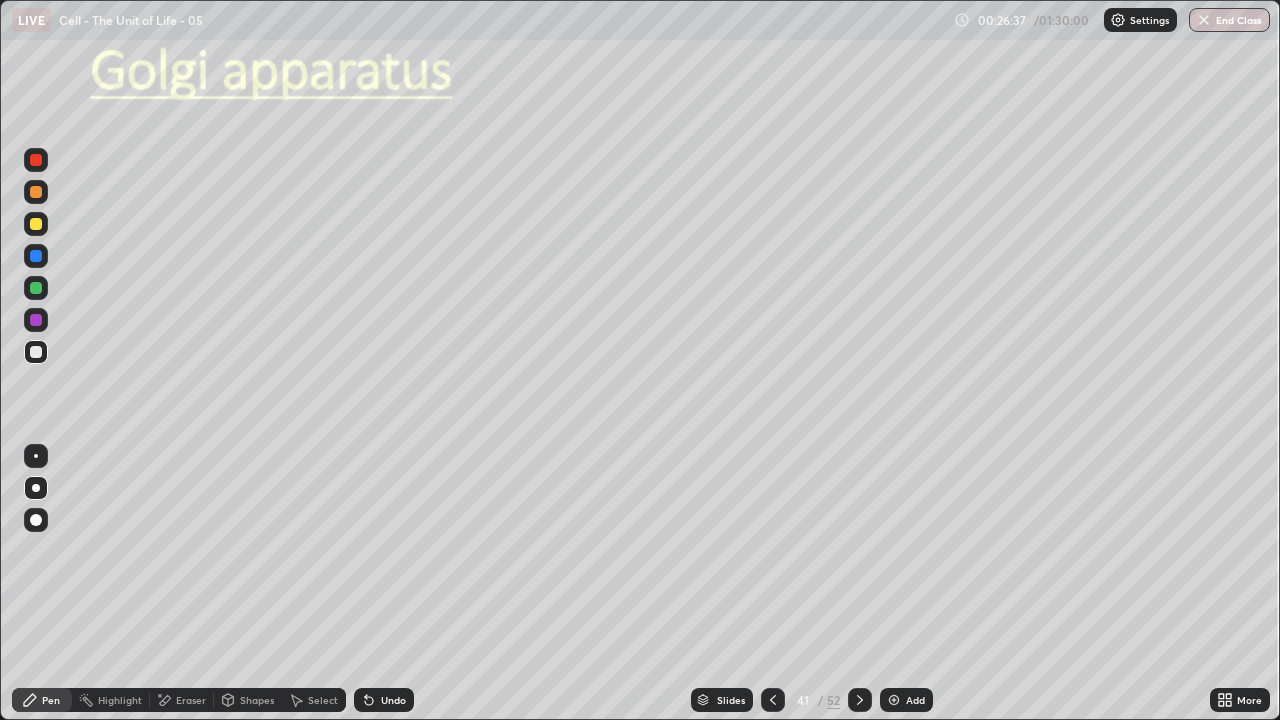click at bounding box center (36, 224) 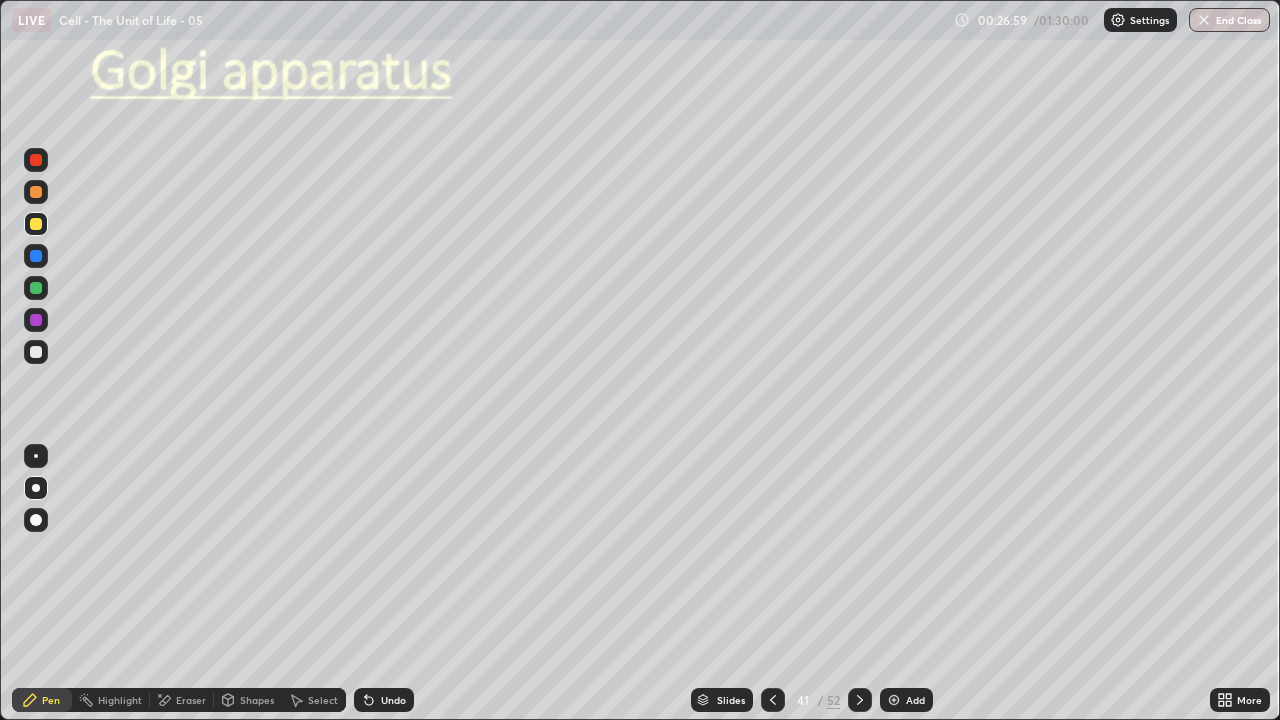 click at bounding box center (36, 256) 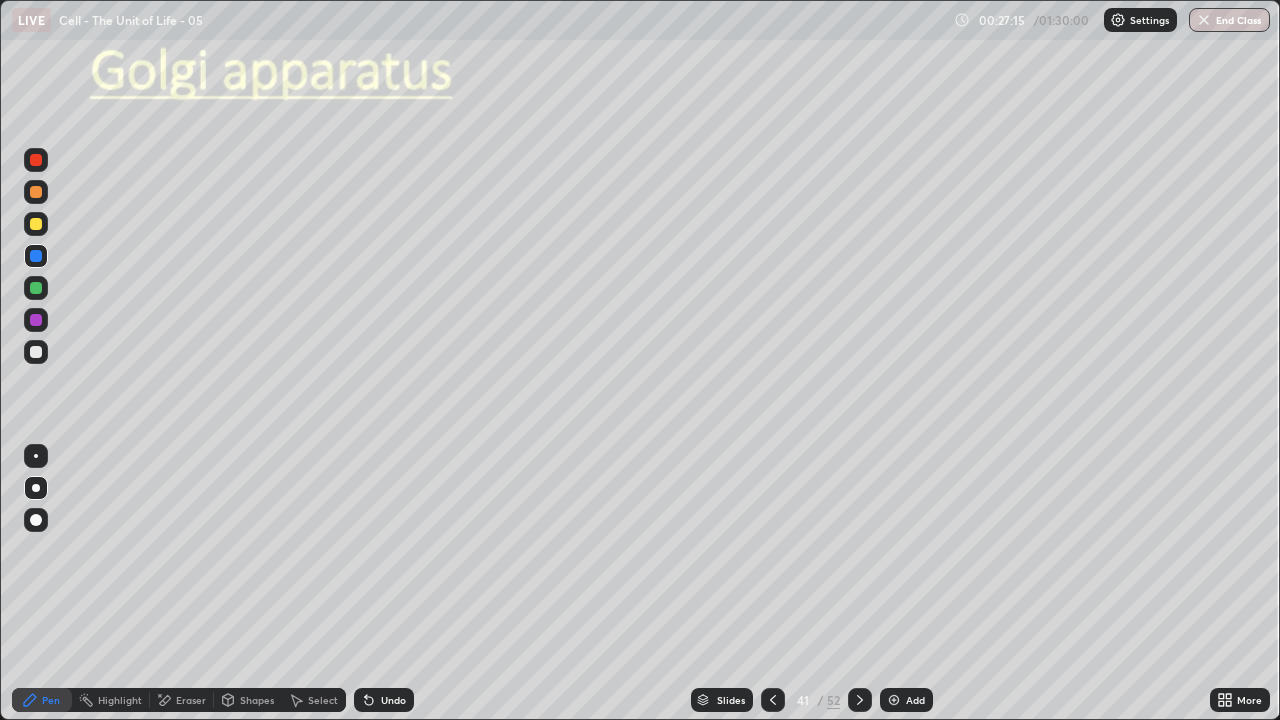 click at bounding box center [36, 352] 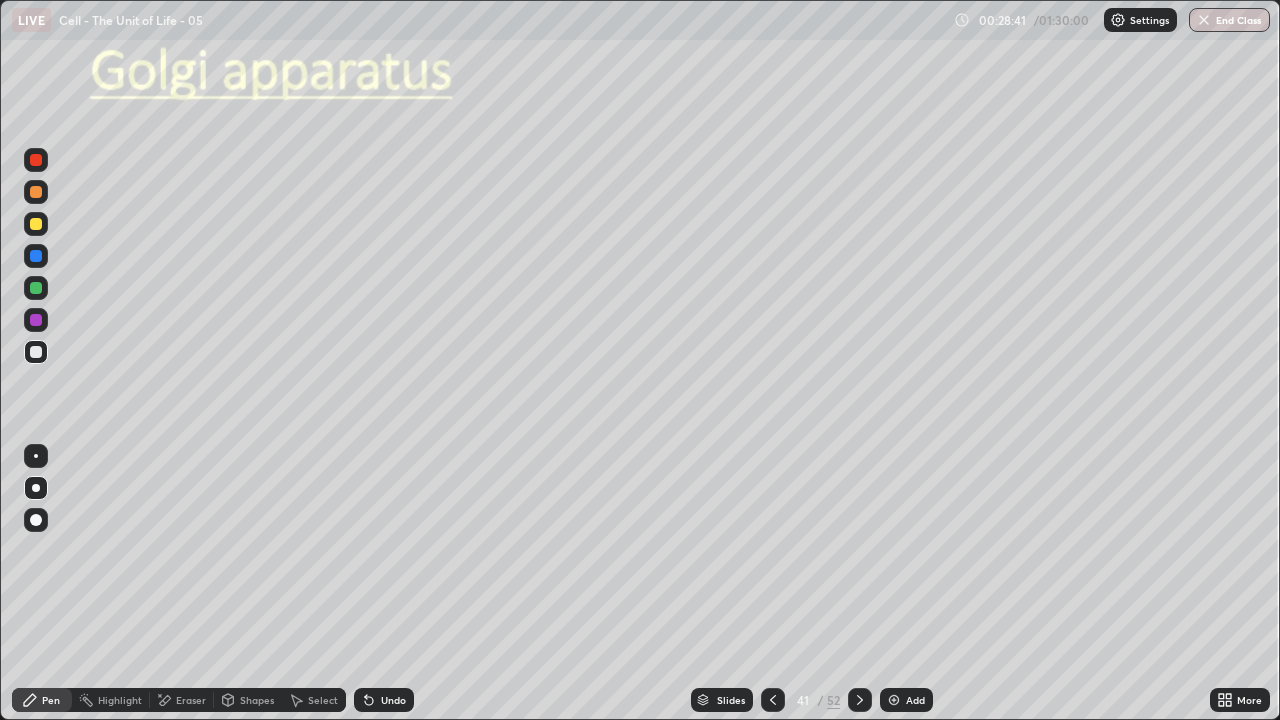 click at bounding box center (36, 456) 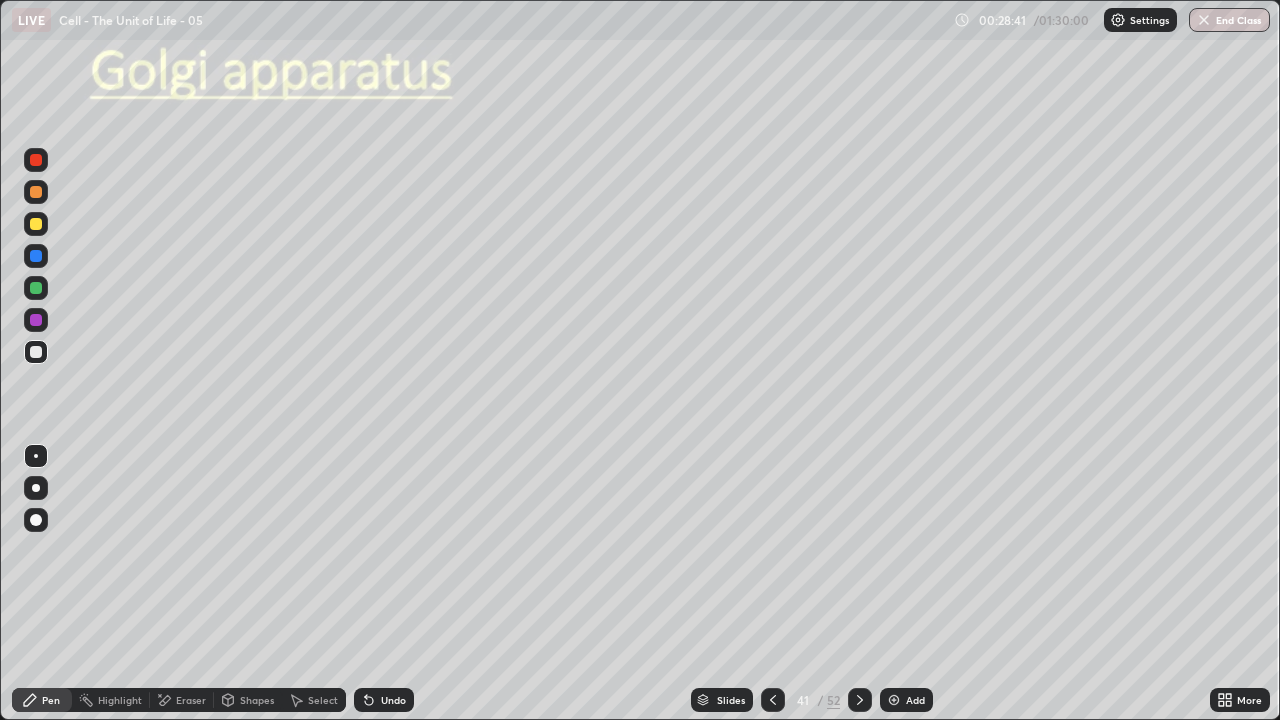 click at bounding box center (36, 352) 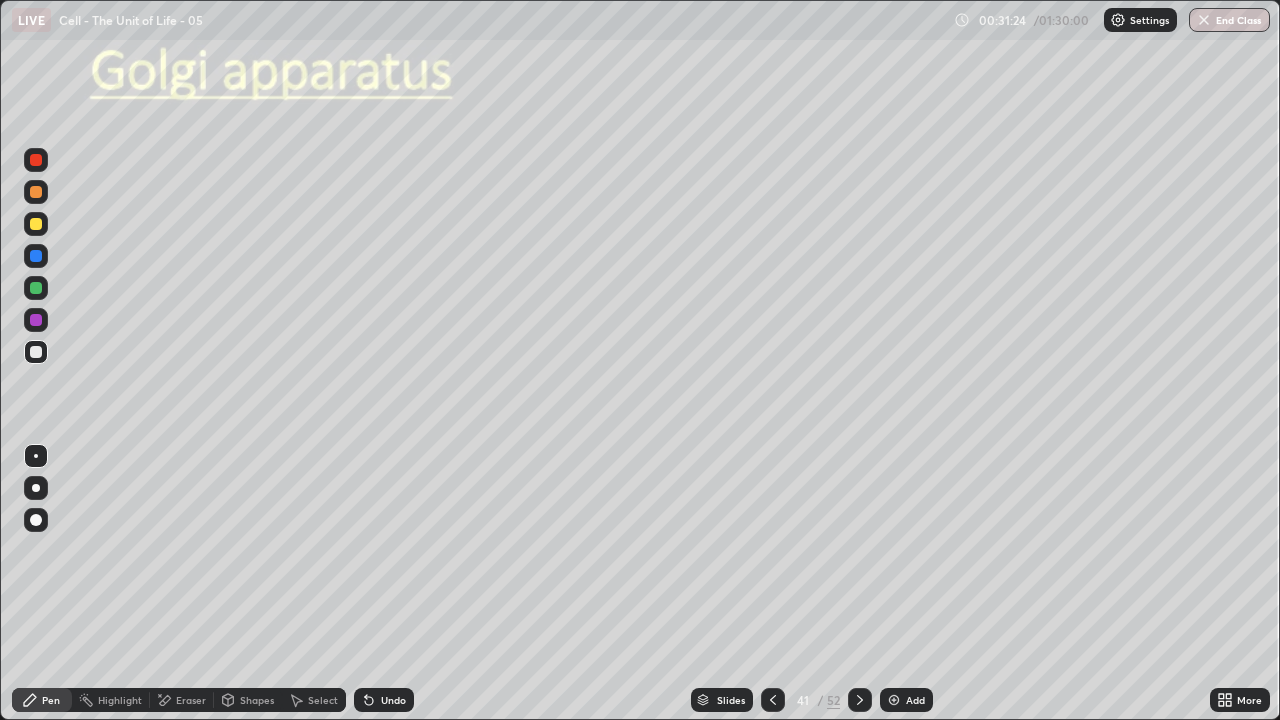 click 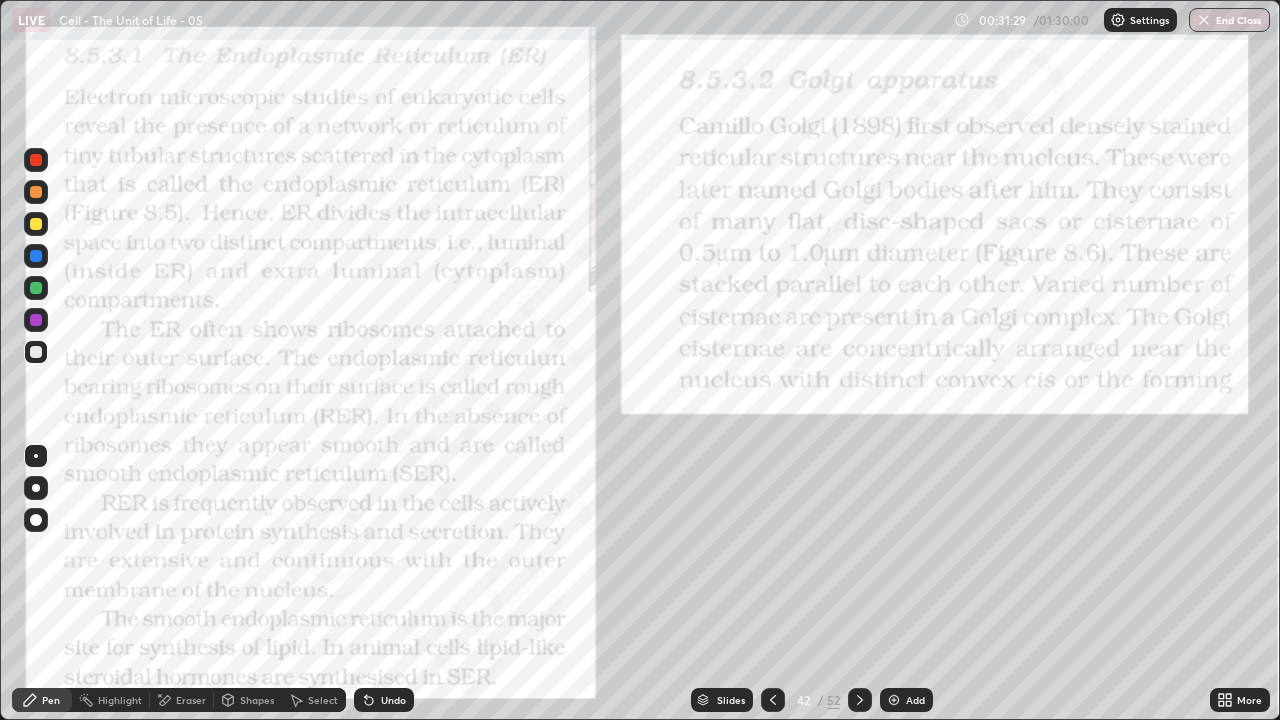 click at bounding box center (36, 320) 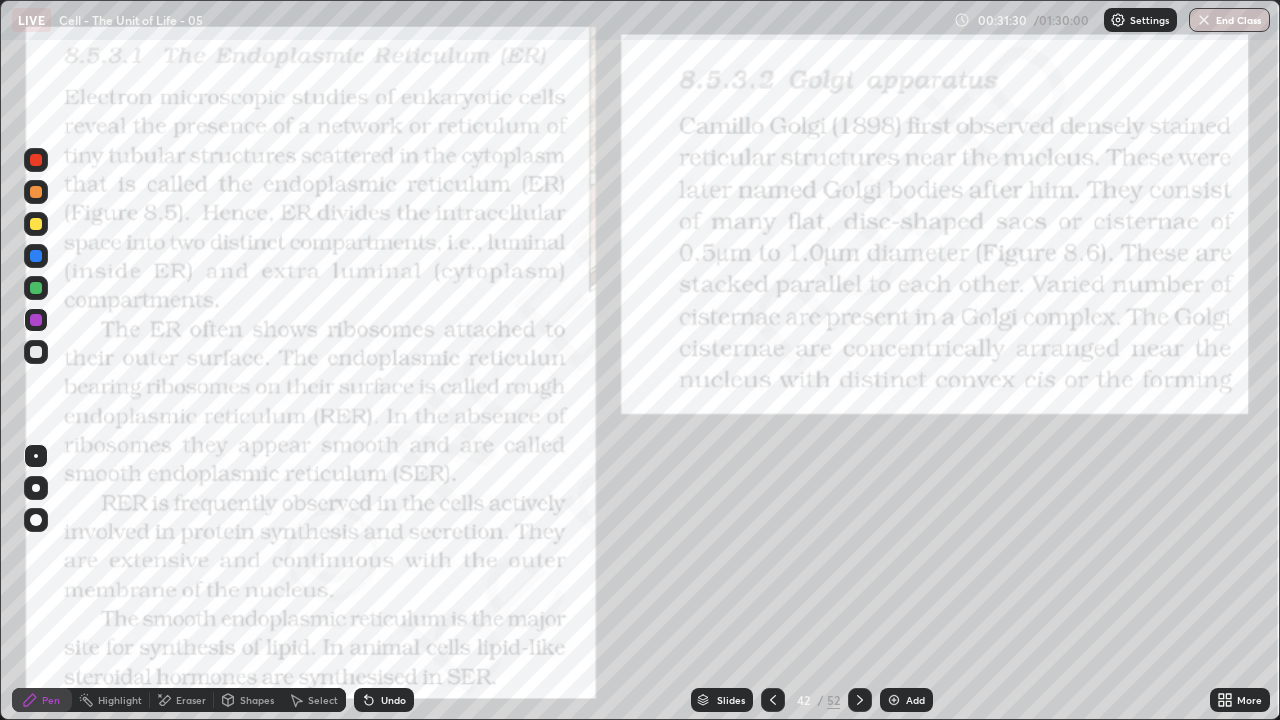 click on "Shapes" at bounding box center [248, 700] 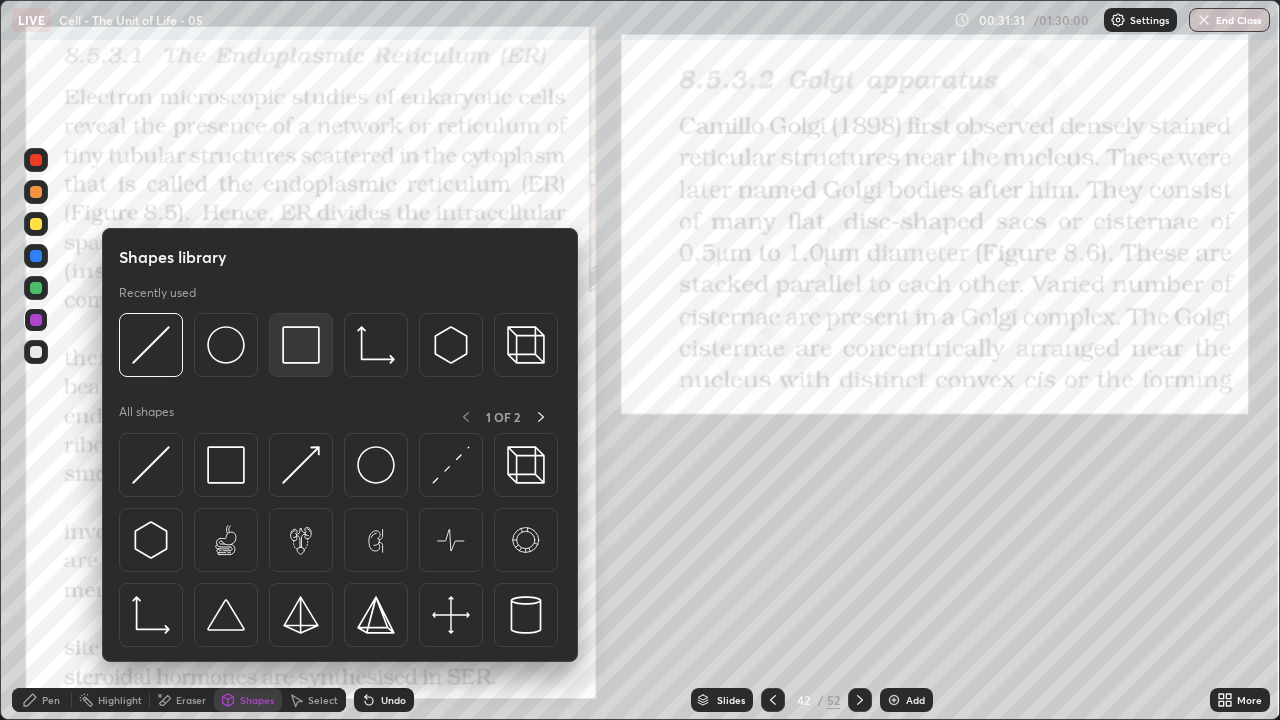 click at bounding box center [301, 345] 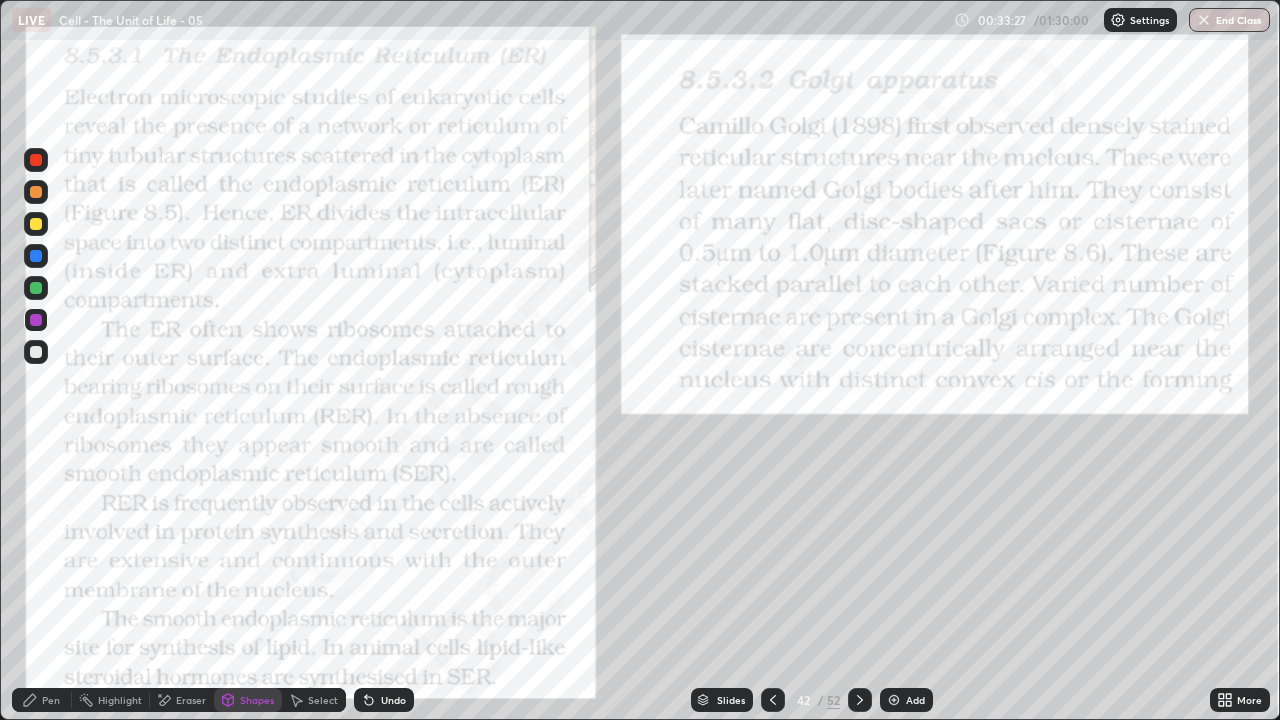 click at bounding box center (860, 700) 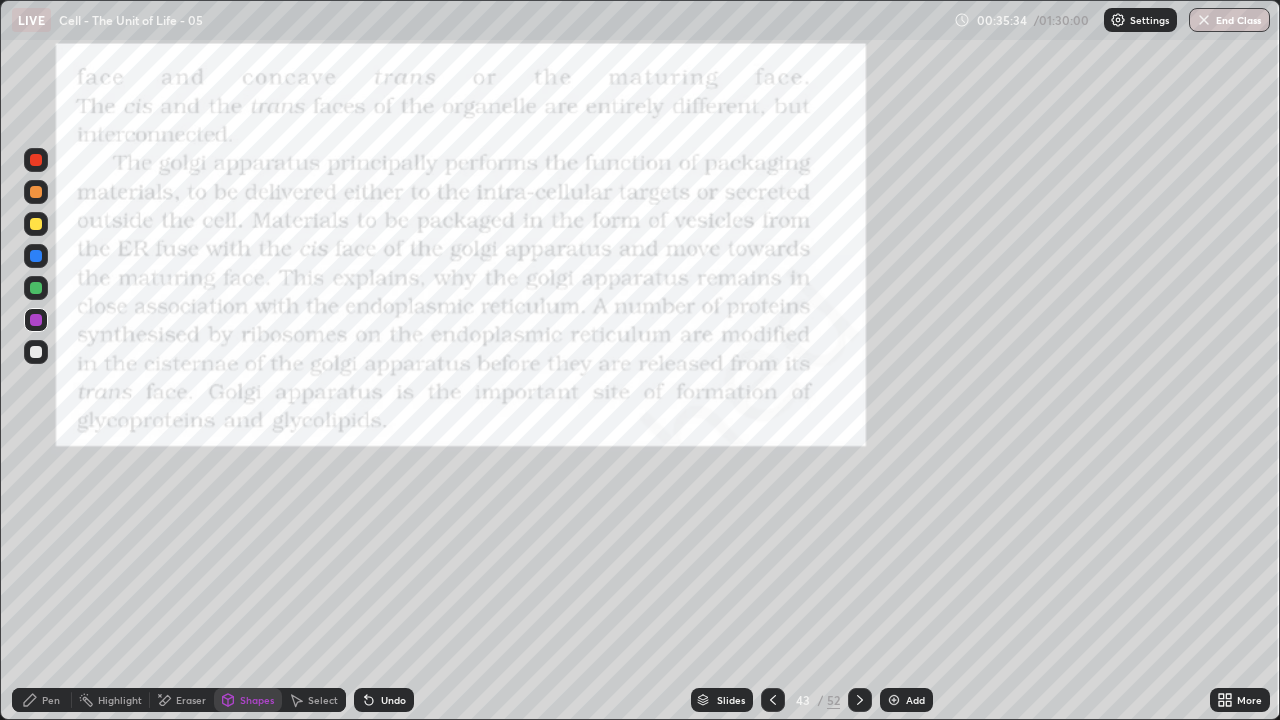 click 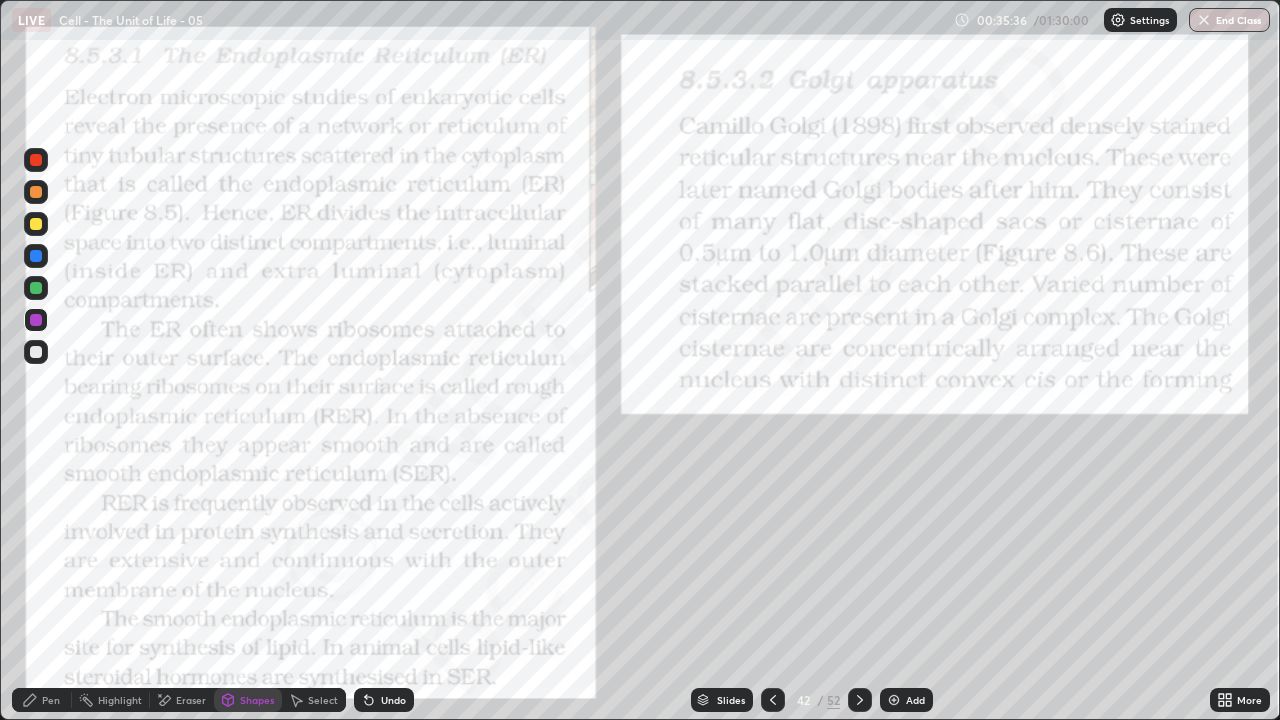 click at bounding box center (773, 700) 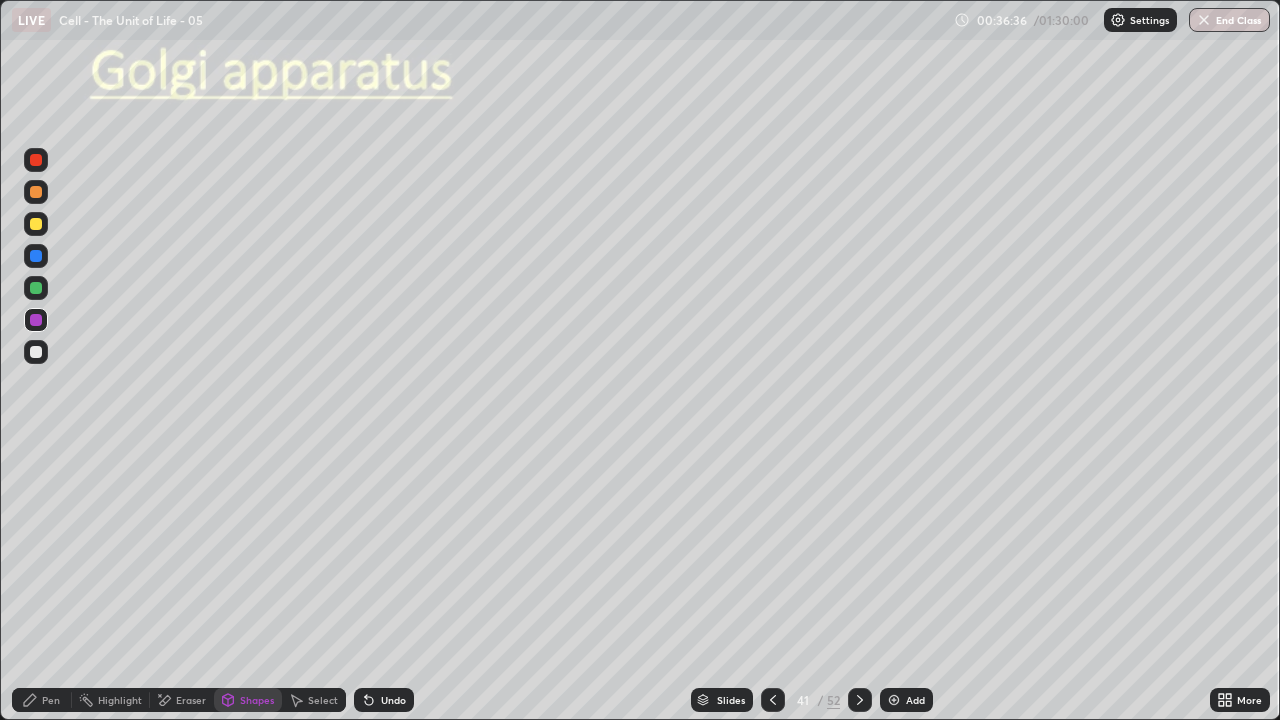 click 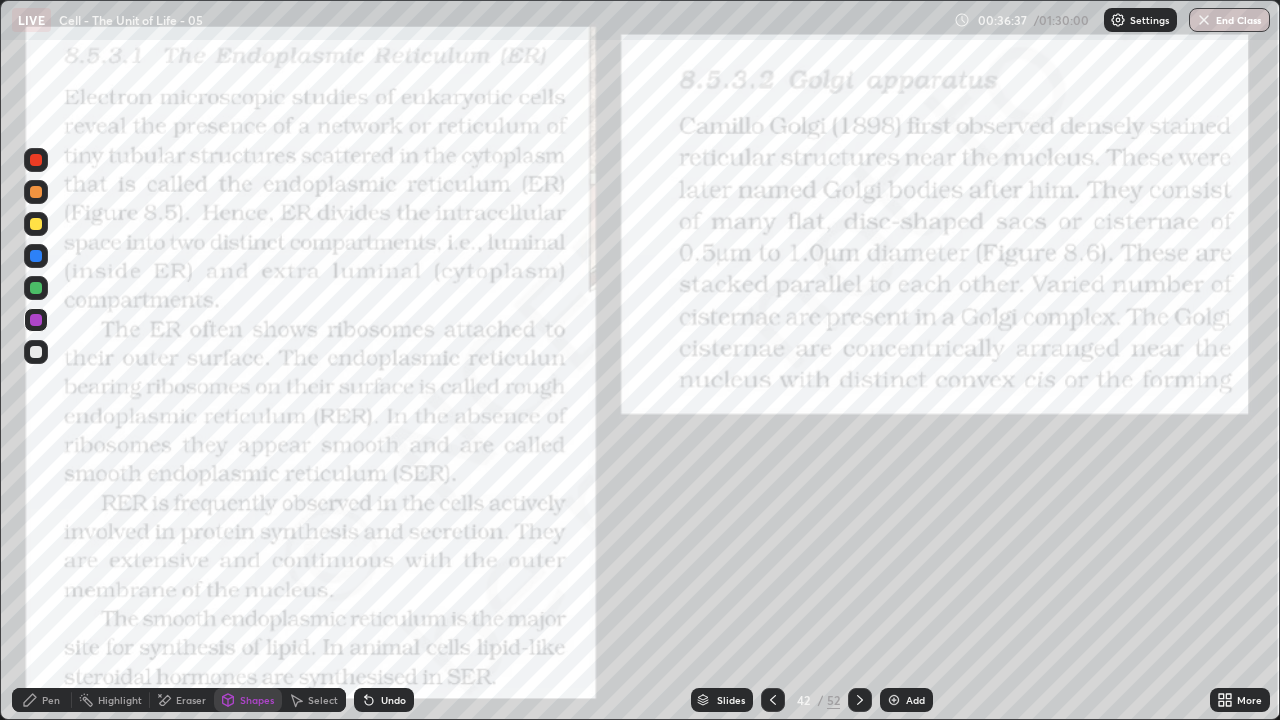 click 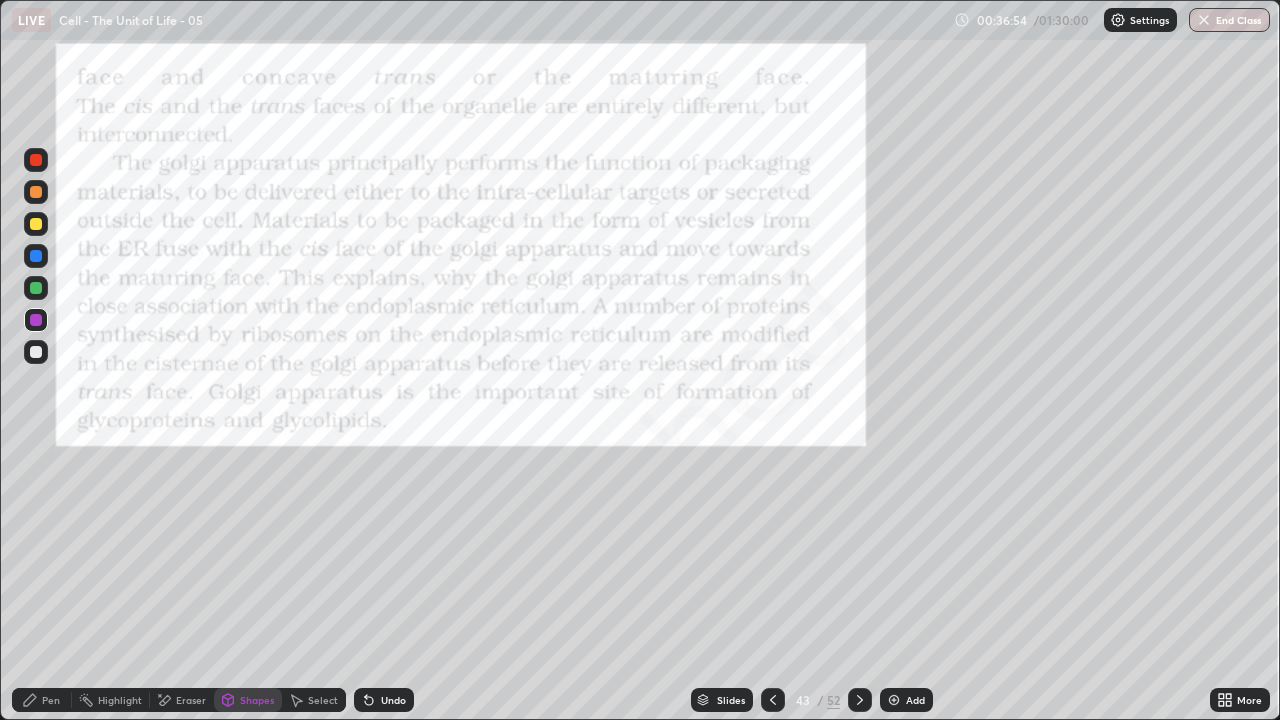 click 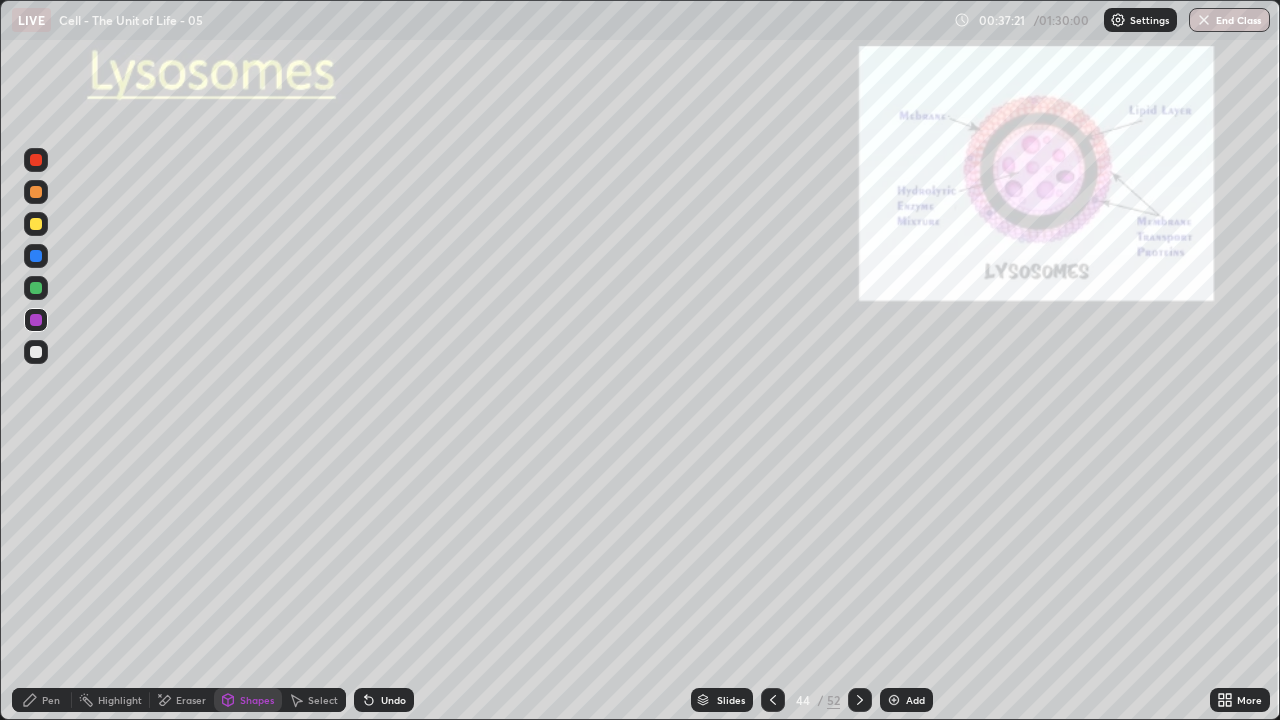 click at bounding box center (36, 224) 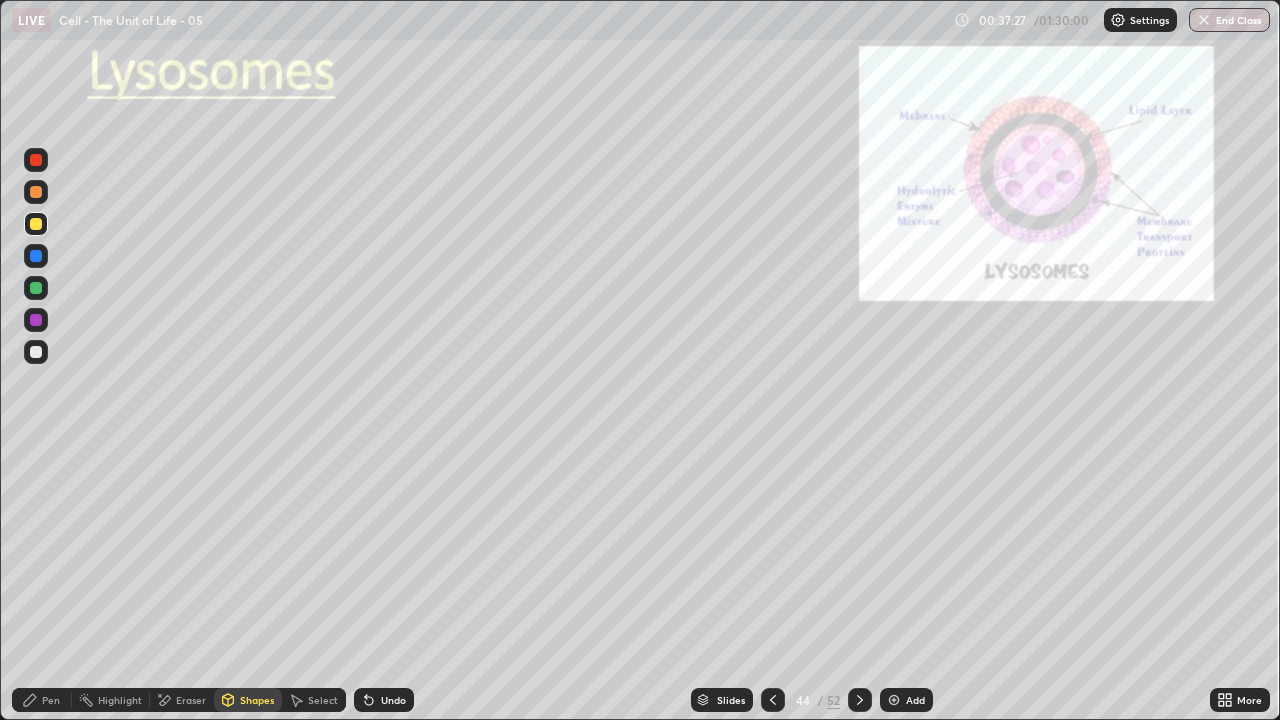 click on "Pen" at bounding box center [42, 700] 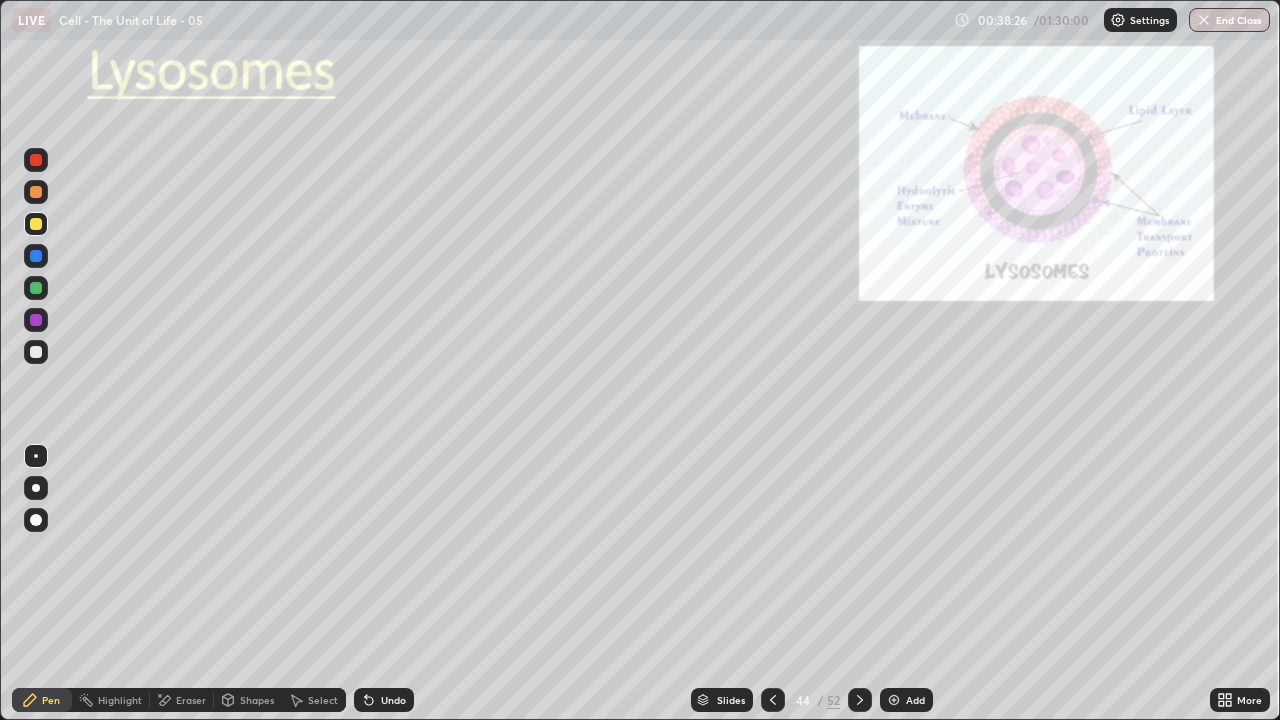 click at bounding box center [36, 488] 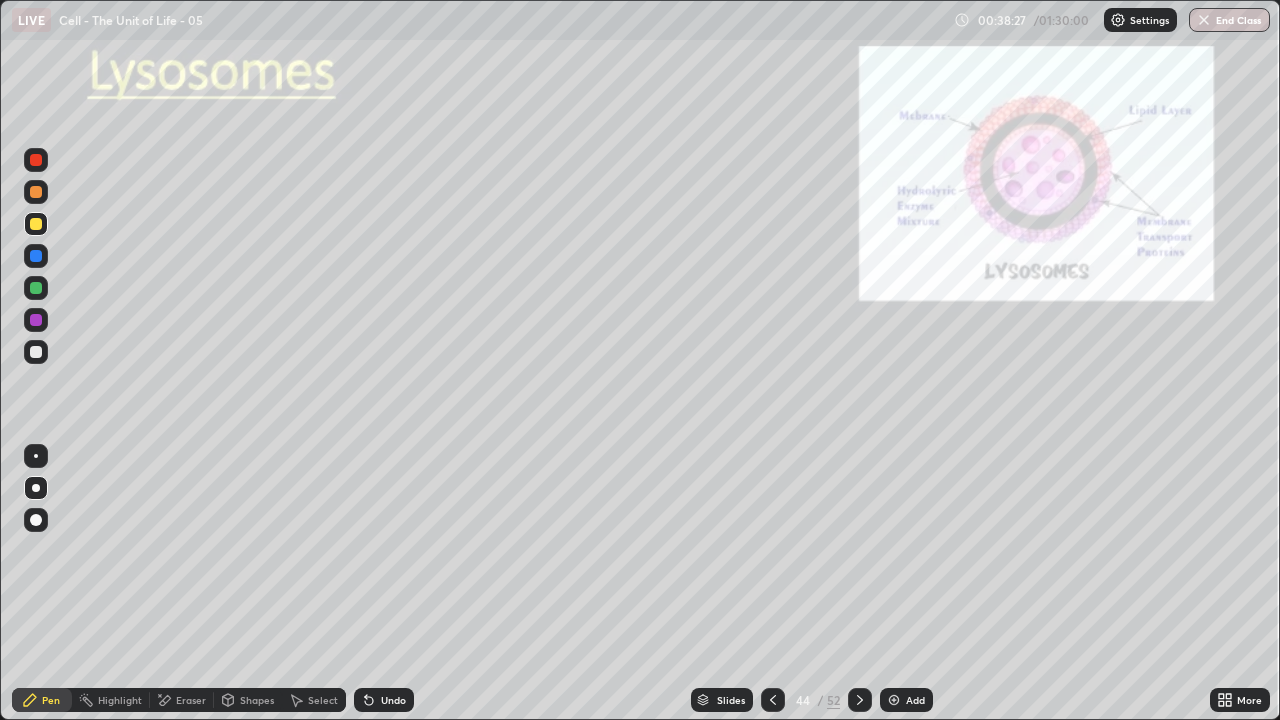 click at bounding box center [36, 224] 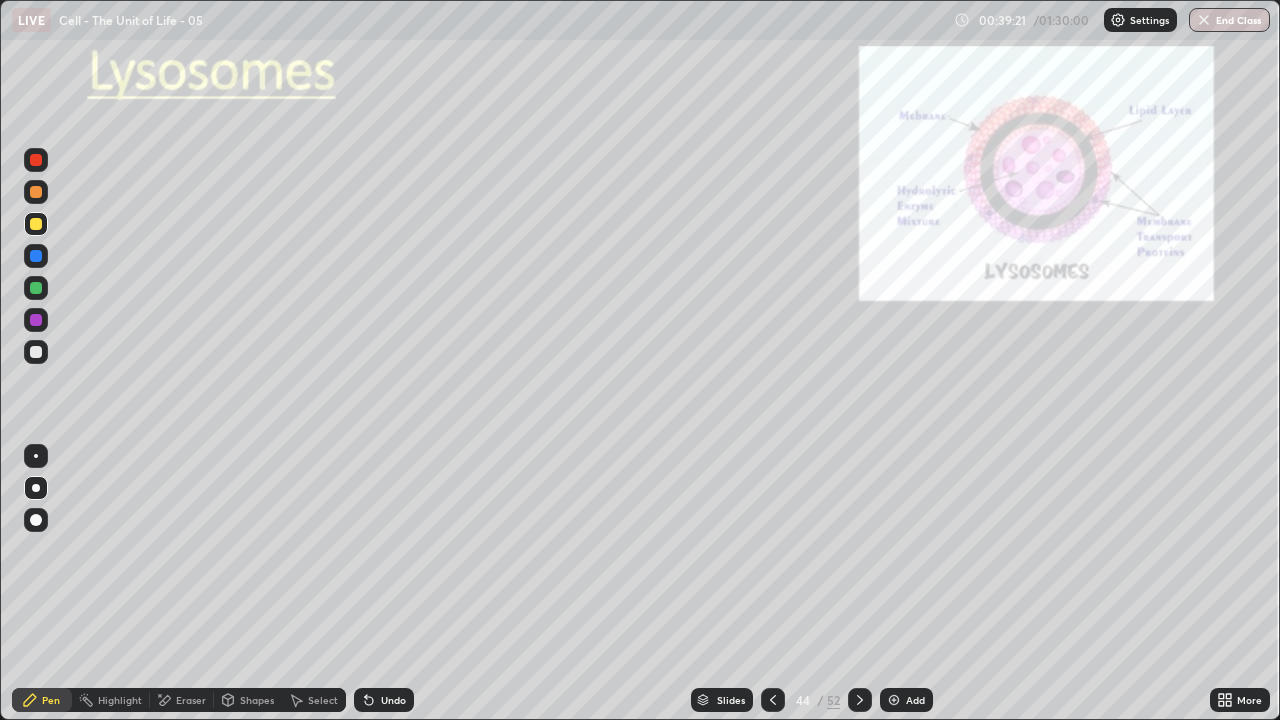 click at bounding box center (36, 352) 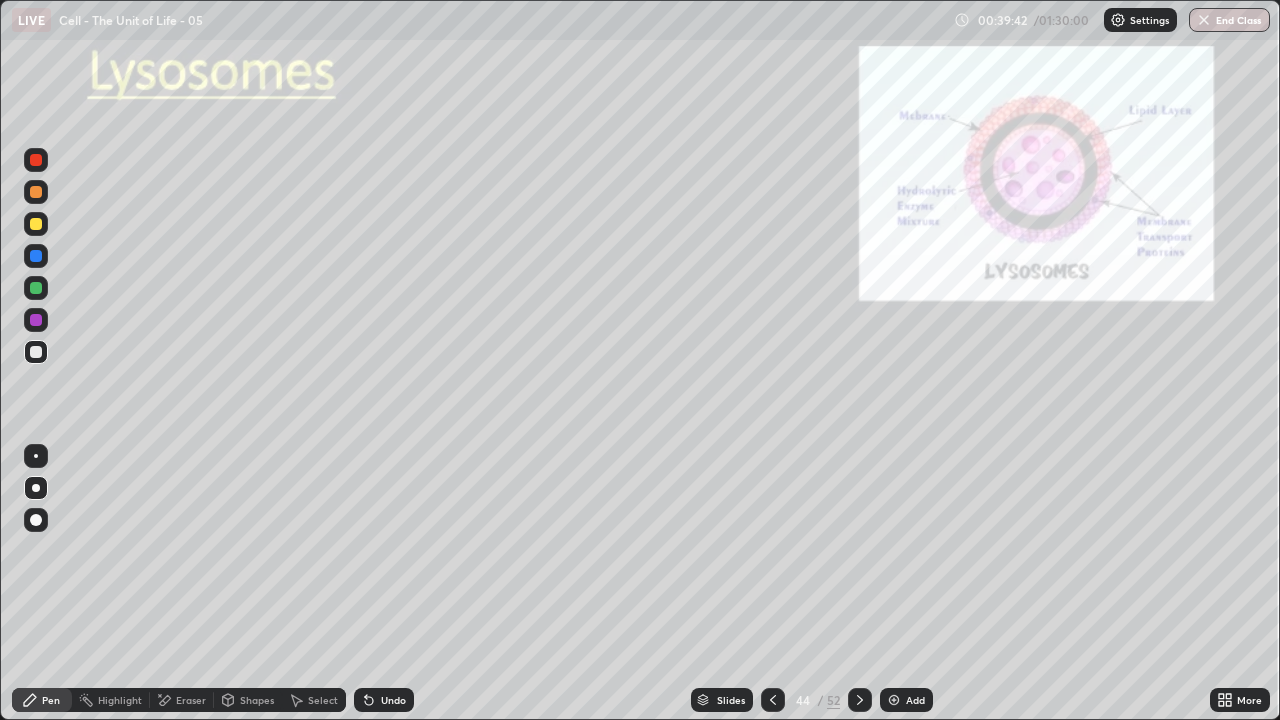 click on "Eraser" at bounding box center [191, 700] 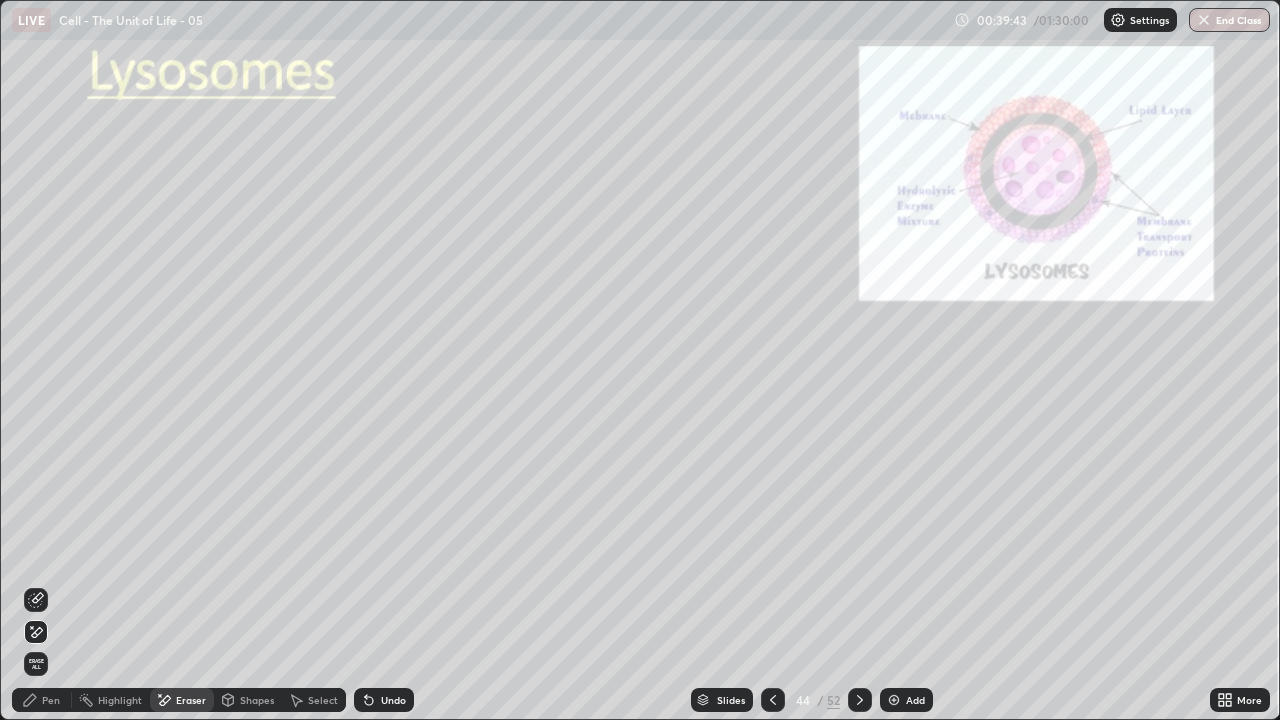 click 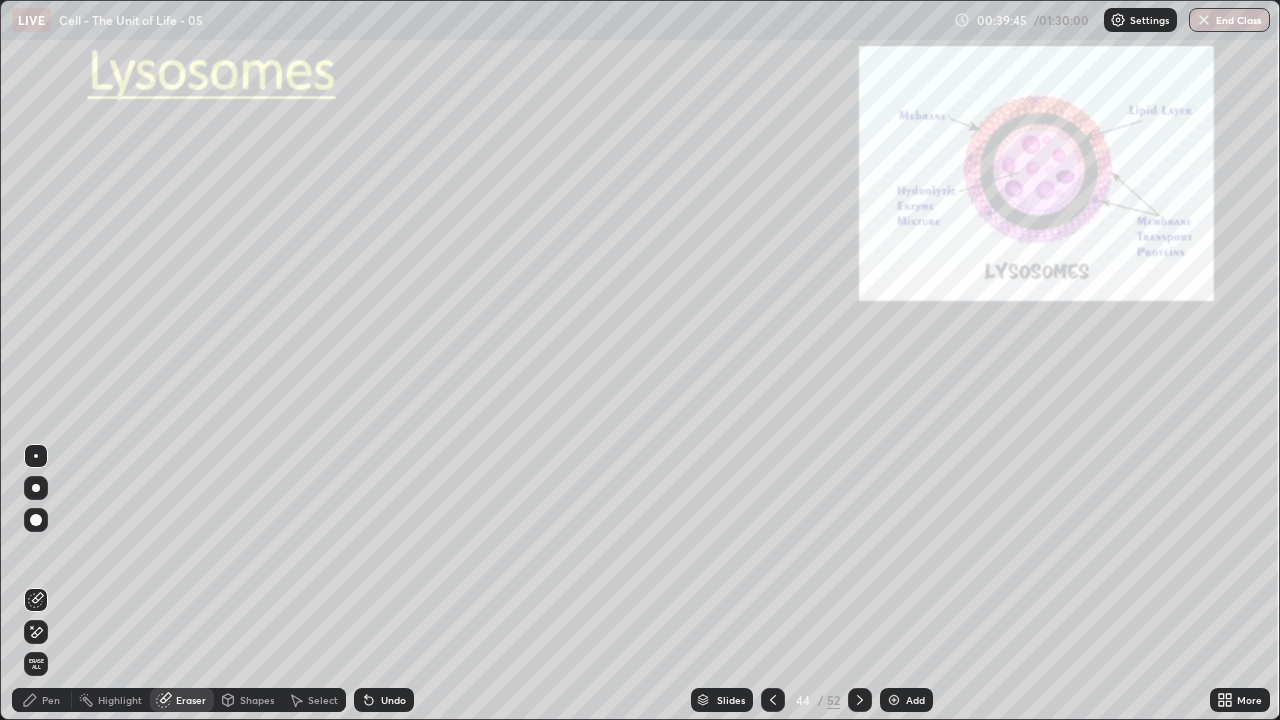 click on "Pen" at bounding box center (51, 700) 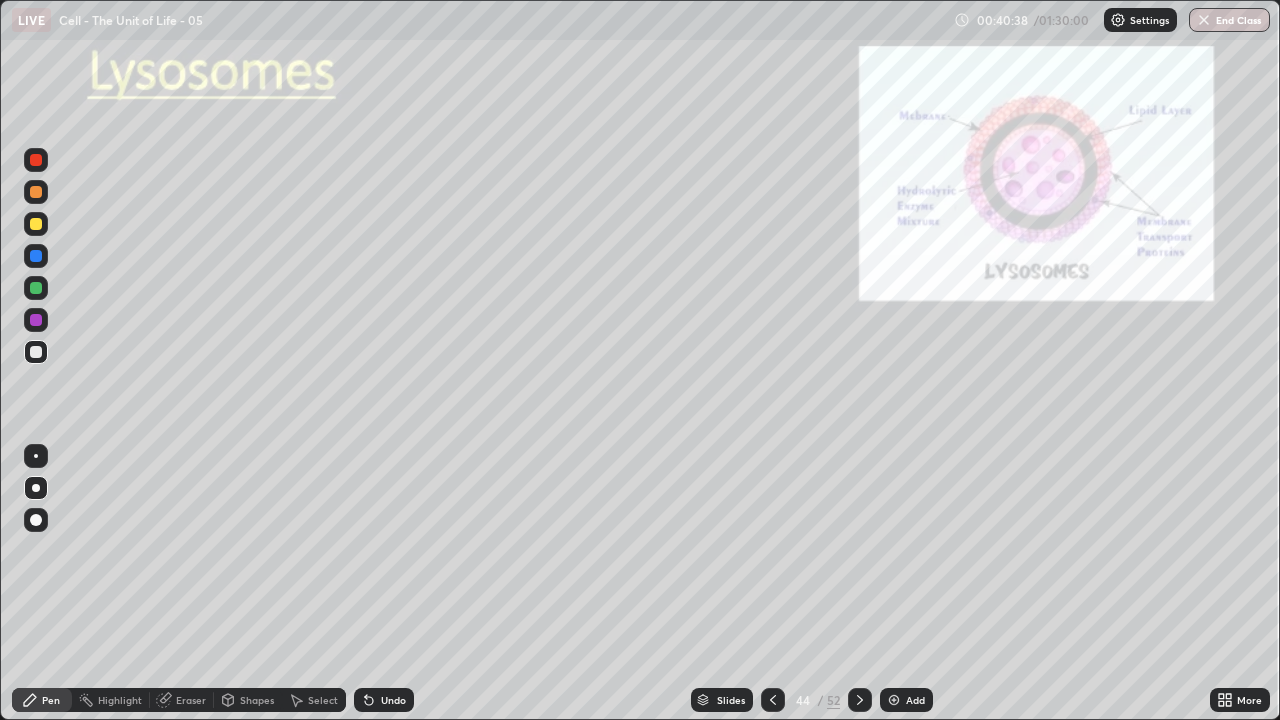 click on "Undo" at bounding box center [393, 700] 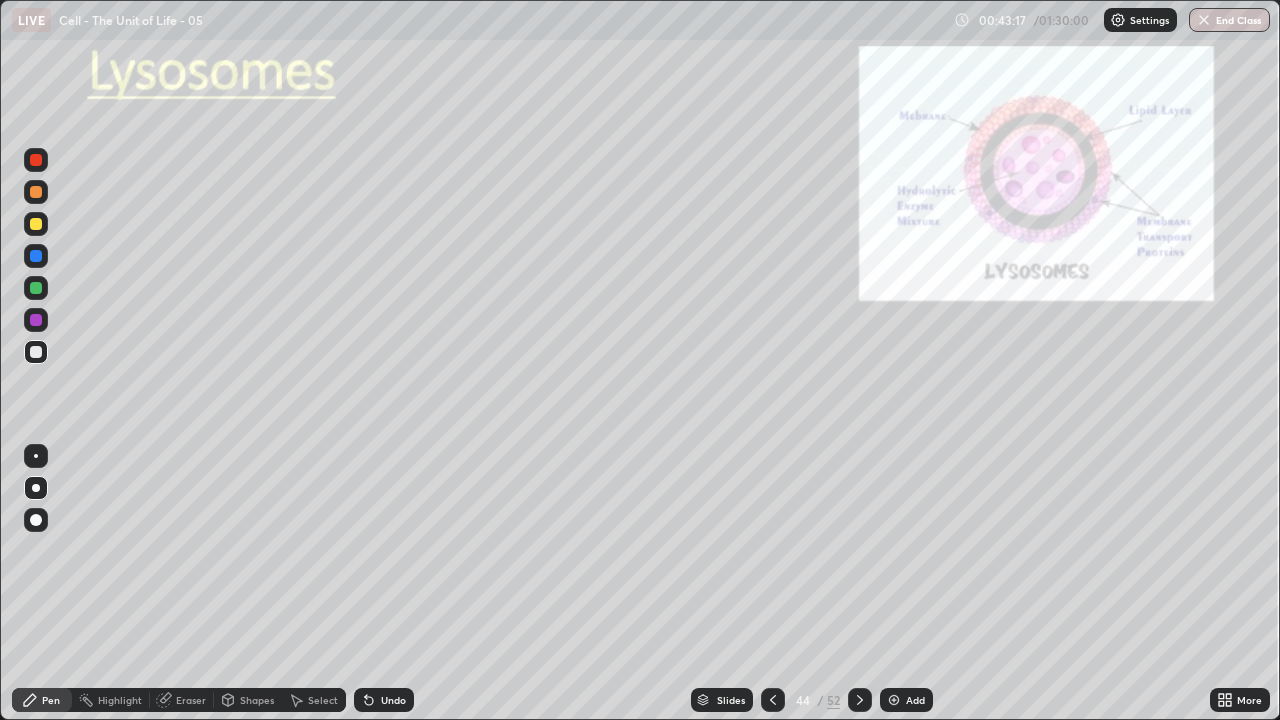 click at bounding box center (36, 488) 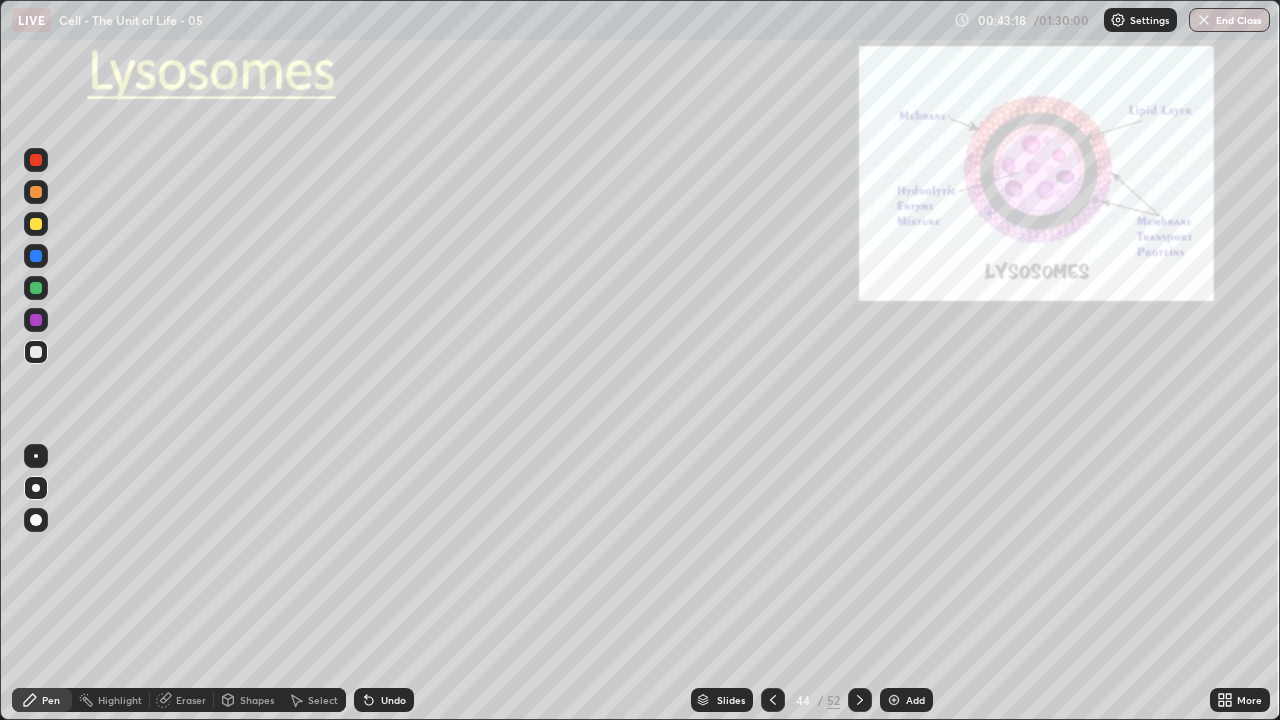 click at bounding box center (36, 352) 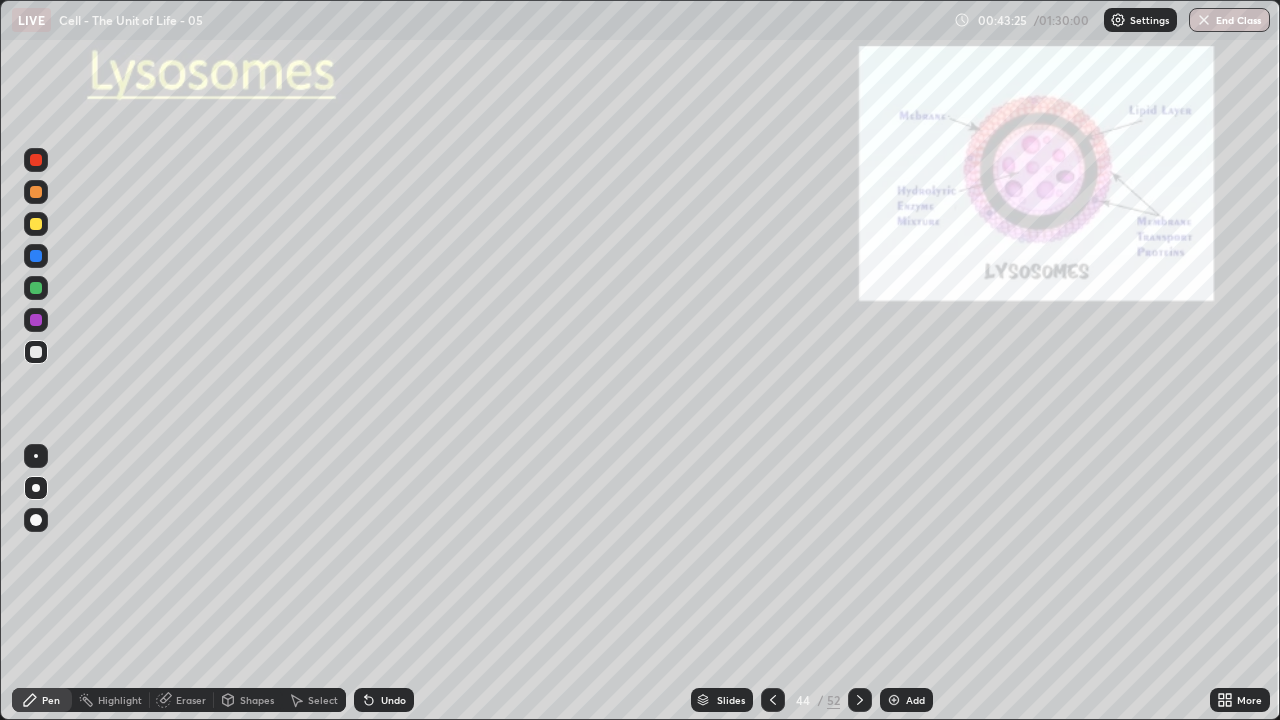 click at bounding box center [36, 224] 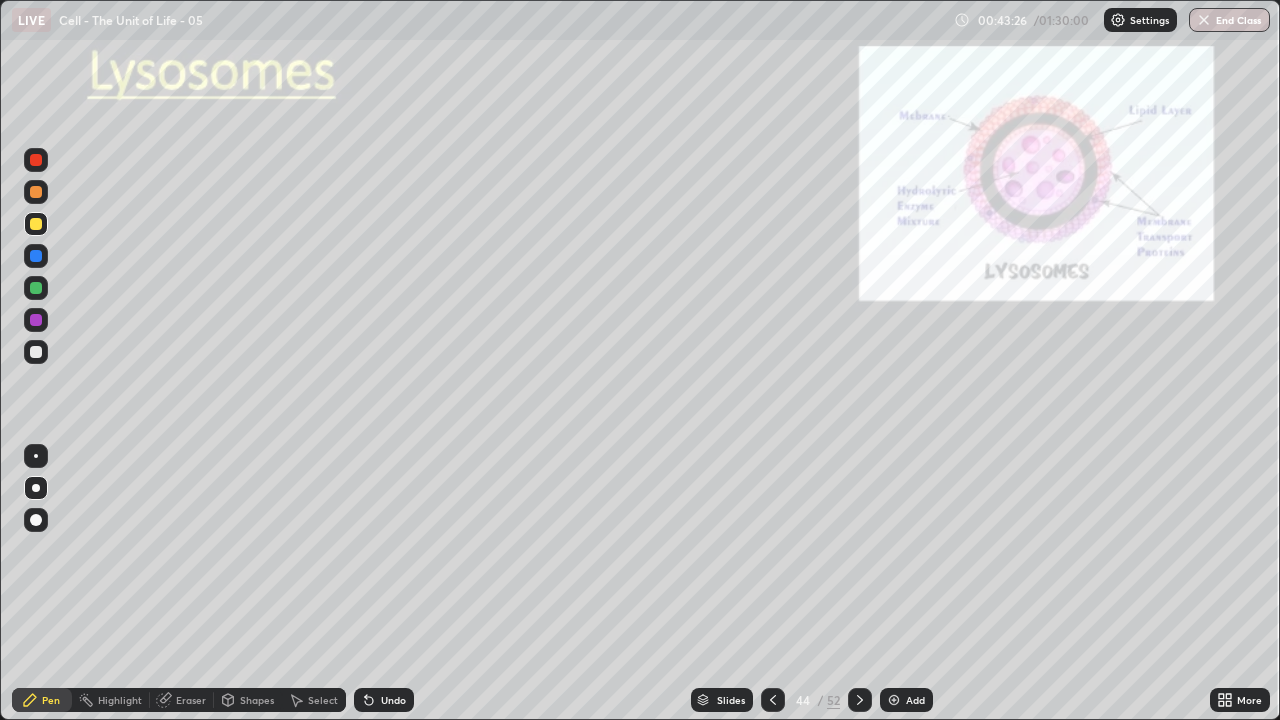 click at bounding box center [36, 352] 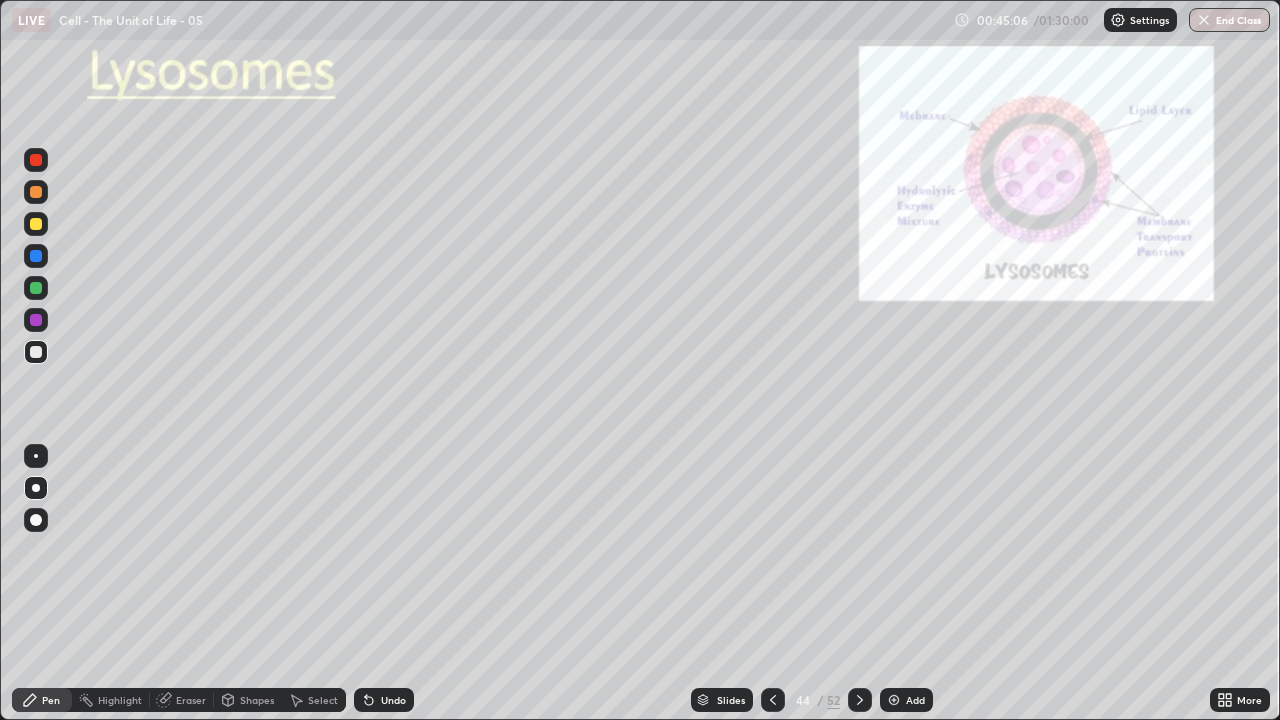 click at bounding box center [36, 352] 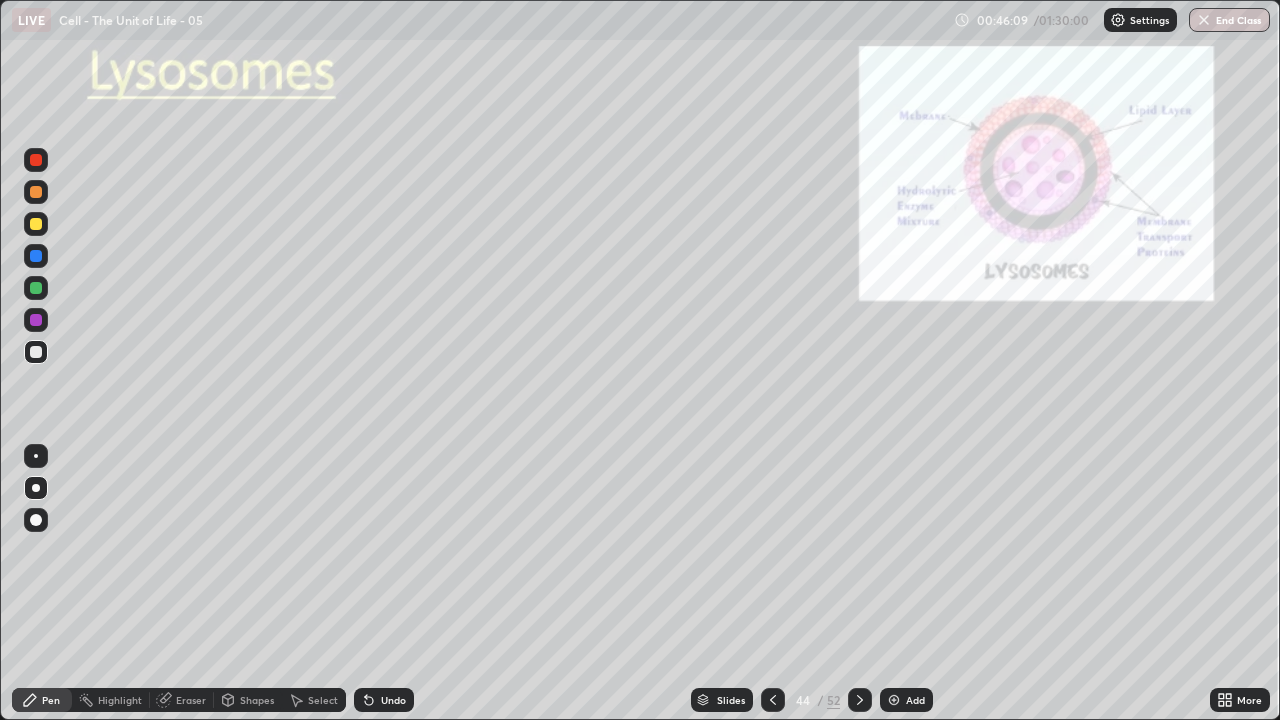 click at bounding box center [36, 456] 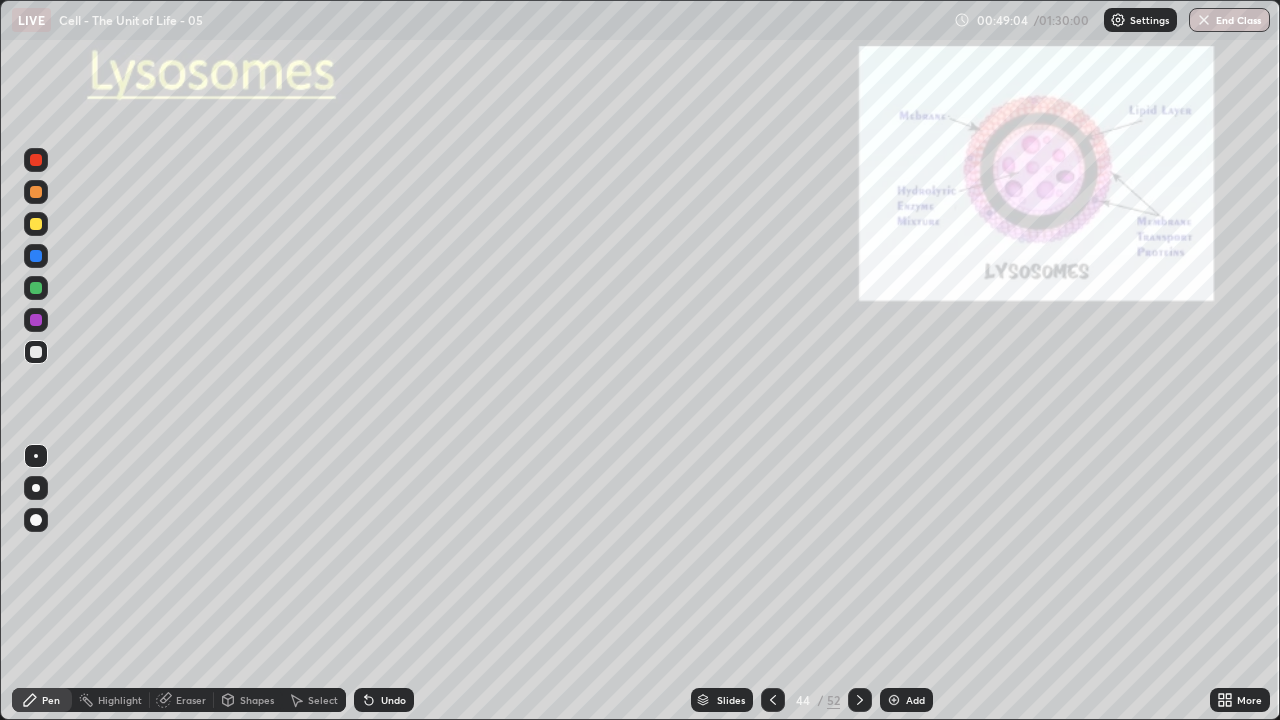 click 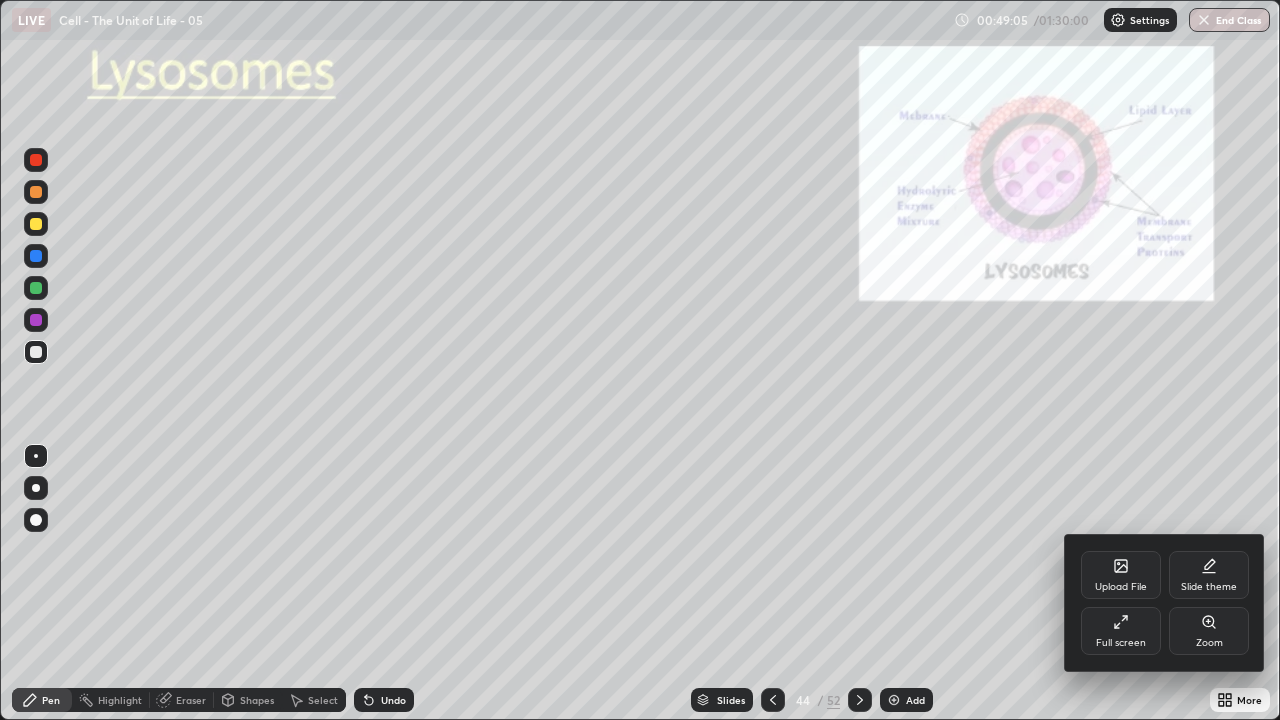 click on "Full screen" at bounding box center [1121, 643] 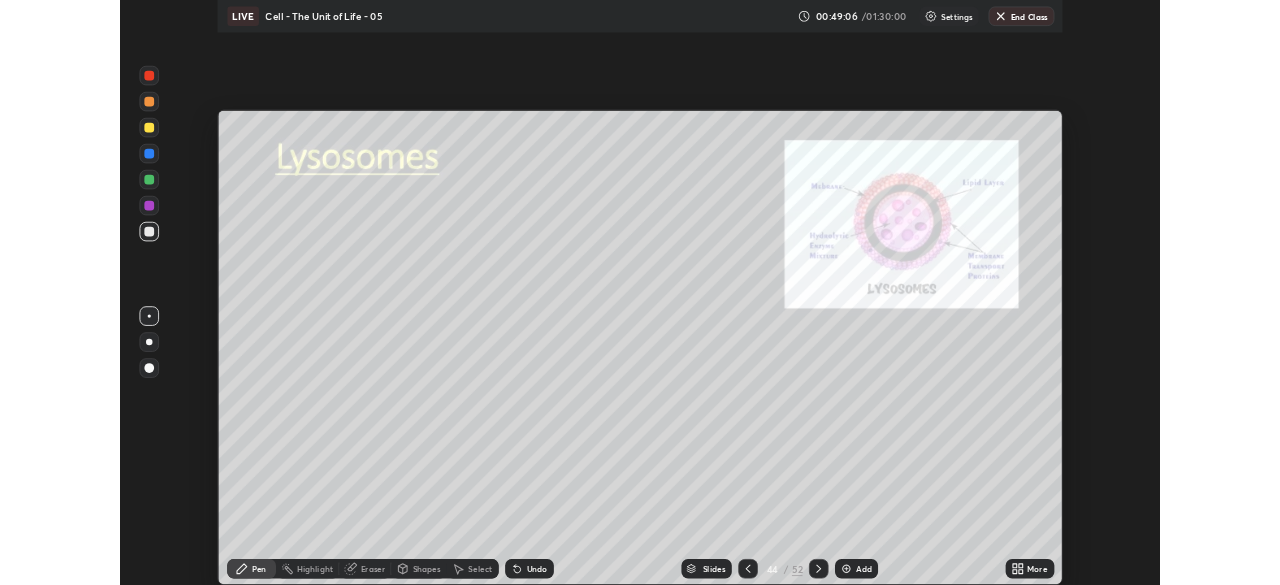 scroll, scrollTop: 585, scrollLeft: 1280, axis: both 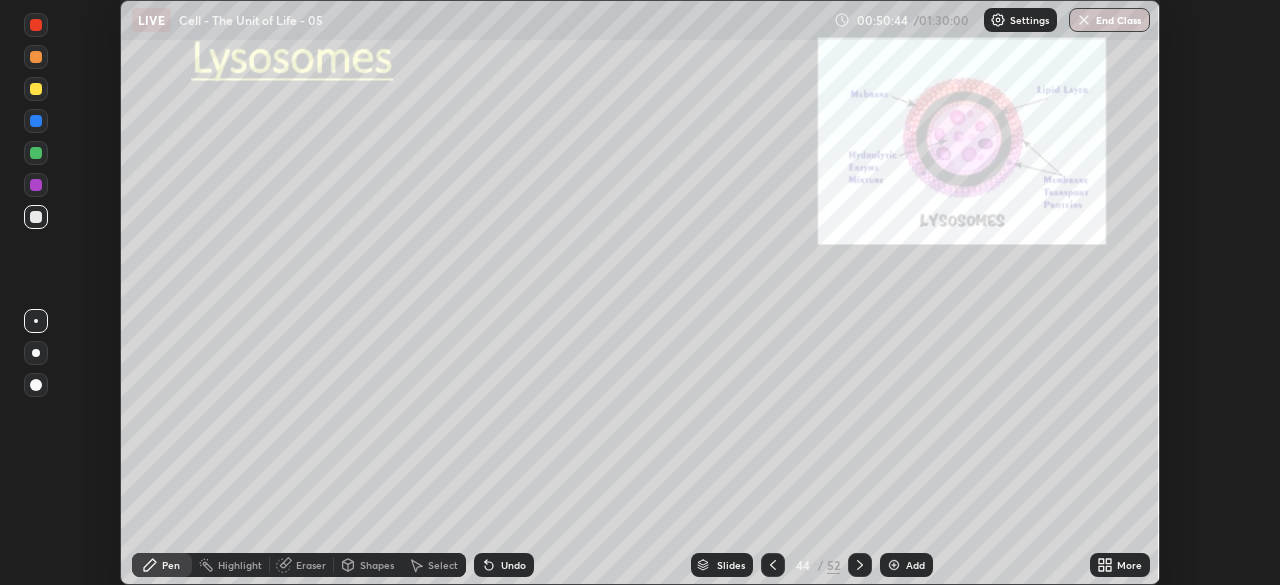 click 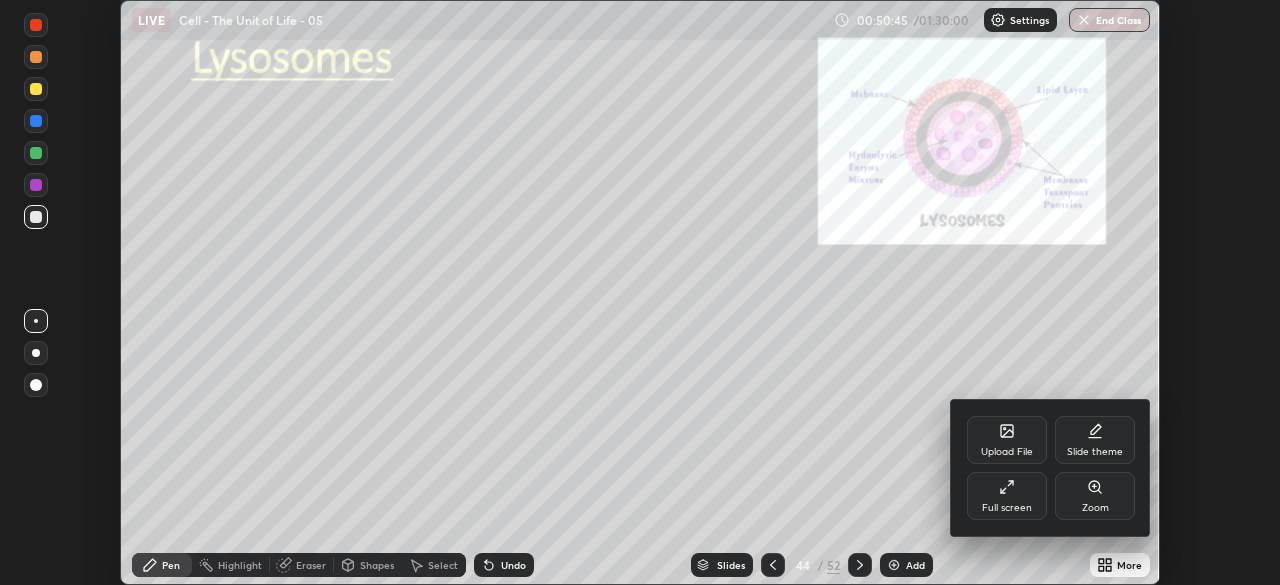 click on "Full screen" at bounding box center [1007, 496] 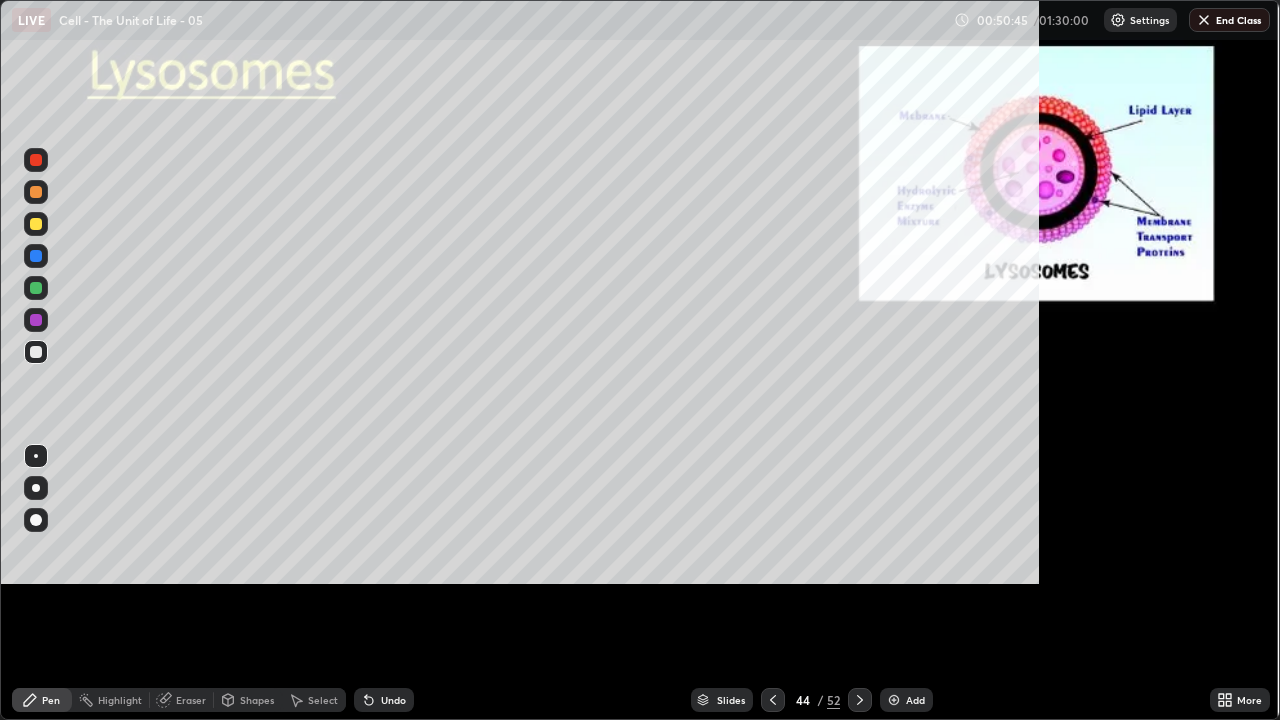 scroll, scrollTop: 99280, scrollLeft: 98720, axis: both 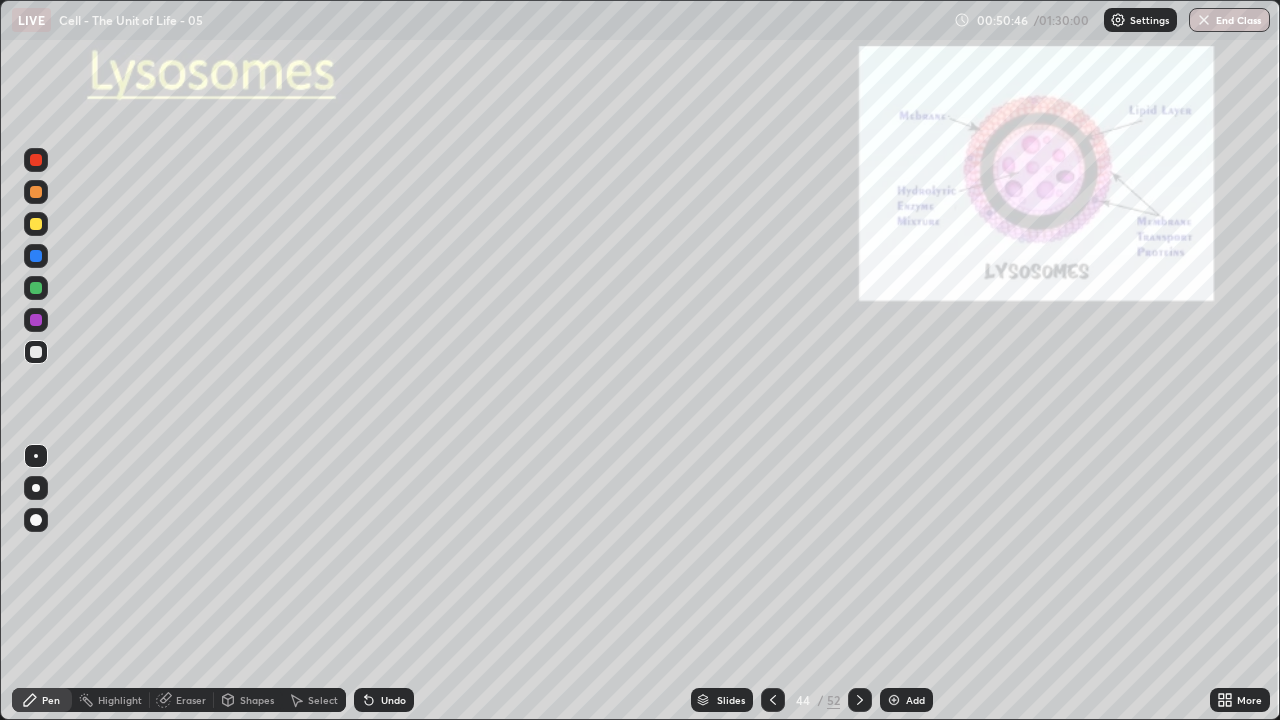click at bounding box center [36, 488] 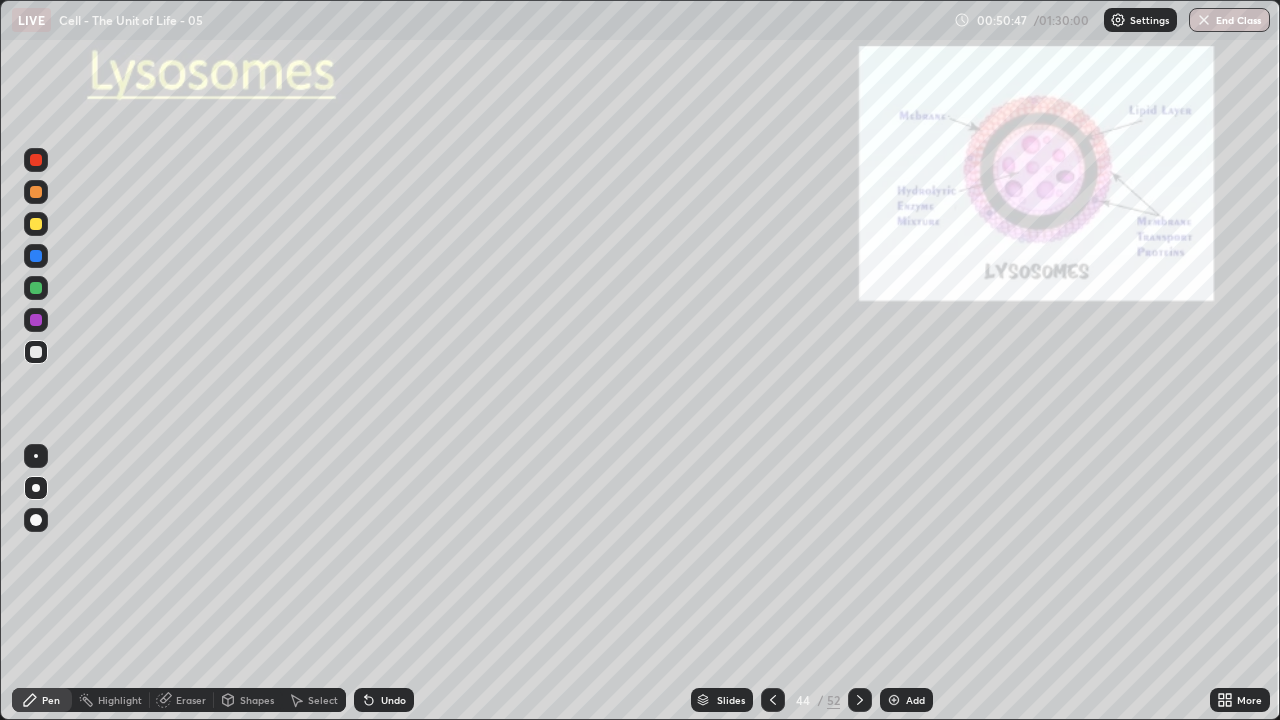 click at bounding box center [36, 224] 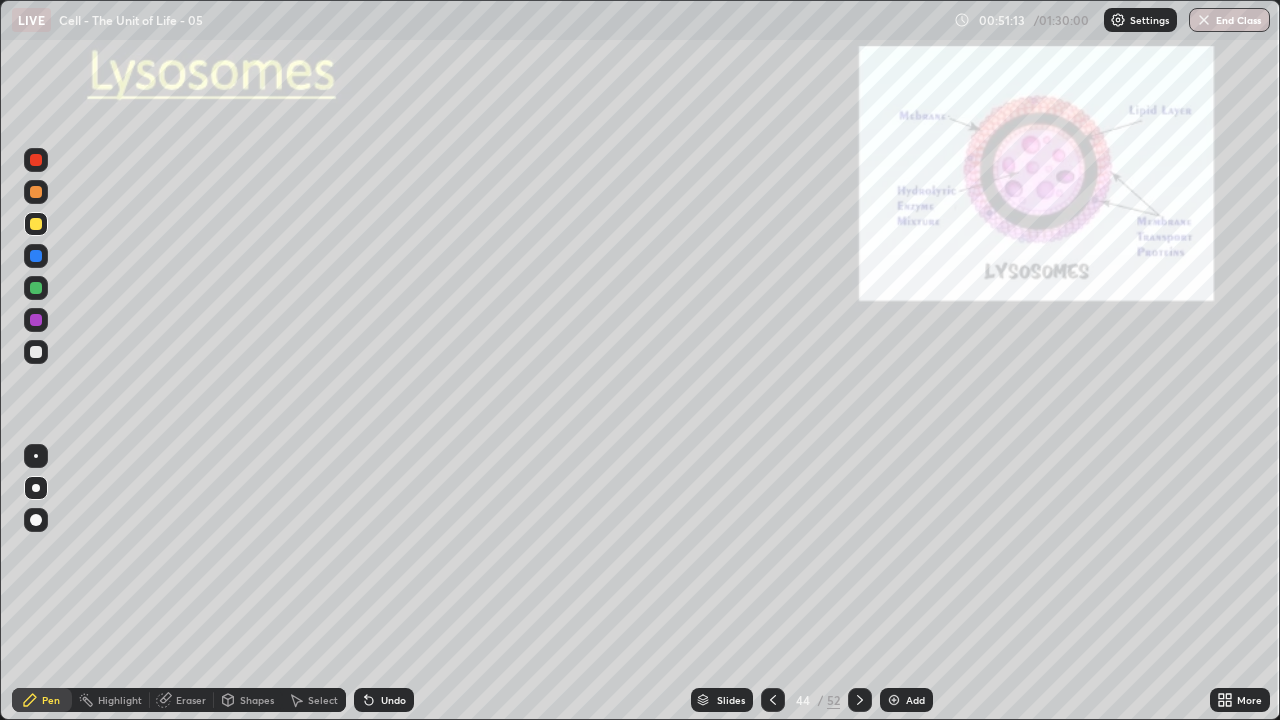 click at bounding box center (36, 288) 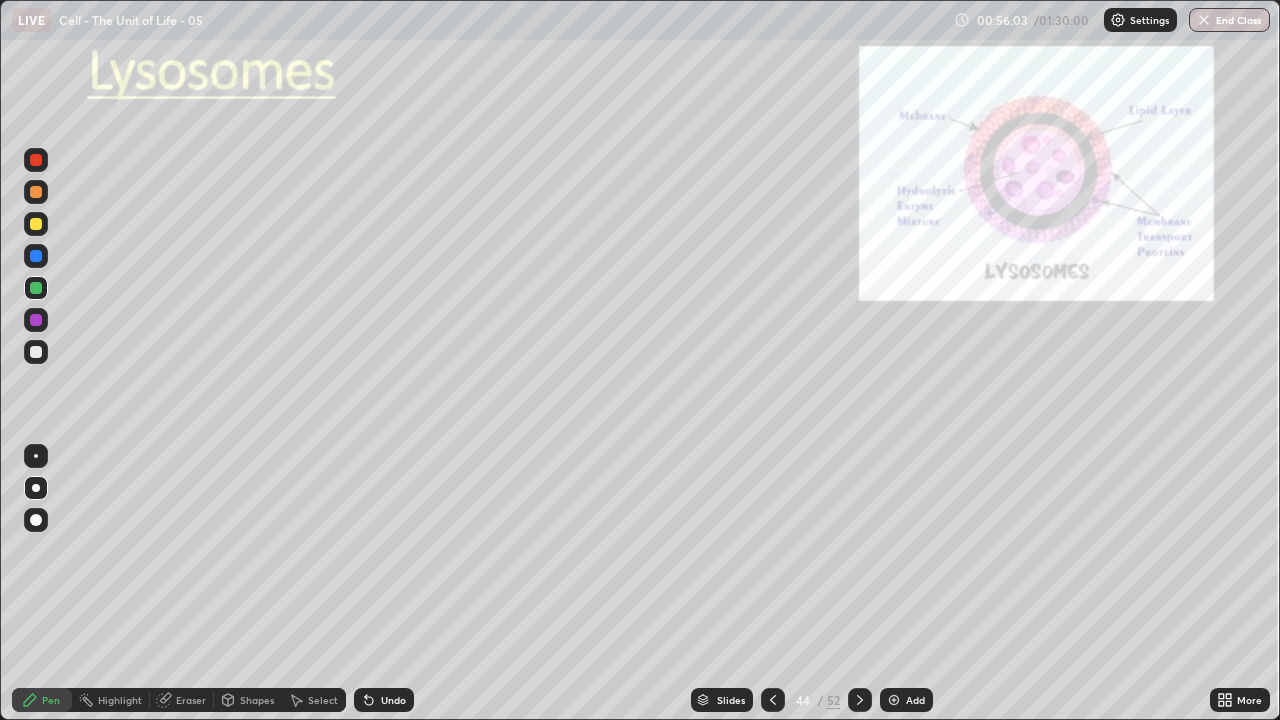 click at bounding box center [36, 488] 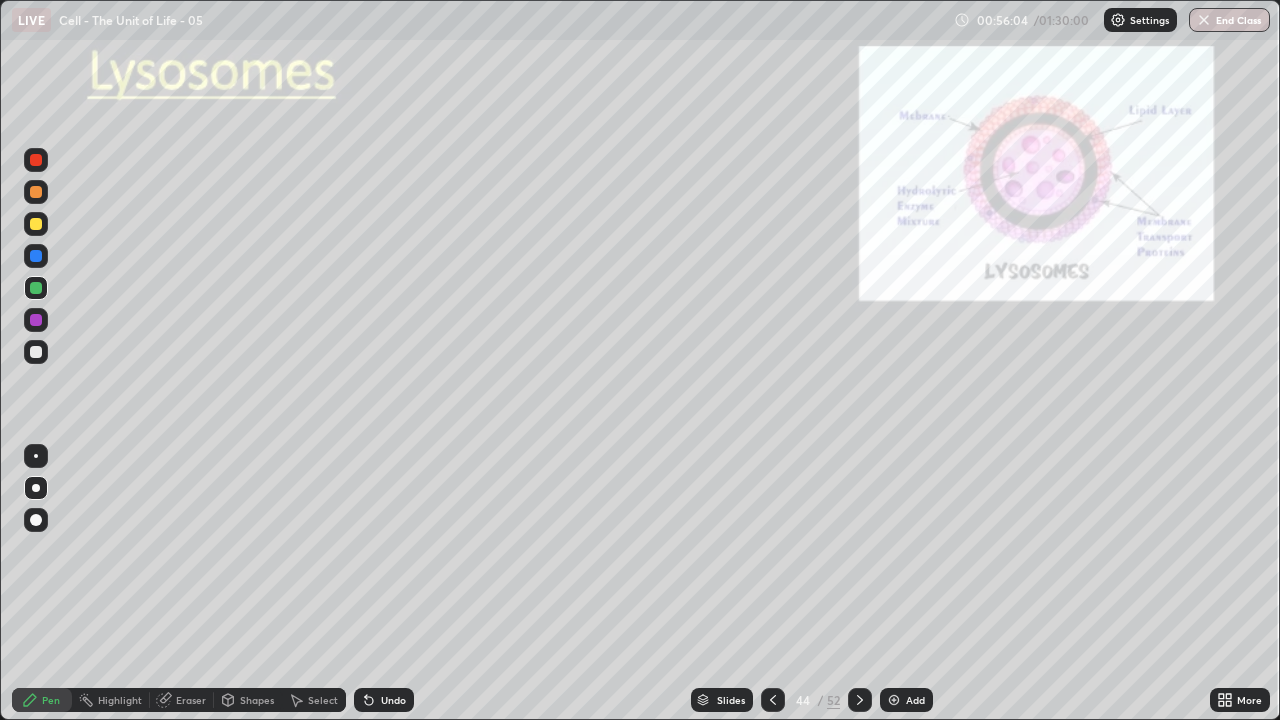 click at bounding box center [36, 224] 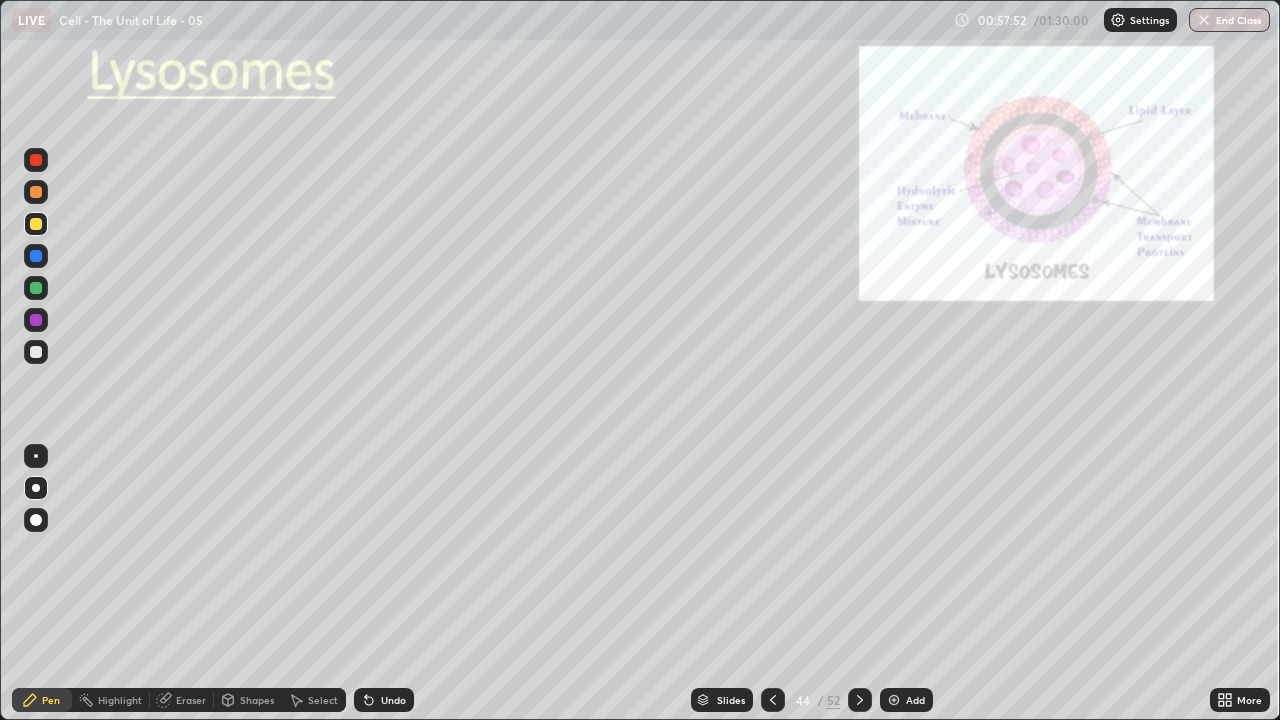 click on "Add" at bounding box center [906, 700] 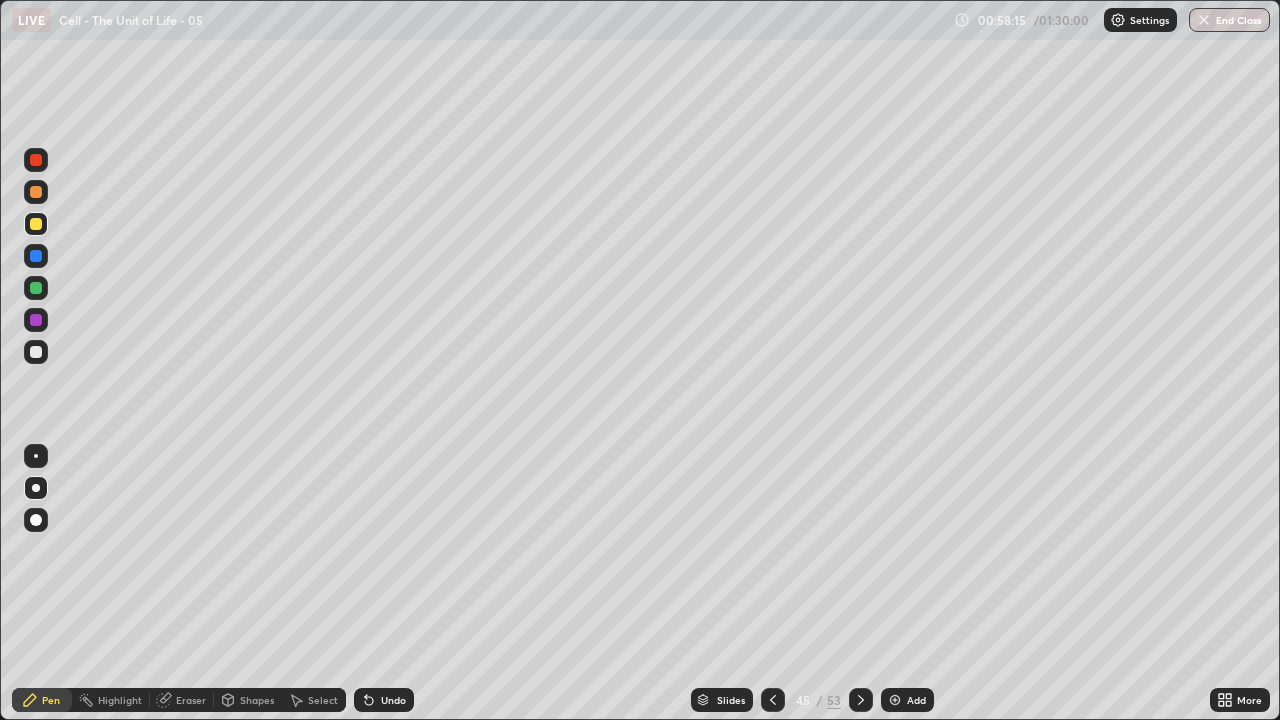 click at bounding box center [36, 320] 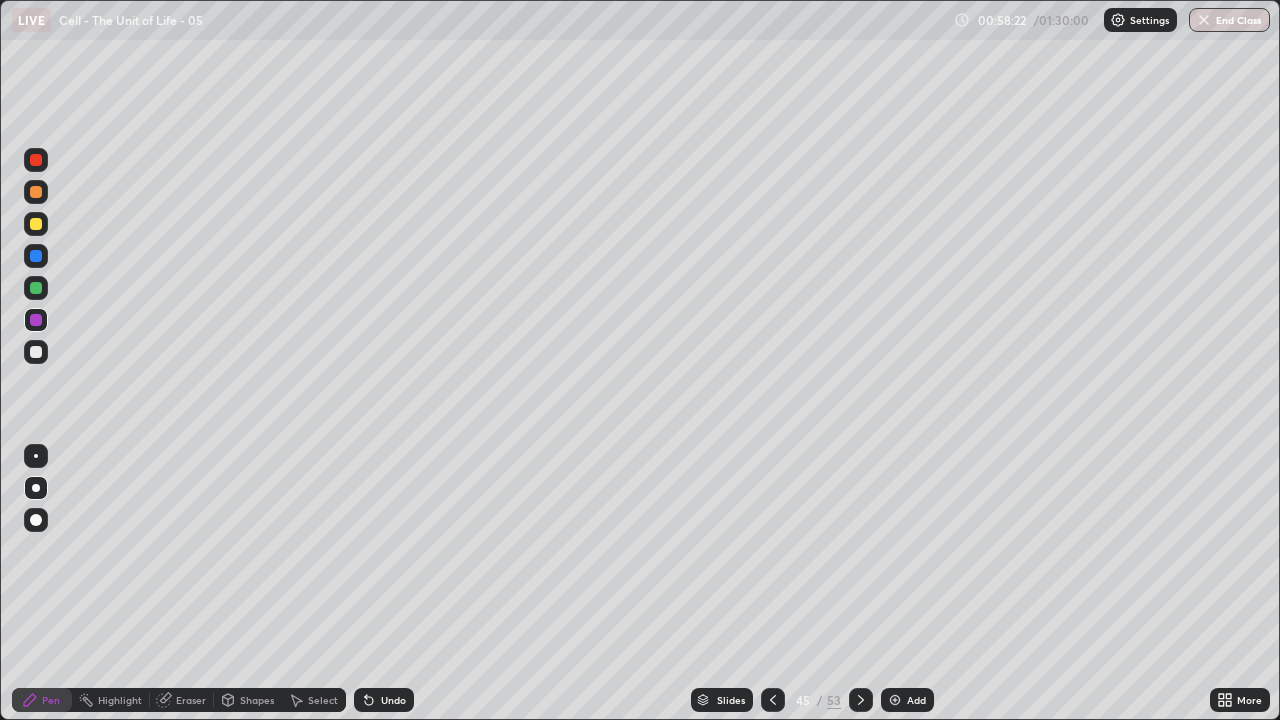 click at bounding box center [36, 160] 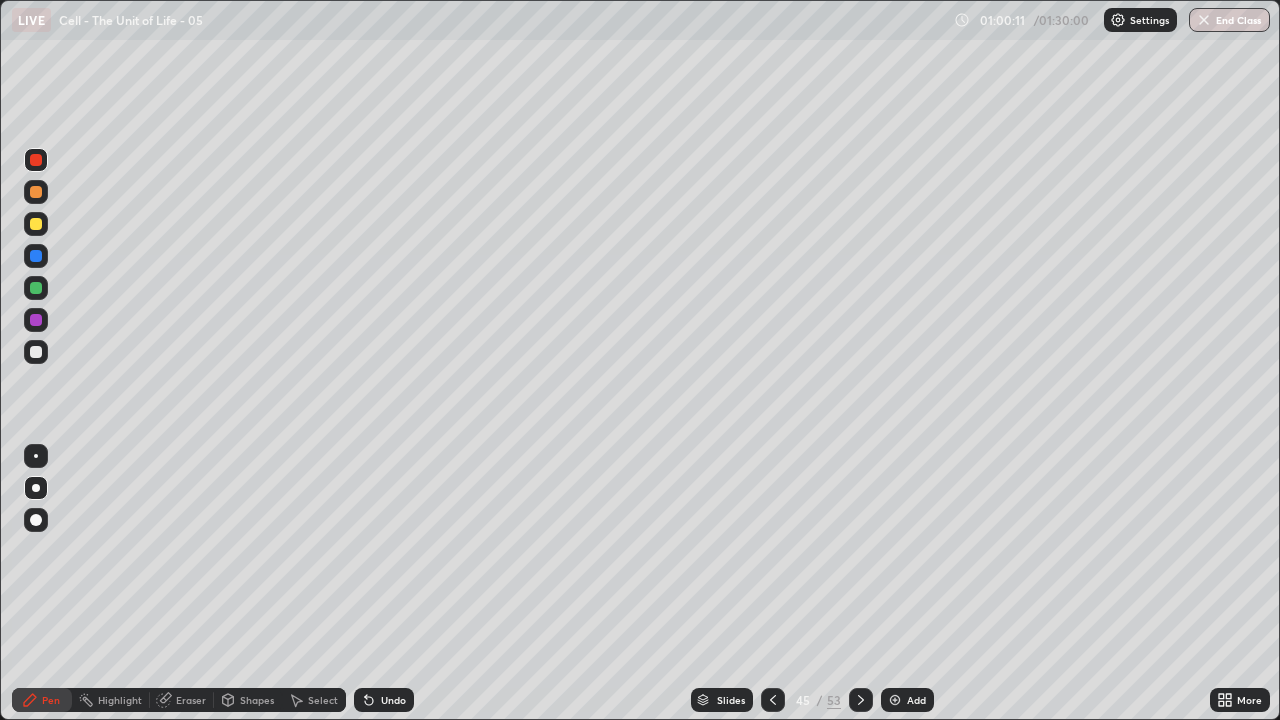 click 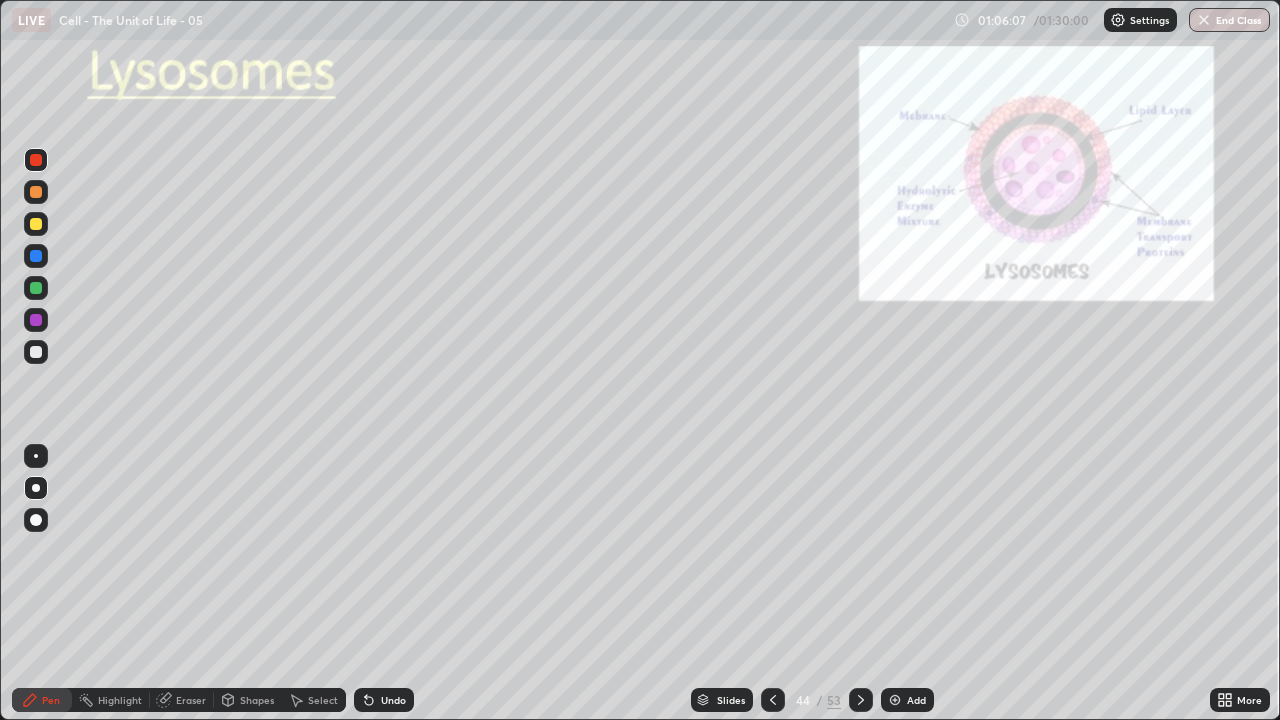 click at bounding box center (36, 488) 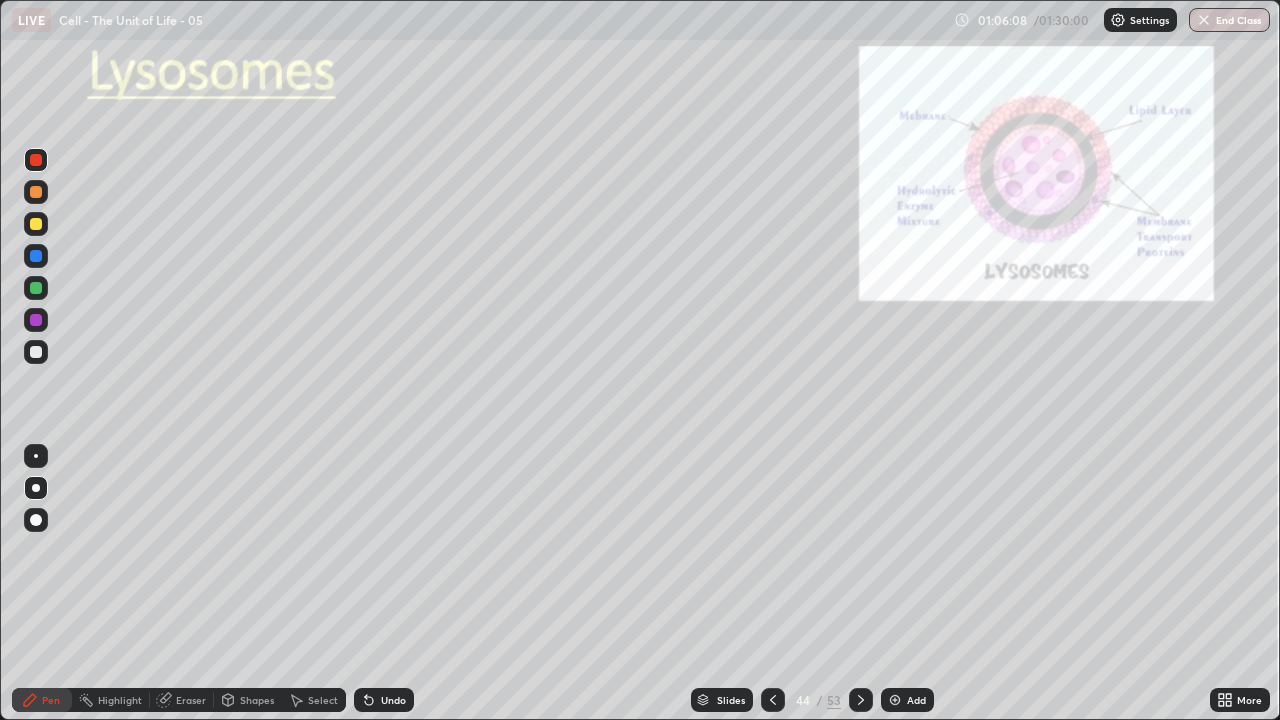 click at bounding box center (36, 224) 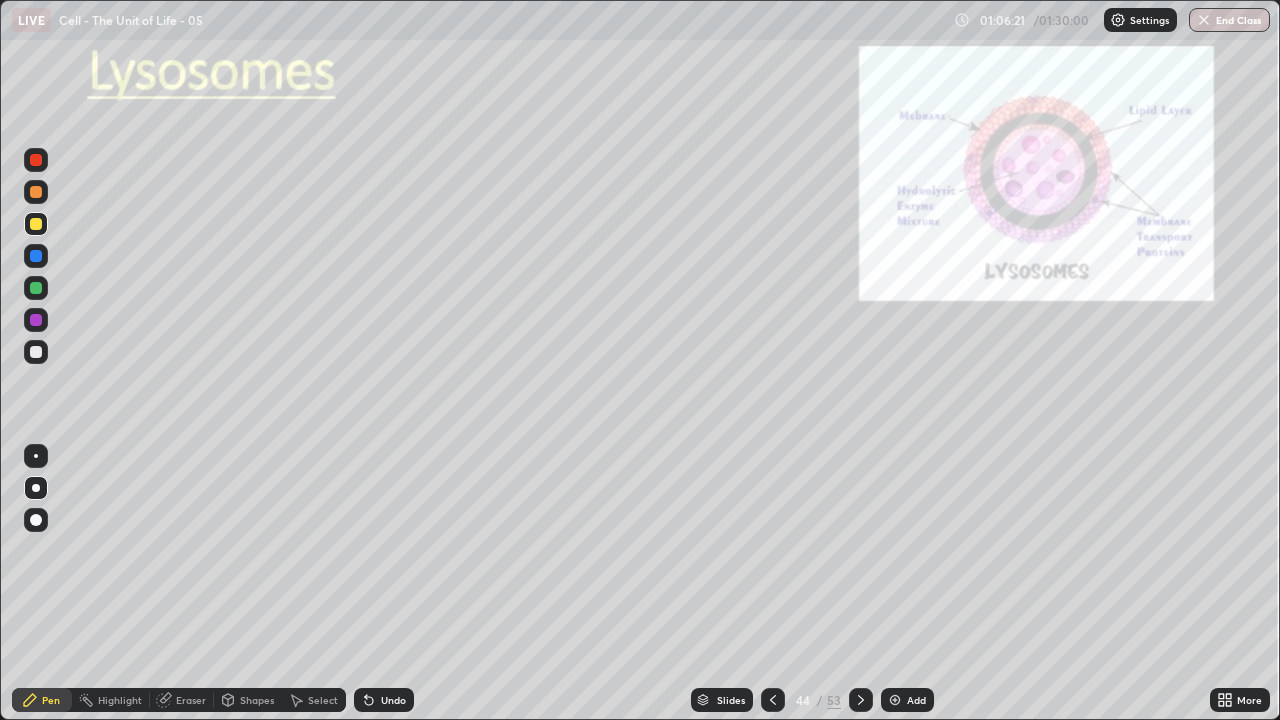 click at bounding box center (36, 352) 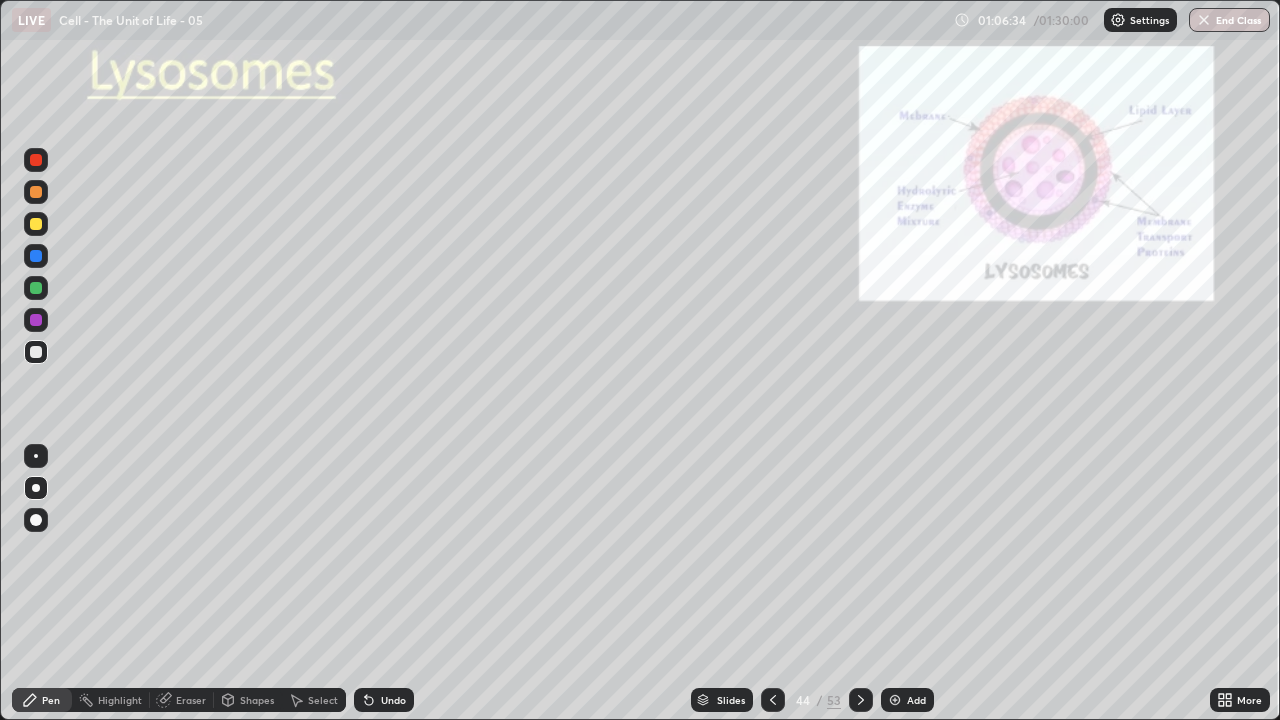 click 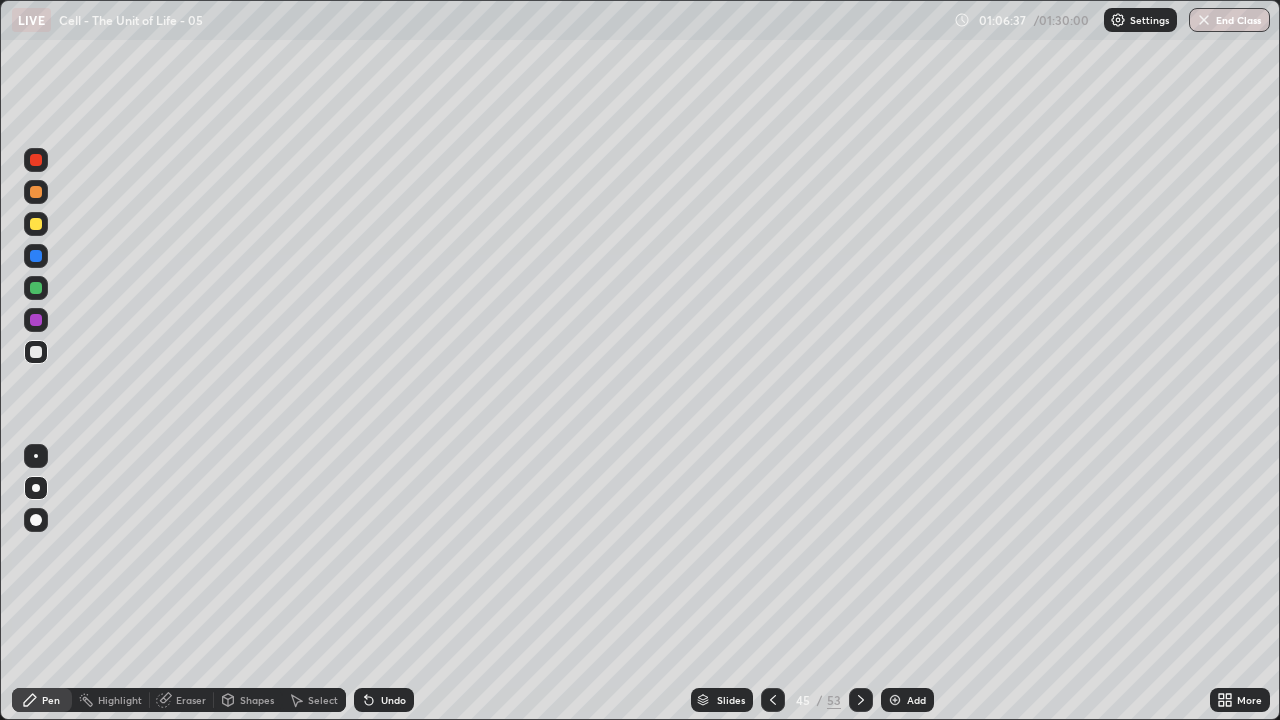 click at bounding box center (861, 700) 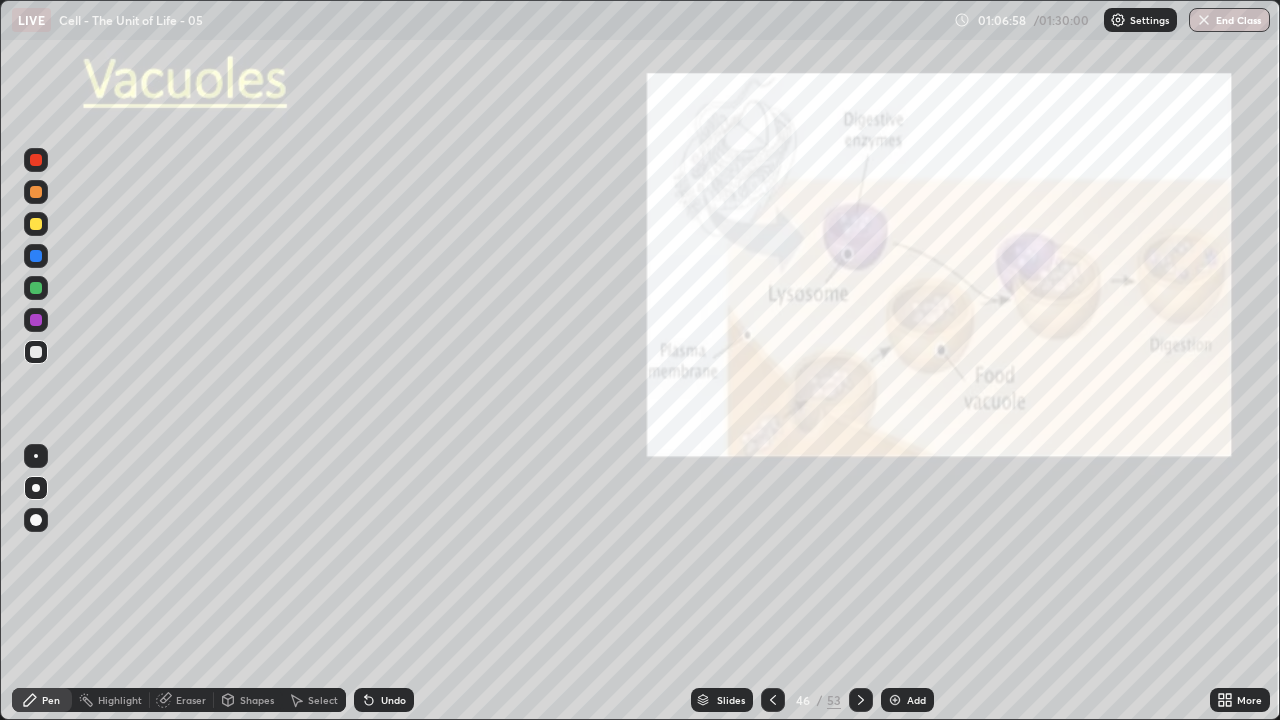 click at bounding box center [36, 224] 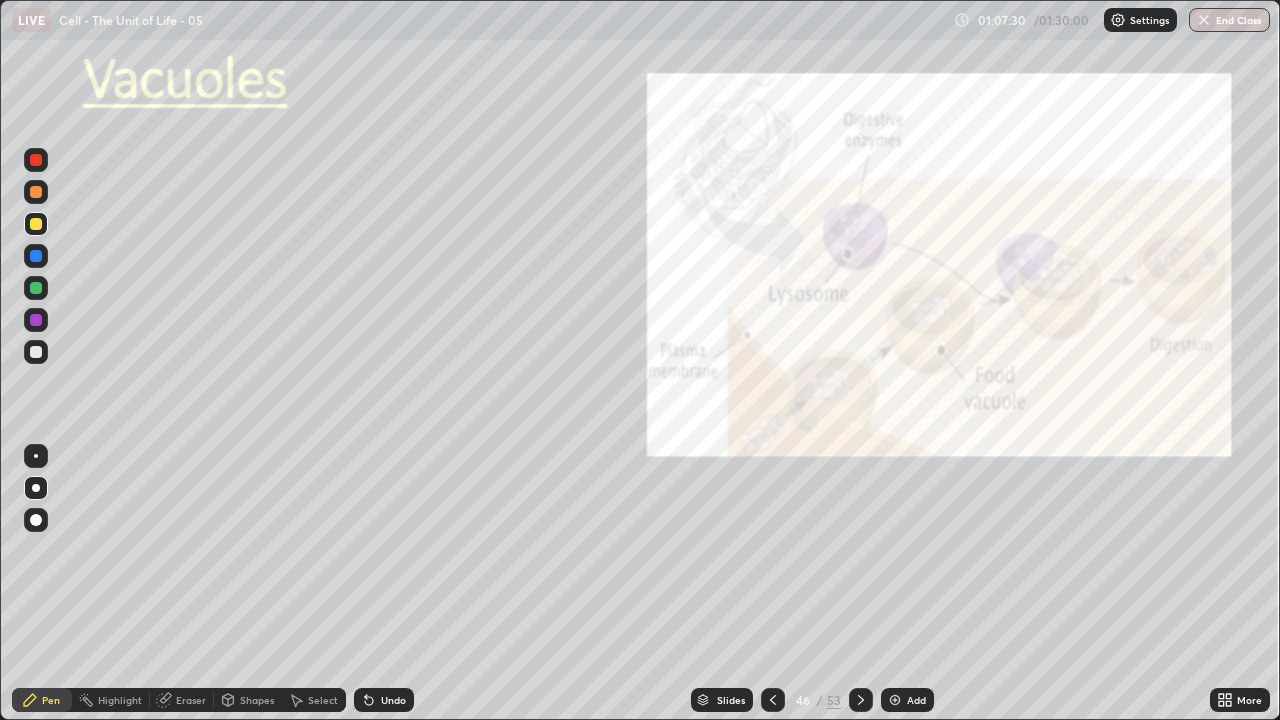 click at bounding box center (36, 224) 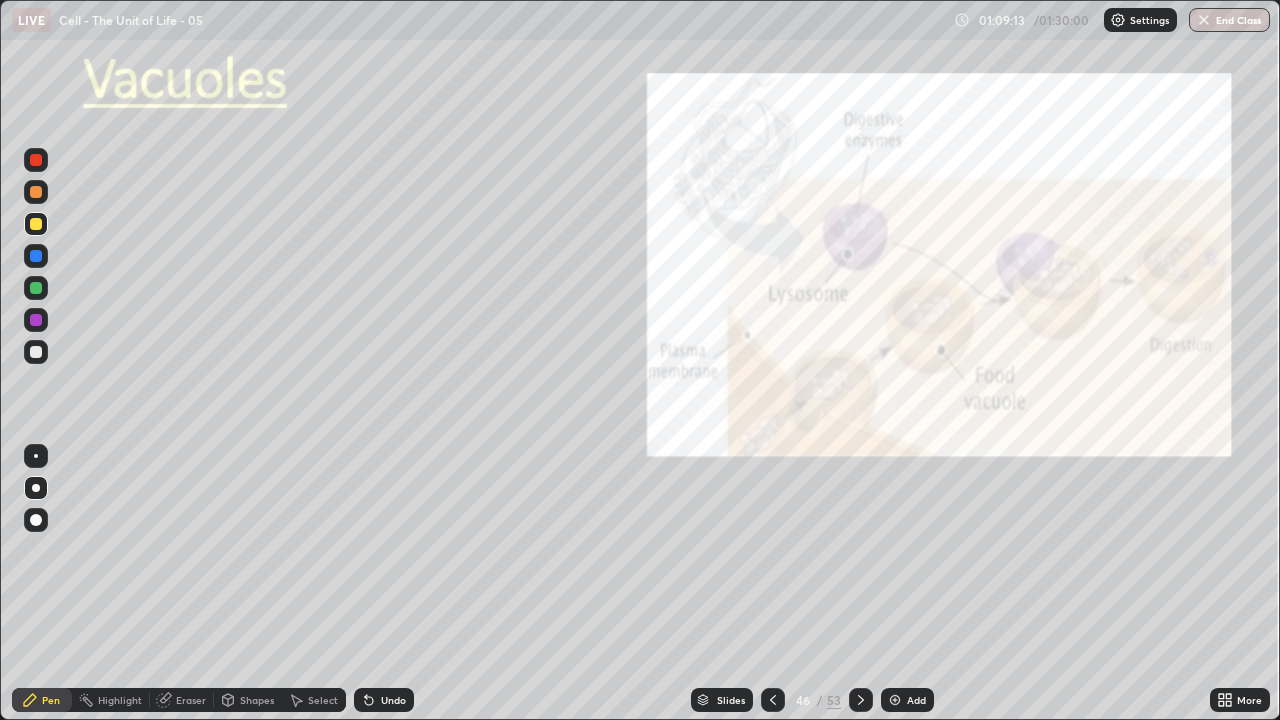click at bounding box center [36, 224] 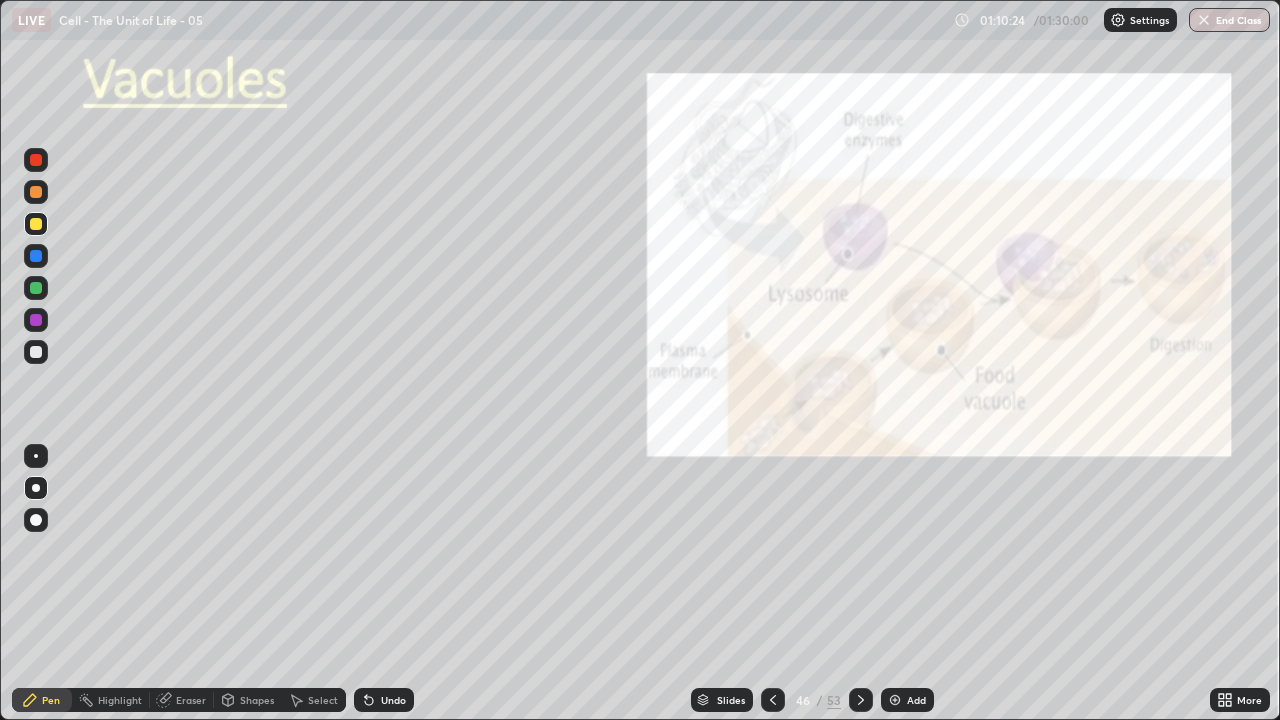 click at bounding box center (36, 488) 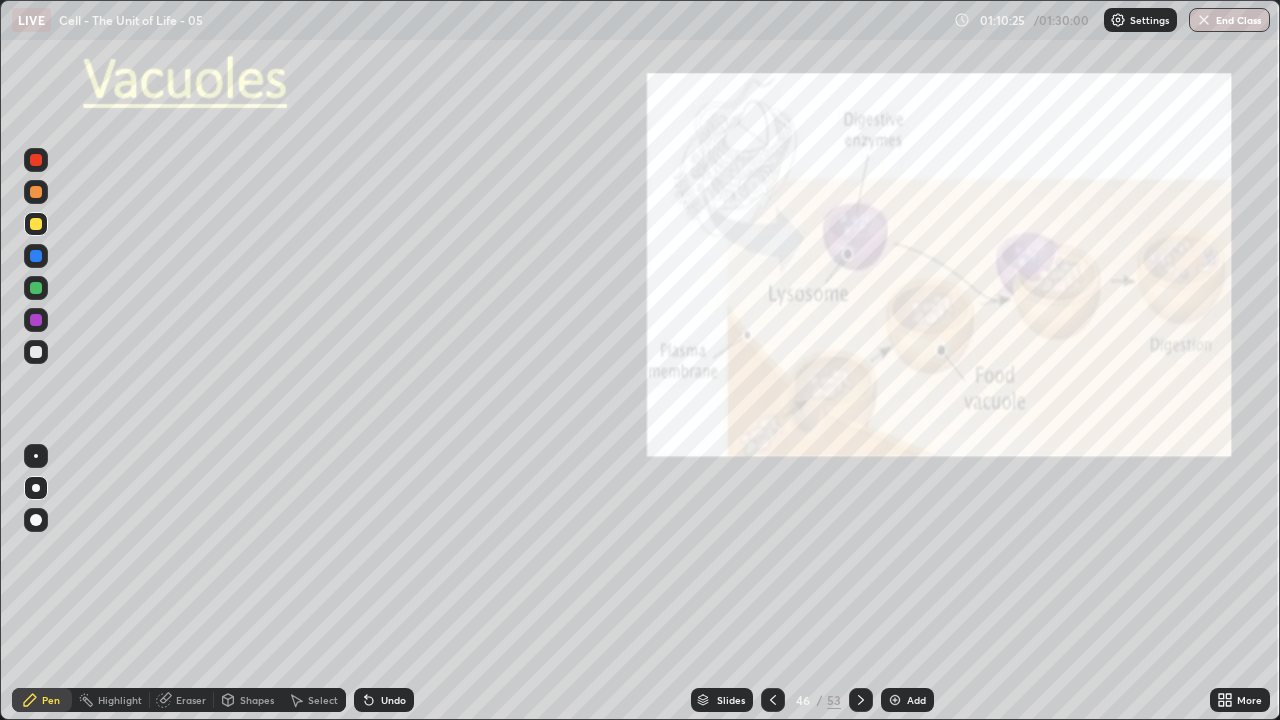 click at bounding box center [36, 224] 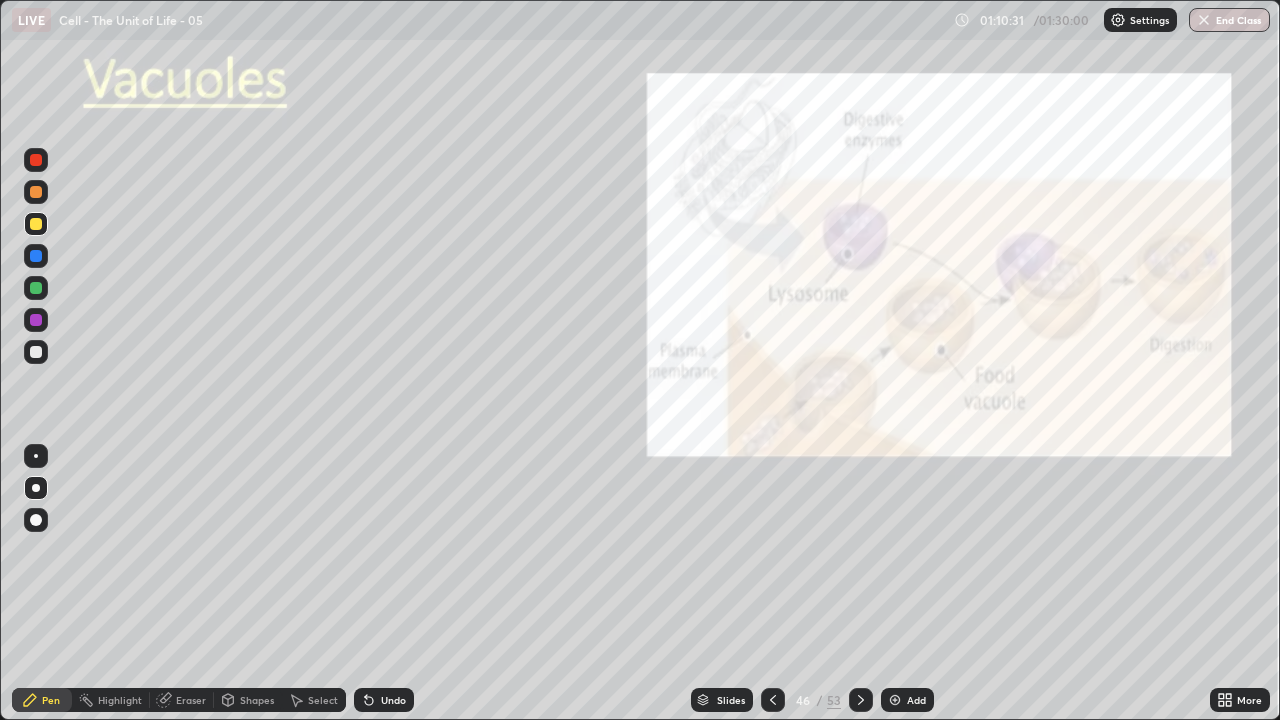 click at bounding box center (36, 224) 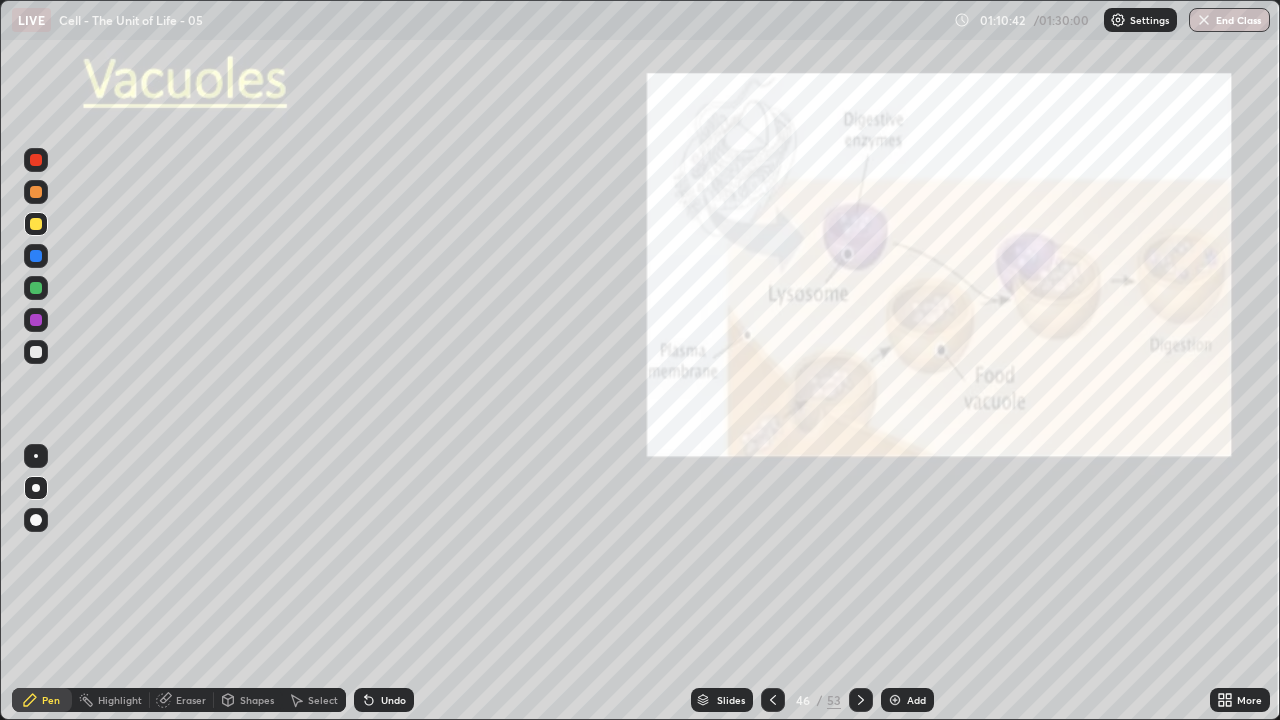click at bounding box center [36, 224] 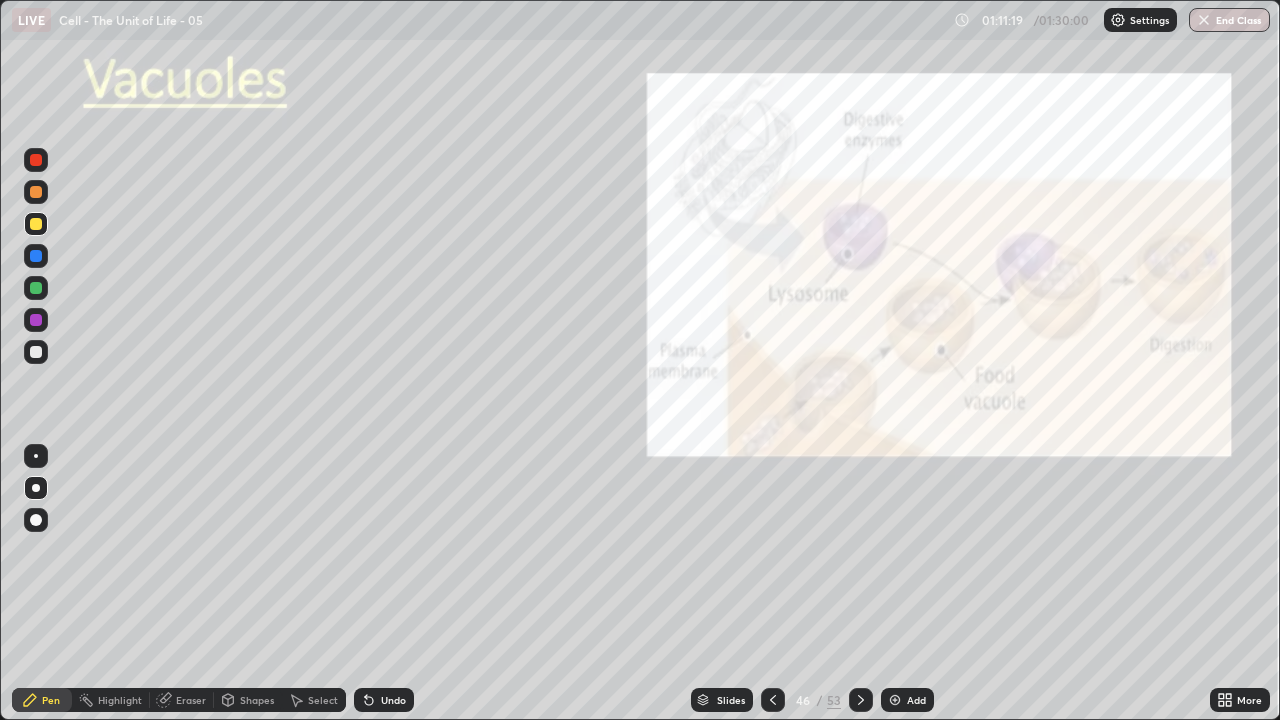 click at bounding box center [36, 256] 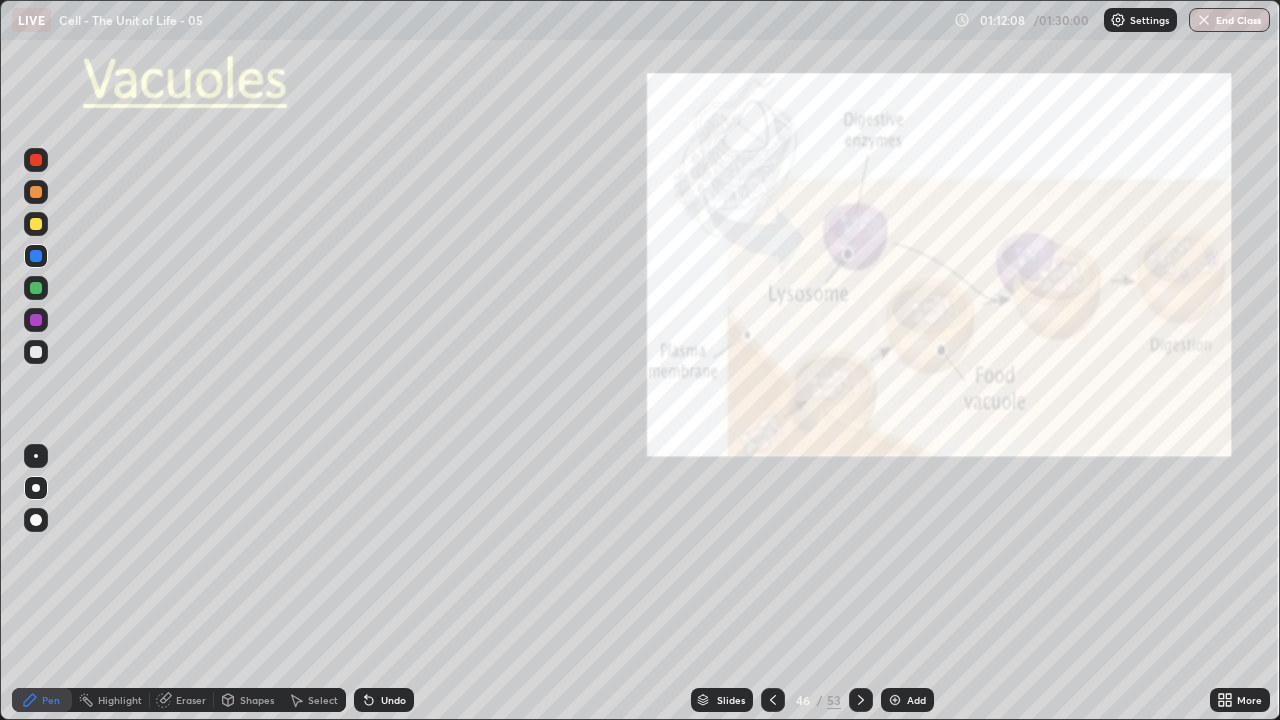 click at bounding box center (36, 224) 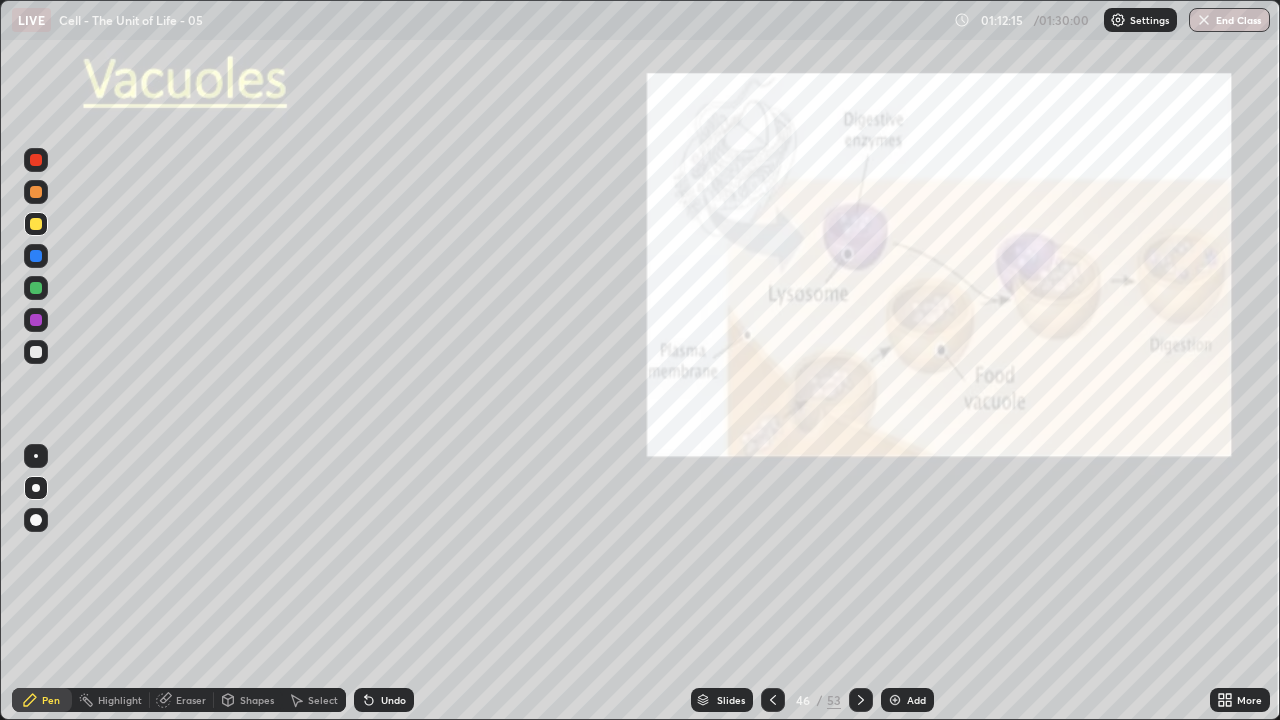 click at bounding box center [36, 256] 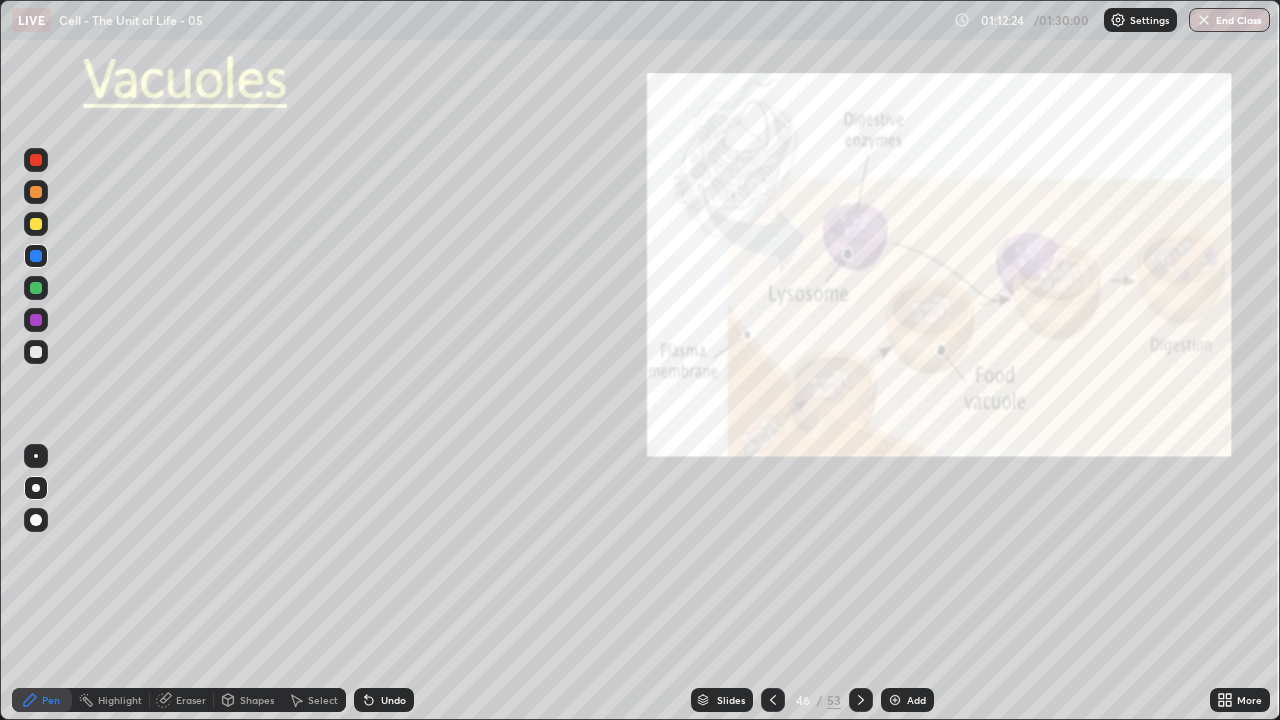 click on "Undo" at bounding box center (384, 700) 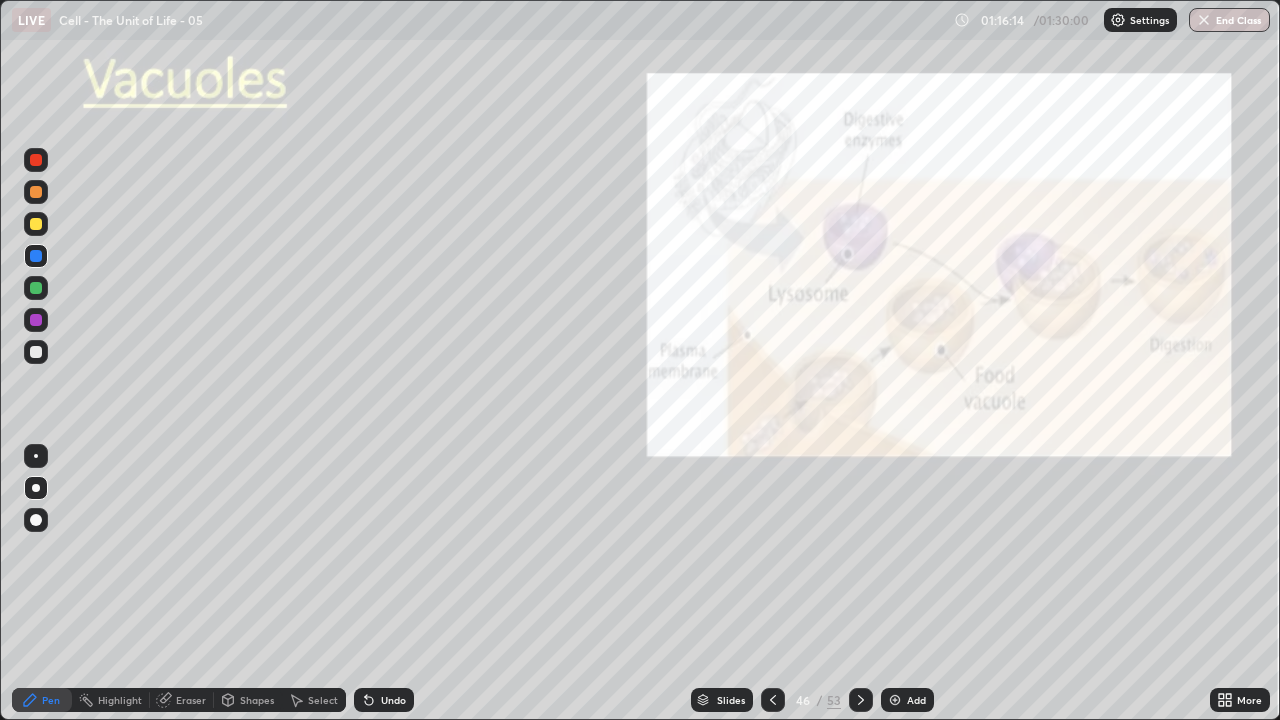click at bounding box center [36, 224] 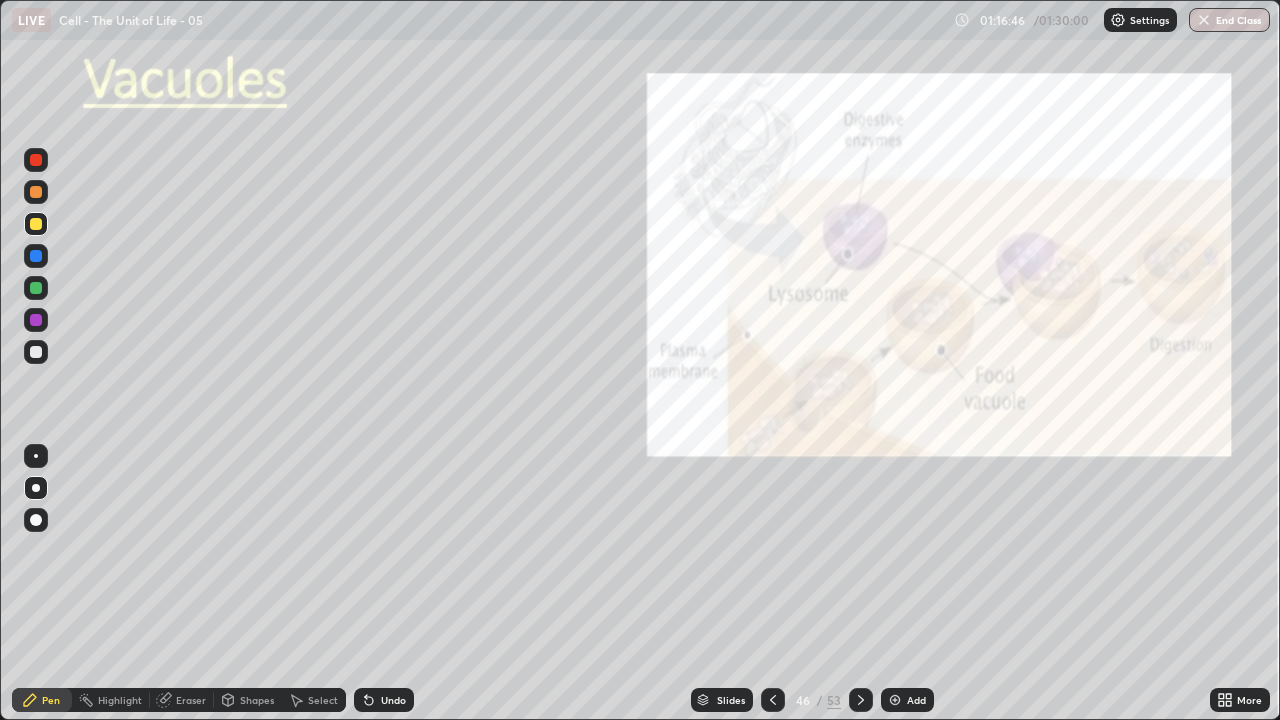 click at bounding box center (36, 352) 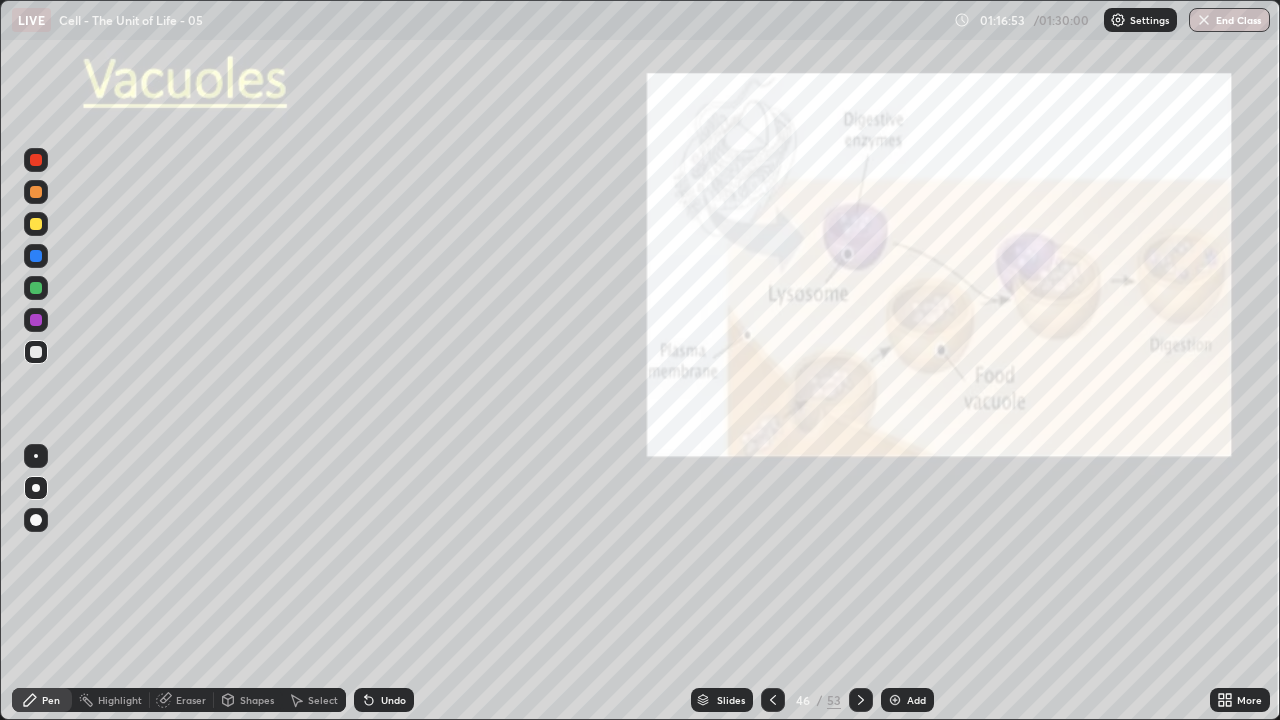 click at bounding box center (36, 224) 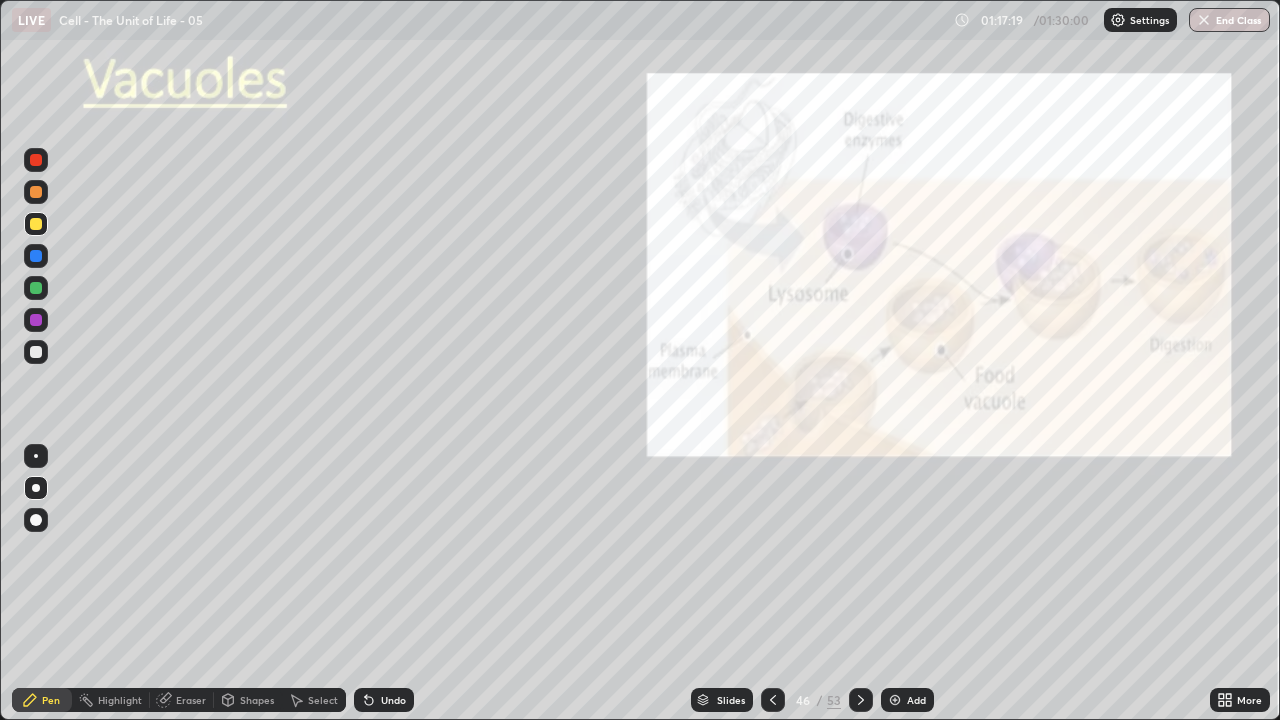 click on "Undo" at bounding box center (384, 700) 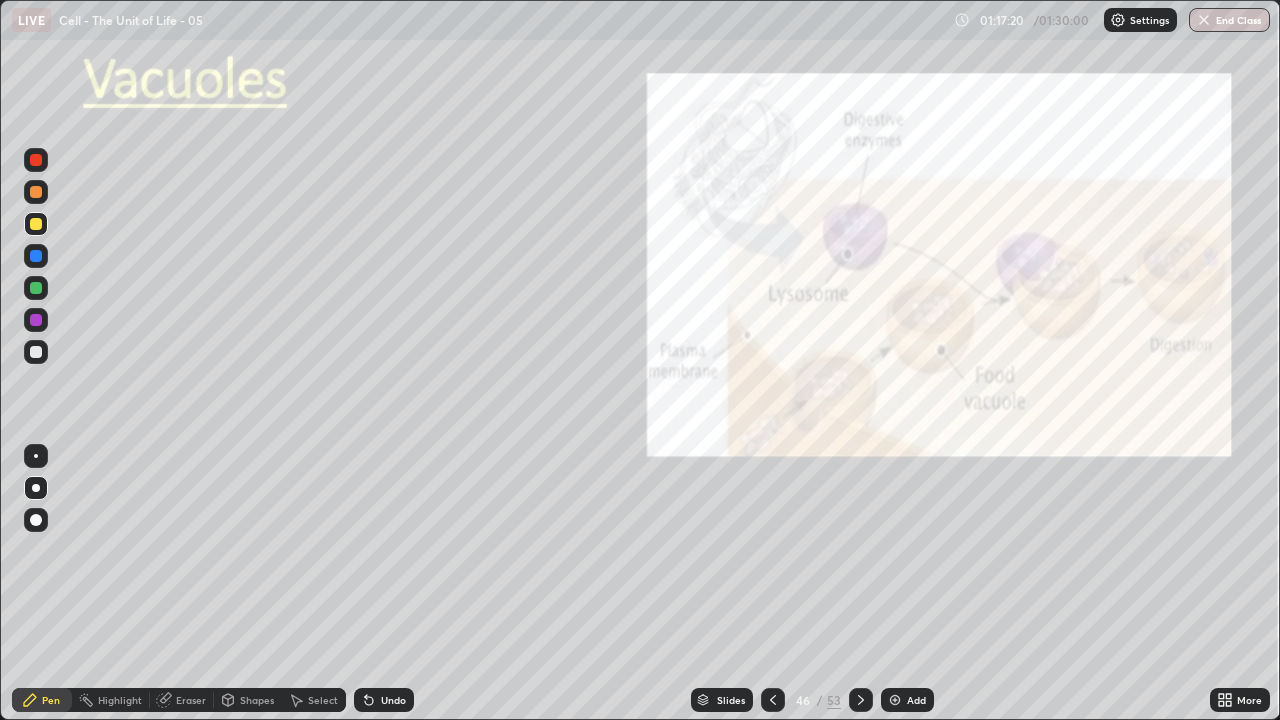 click on "Undo" at bounding box center [393, 700] 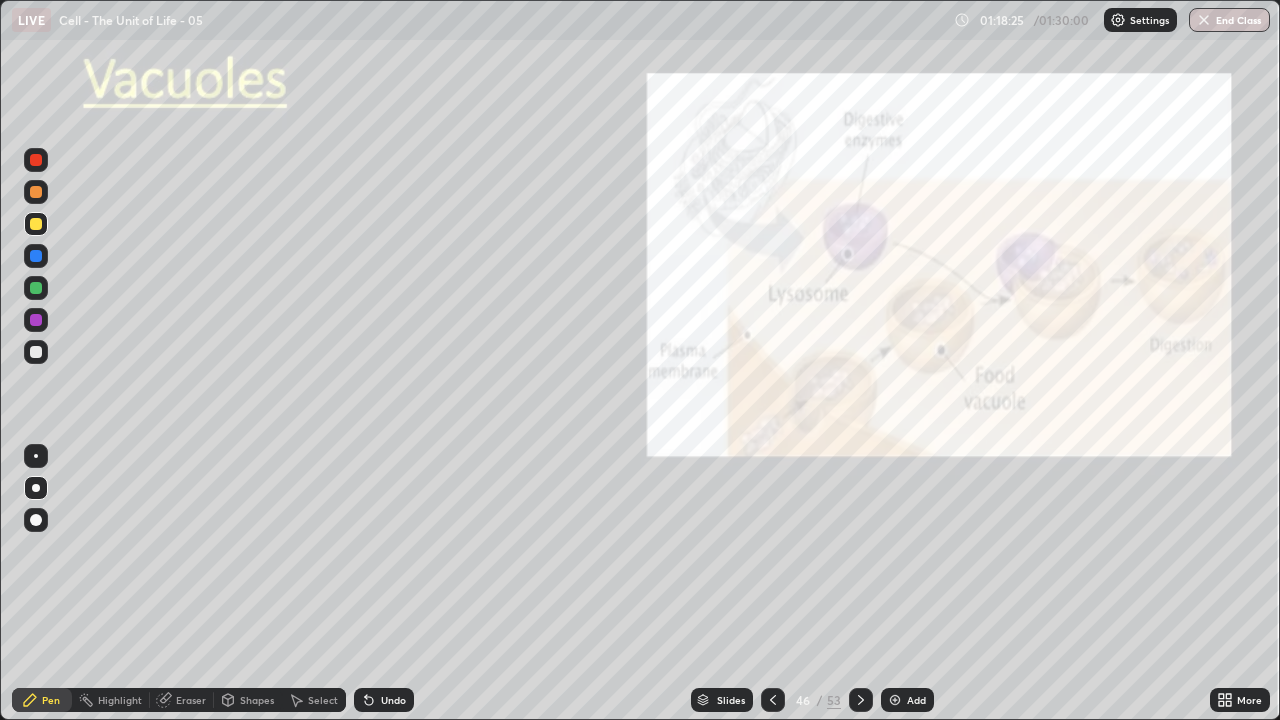 click at bounding box center [36, 488] 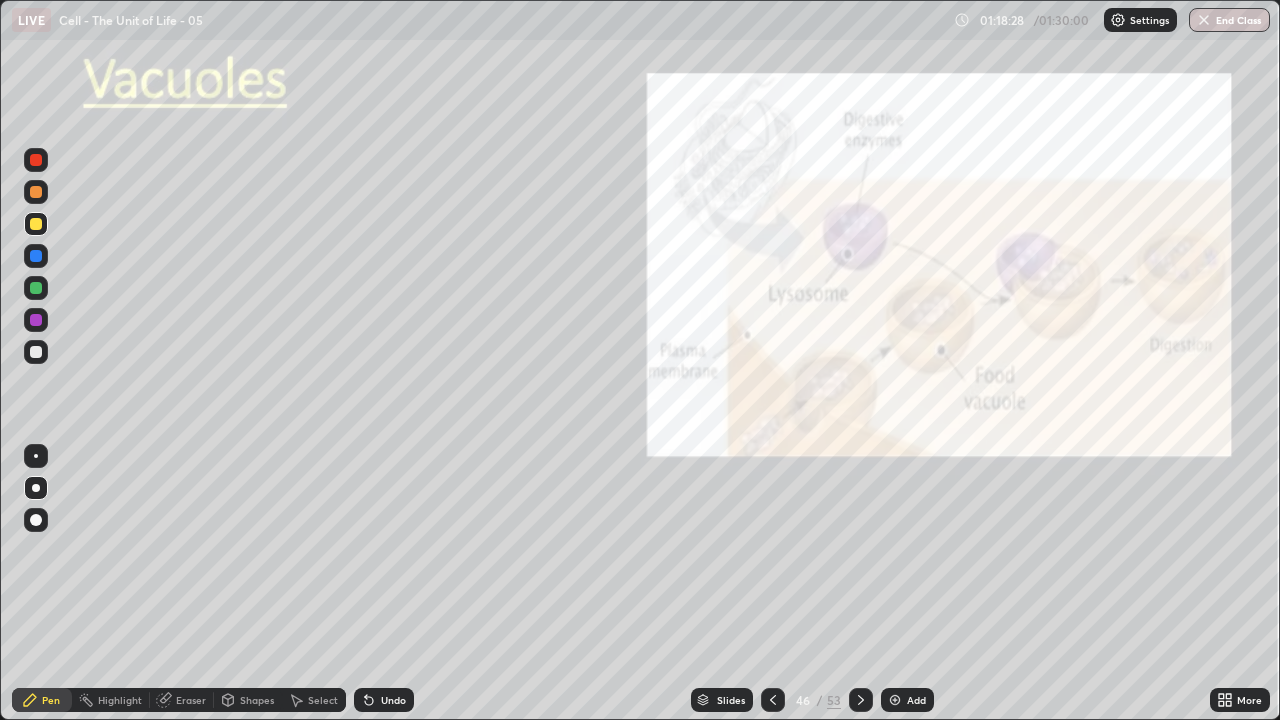 click on "Undo" at bounding box center [393, 700] 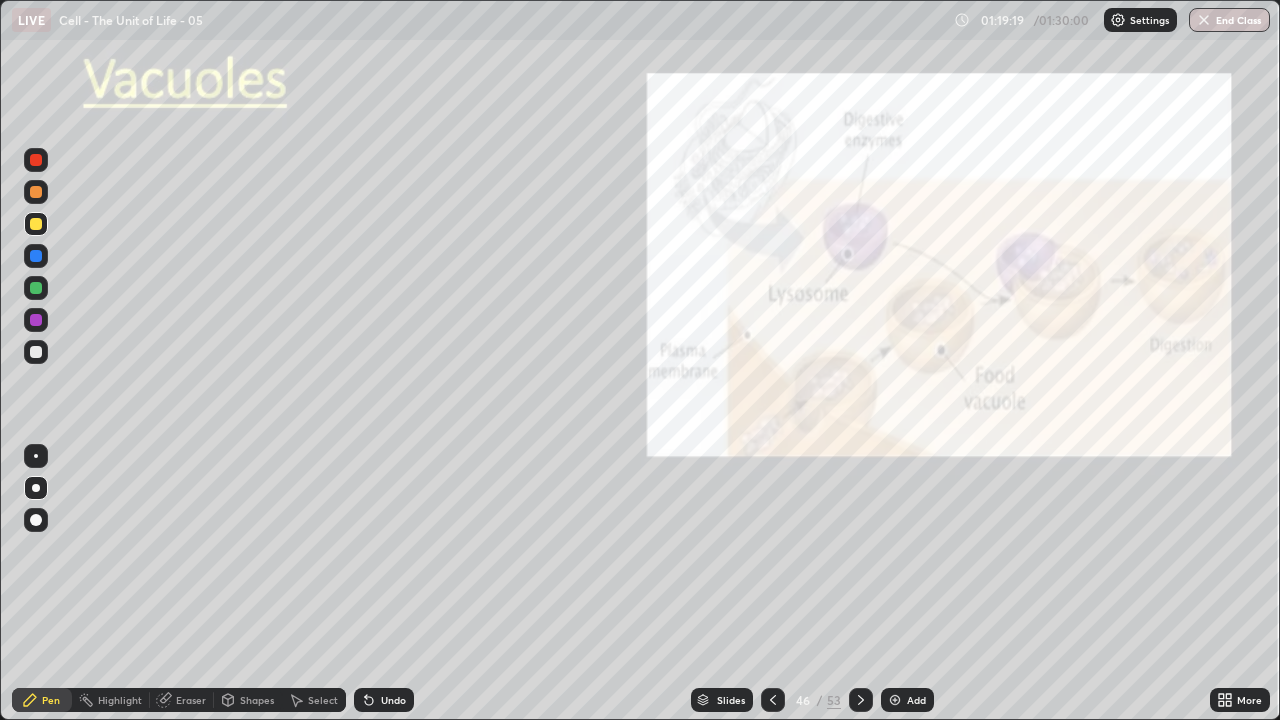 click at bounding box center [861, 700] 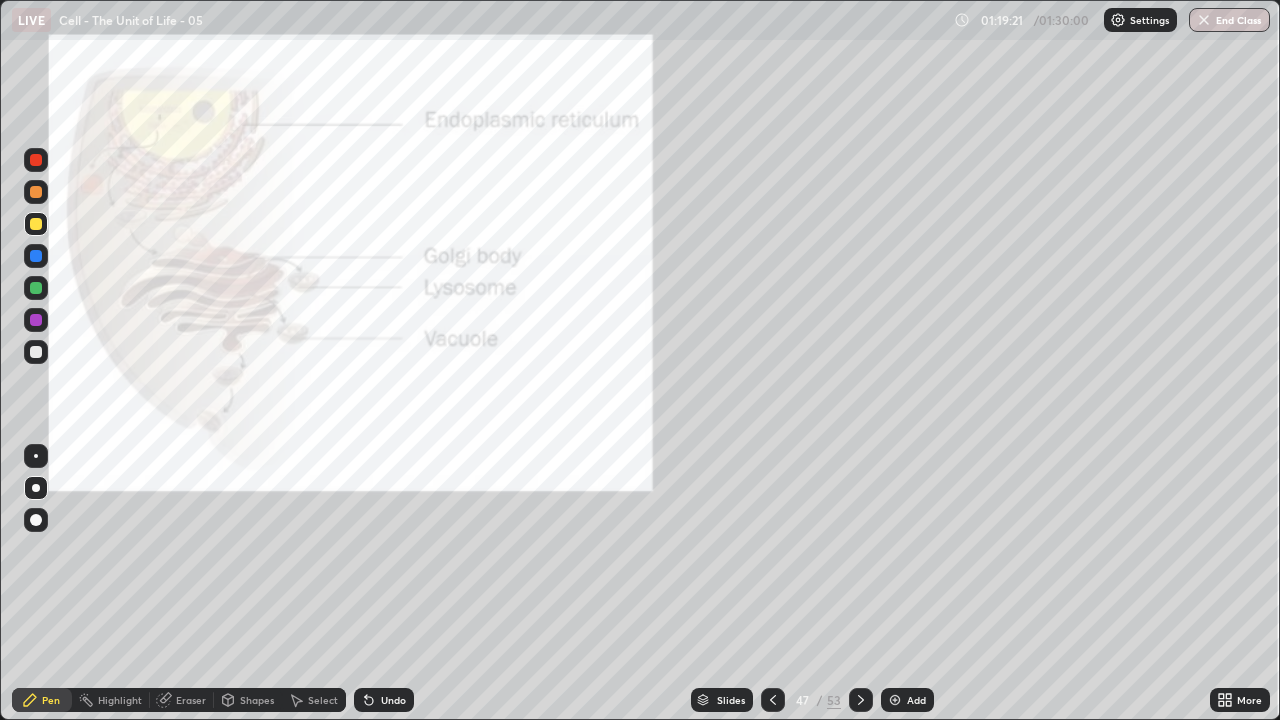 click 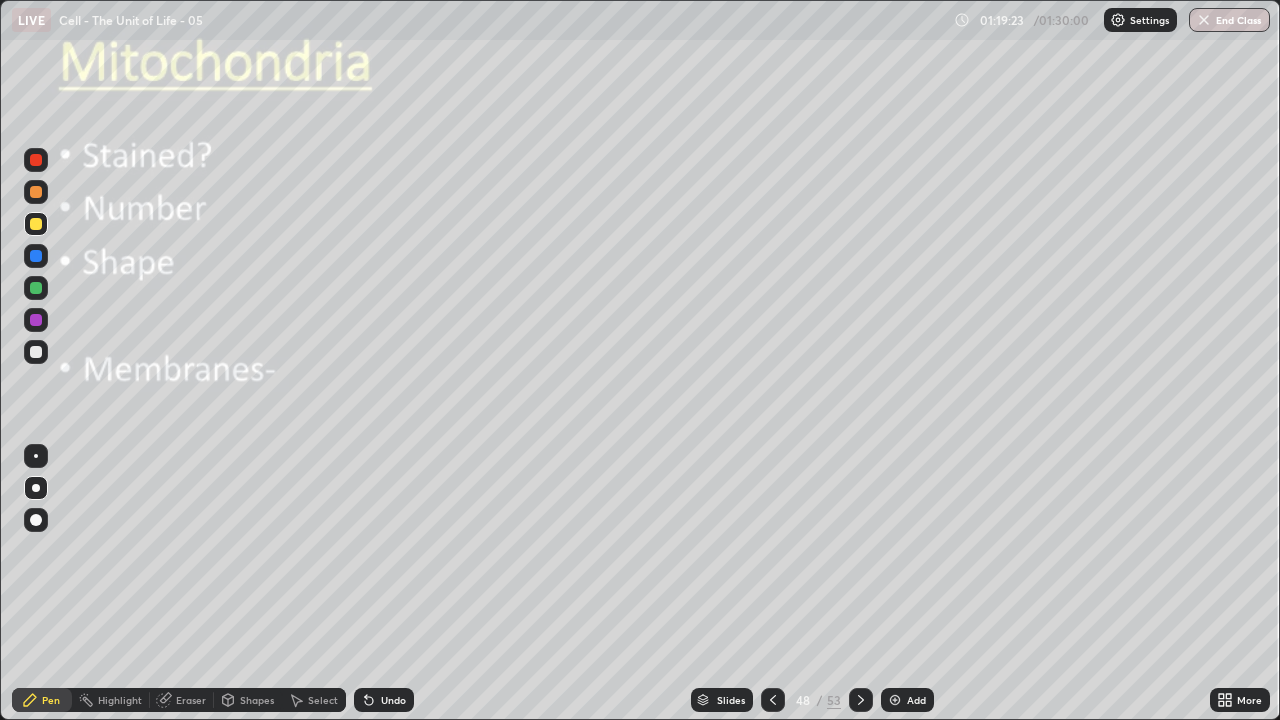 click 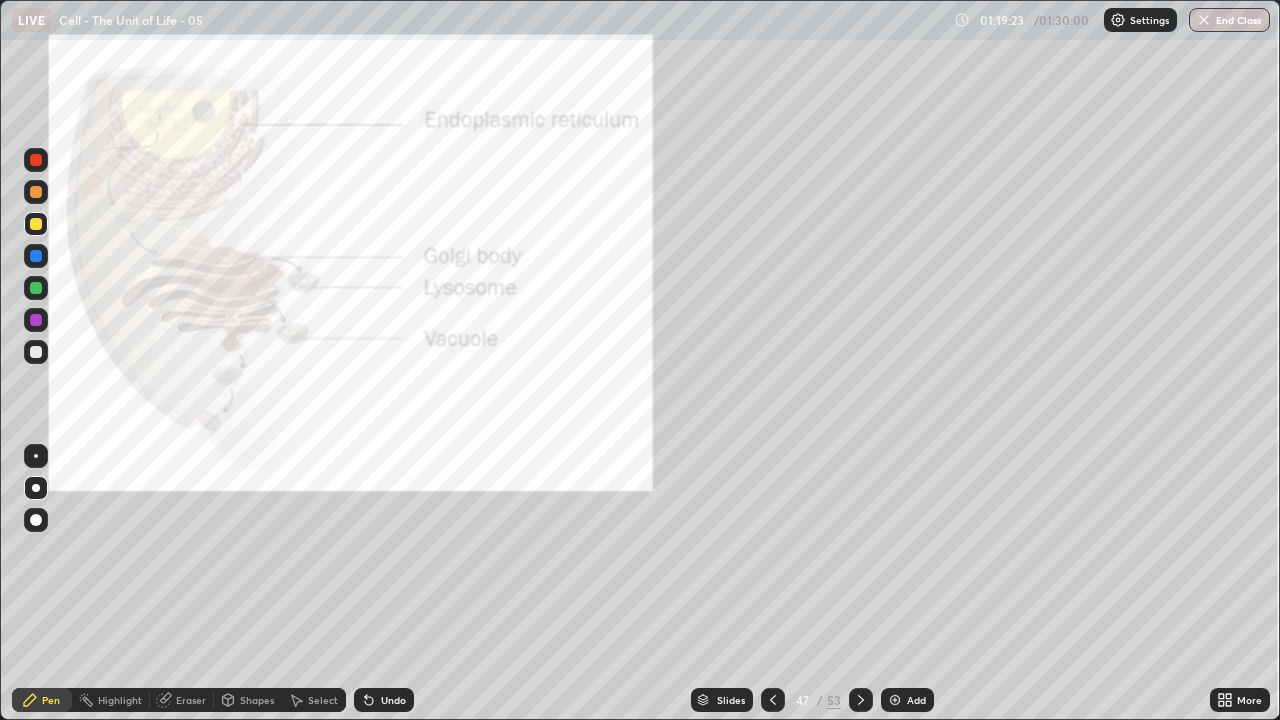 click 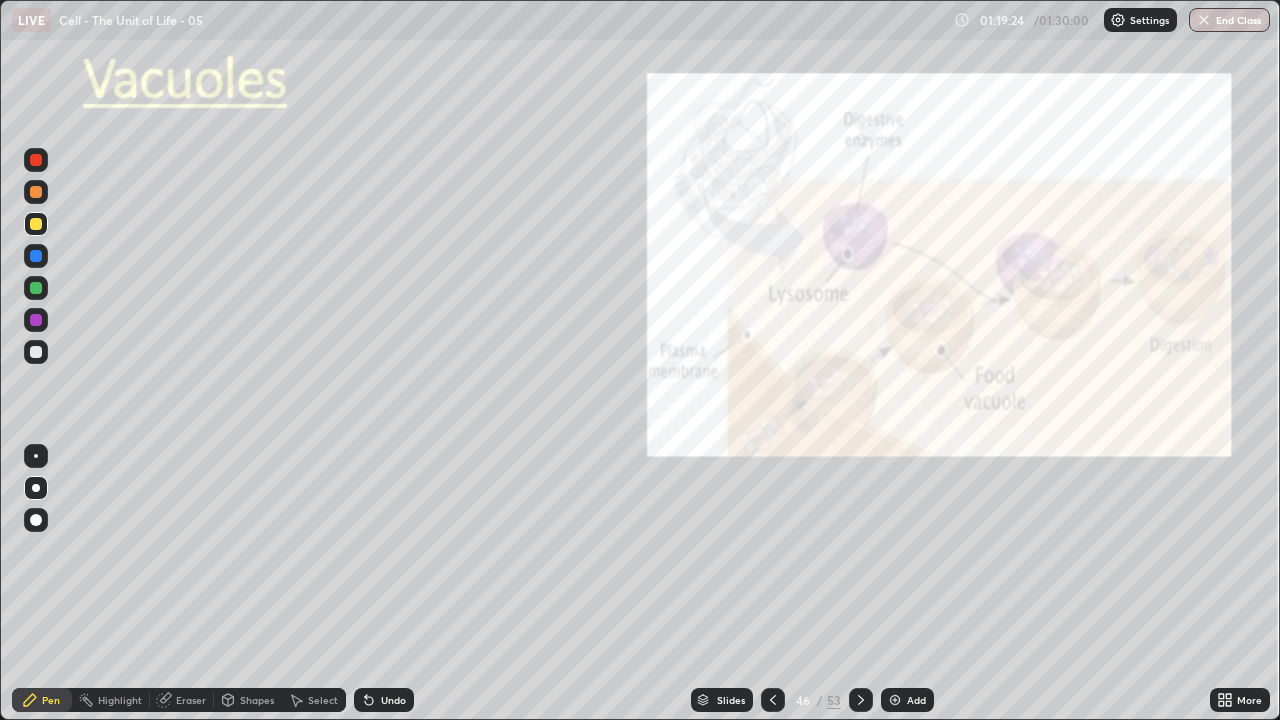 click on "Add" at bounding box center (907, 700) 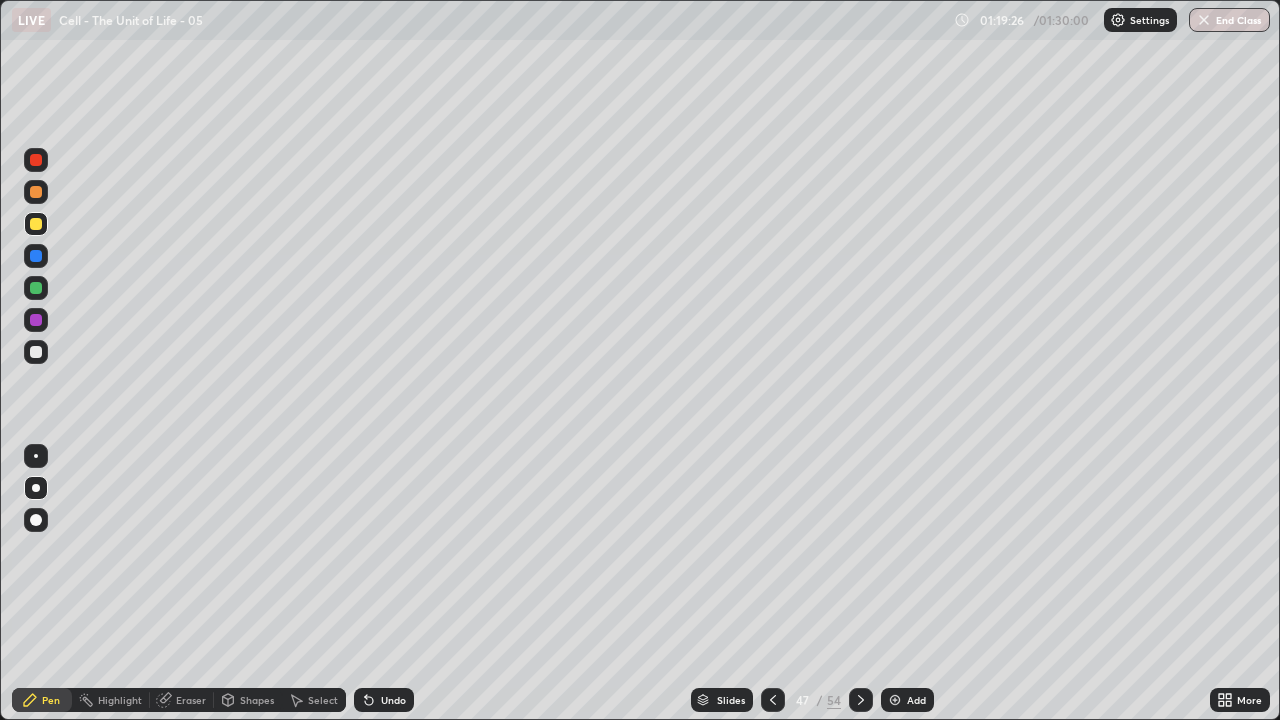 click at bounding box center [36, 520] 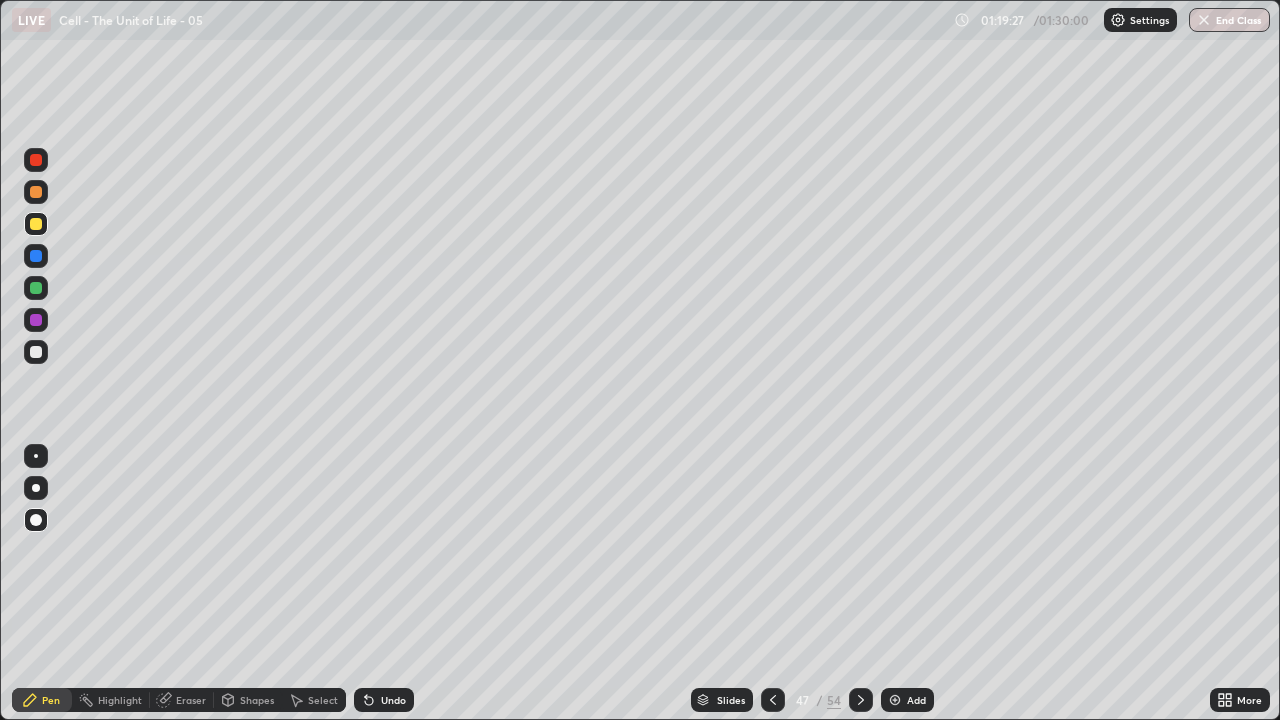 click at bounding box center [36, 224] 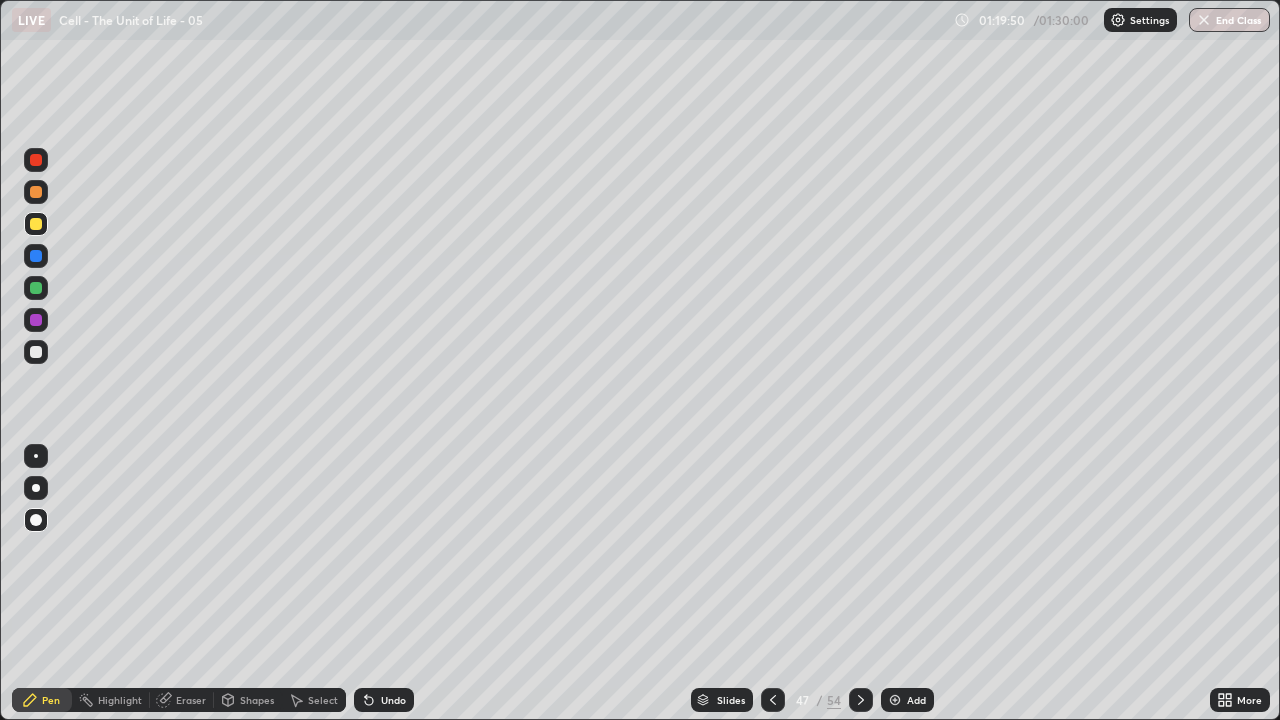 click at bounding box center (36, 488) 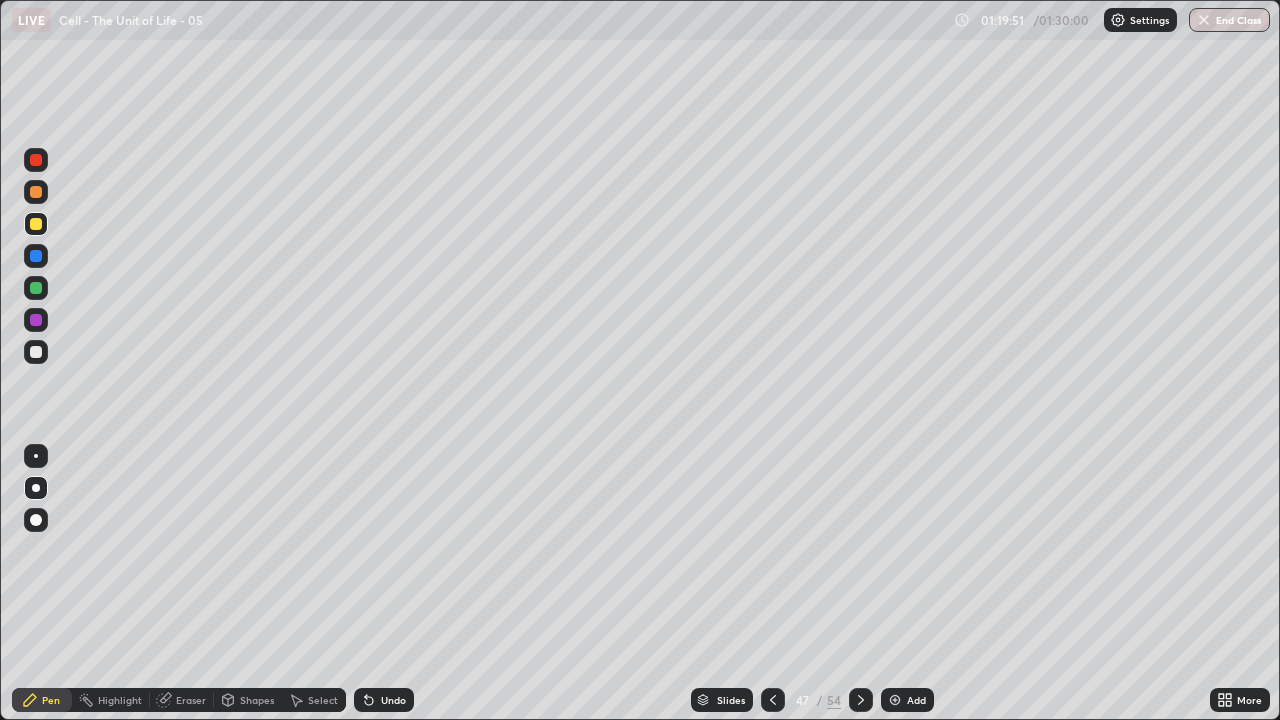 click at bounding box center [36, 352] 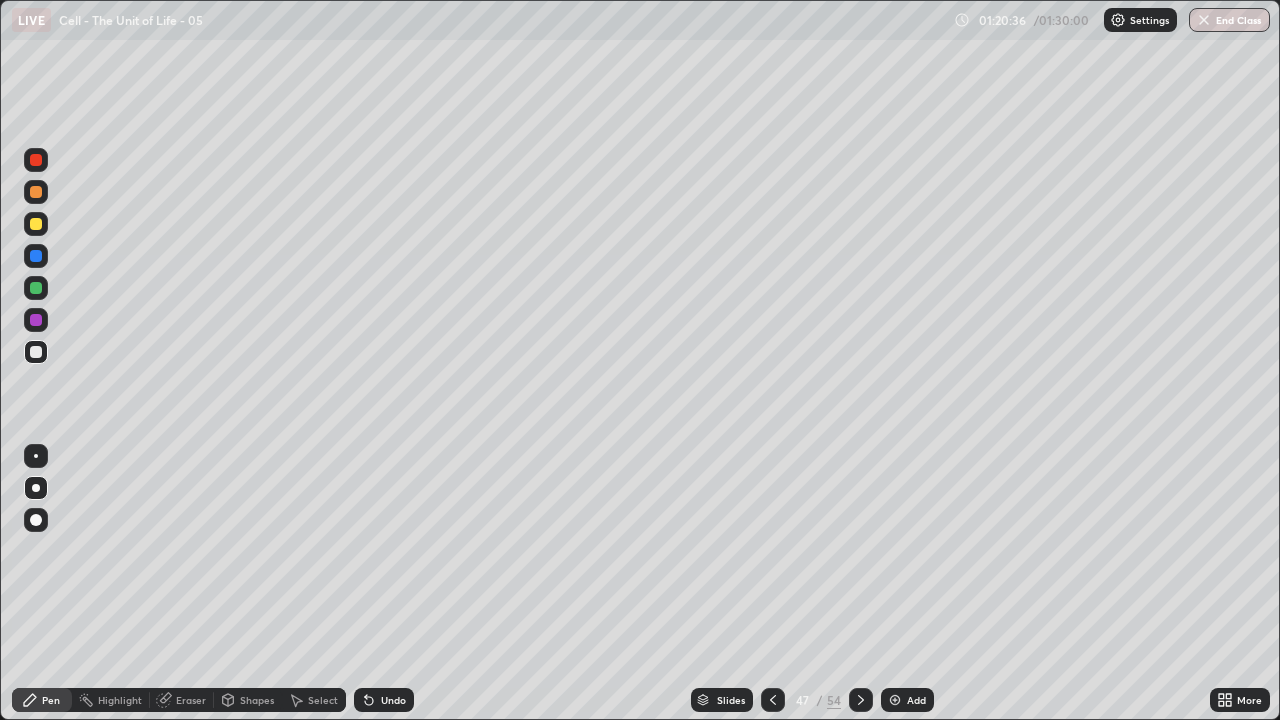 click at bounding box center (36, 288) 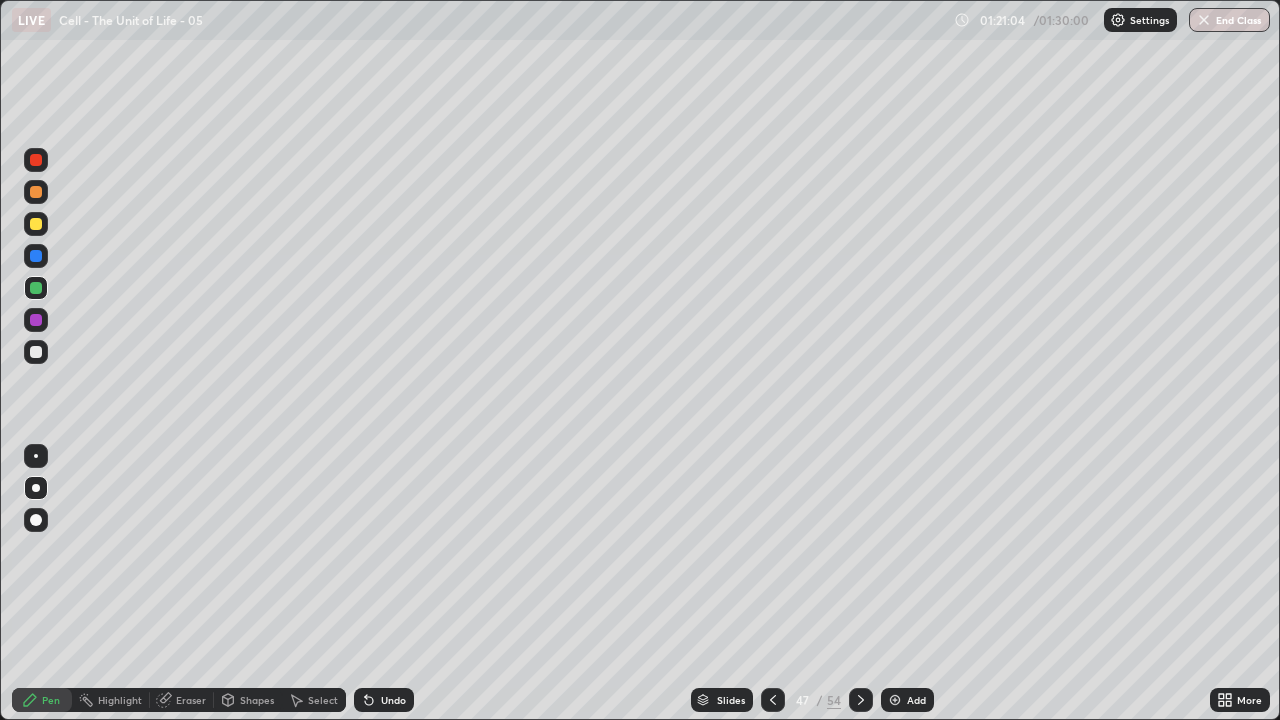 click on "Shapes" at bounding box center (257, 700) 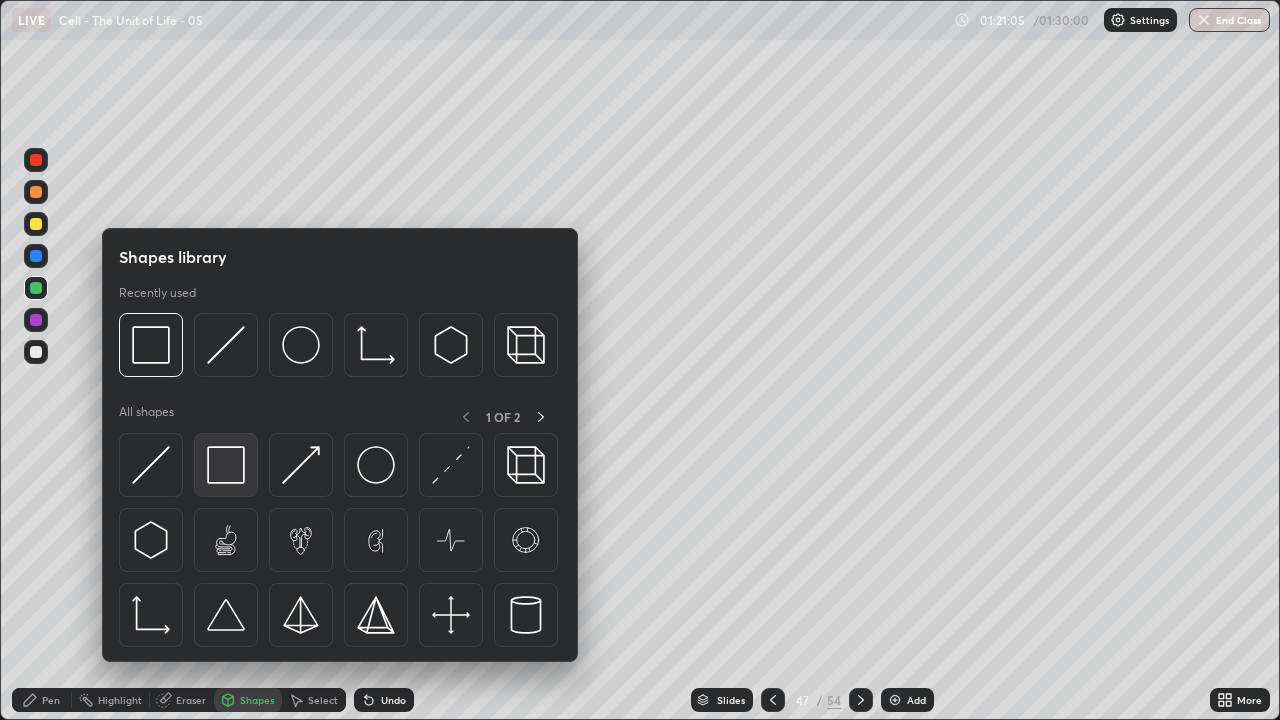 click at bounding box center [226, 465] 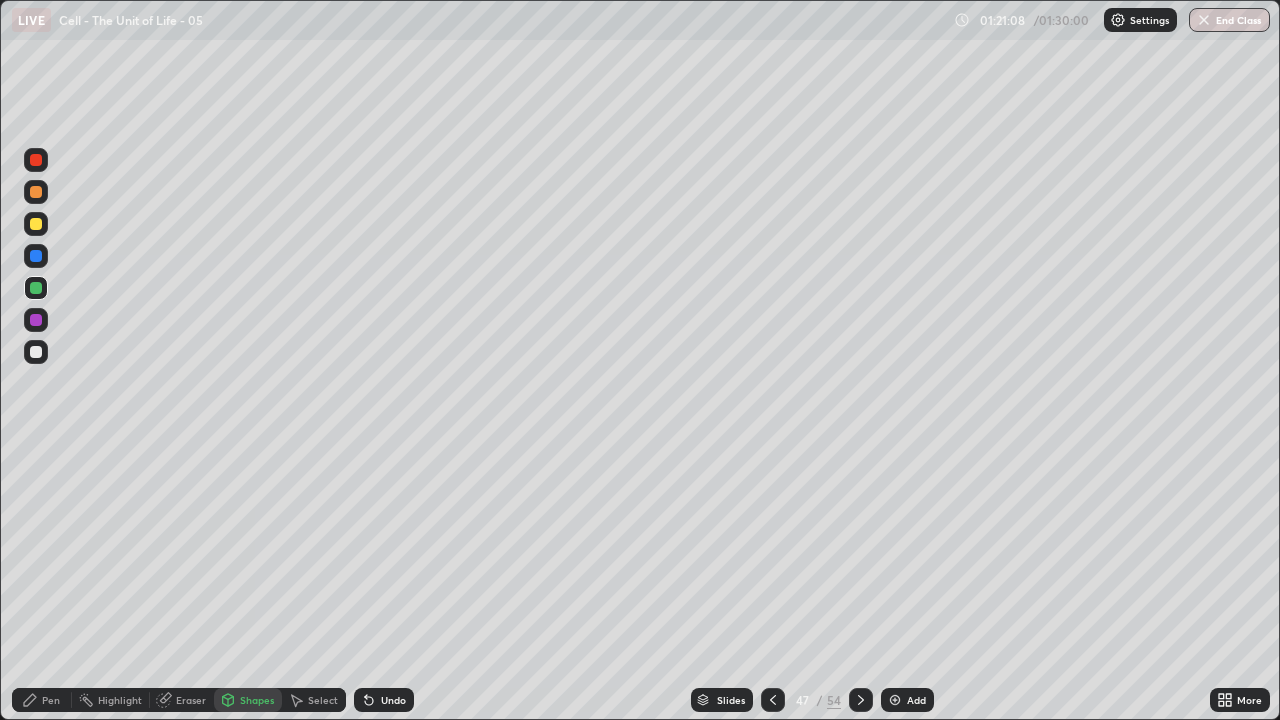 click on "Pen" at bounding box center (51, 700) 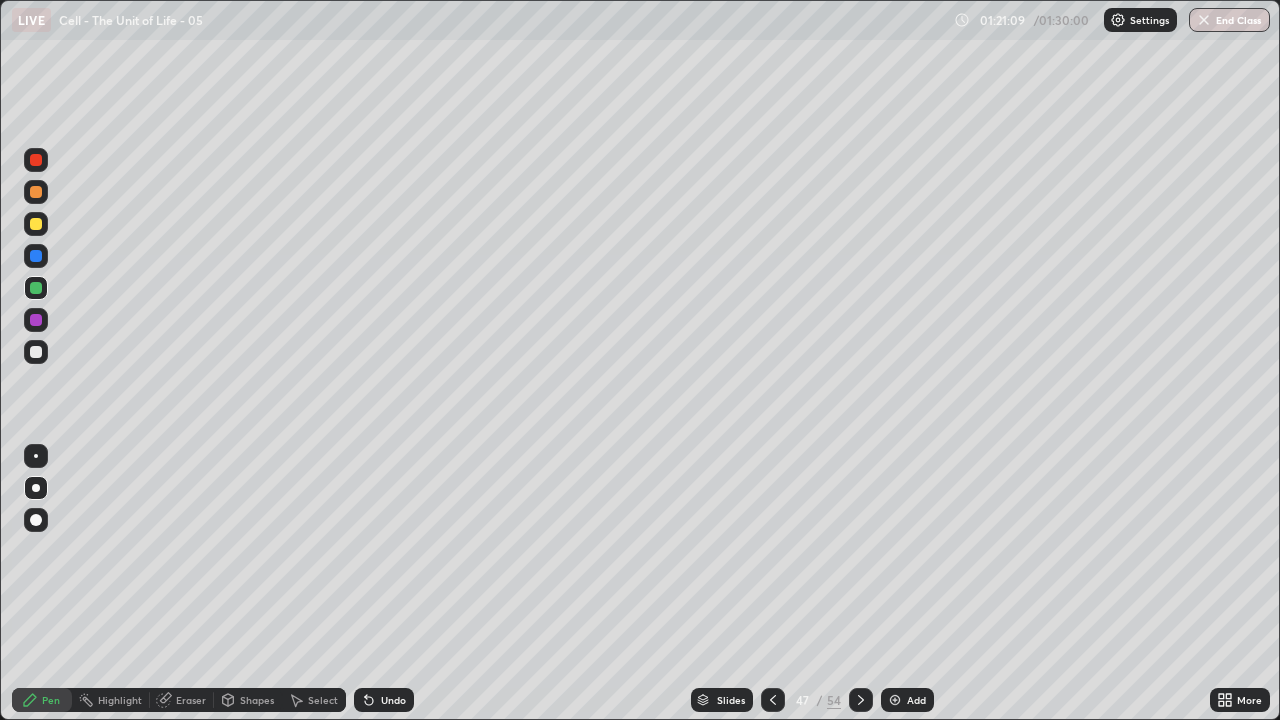 click at bounding box center [36, 352] 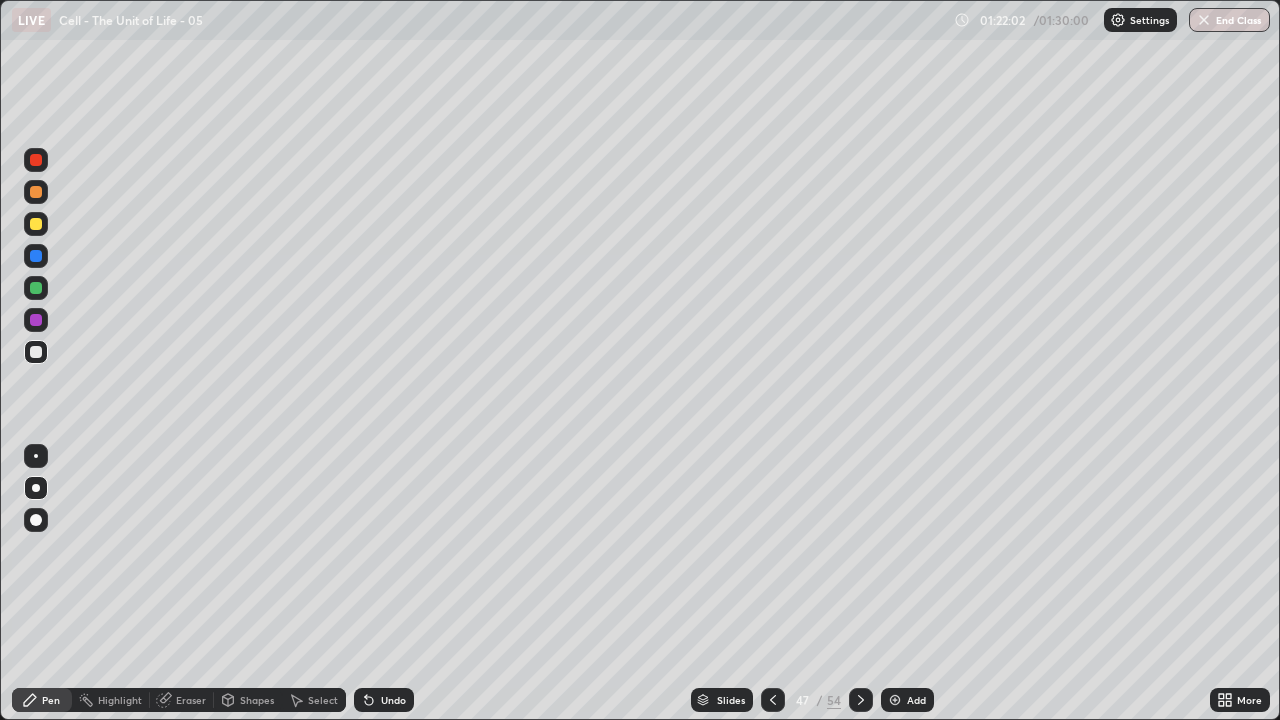 click at bounding box center [36, 456] 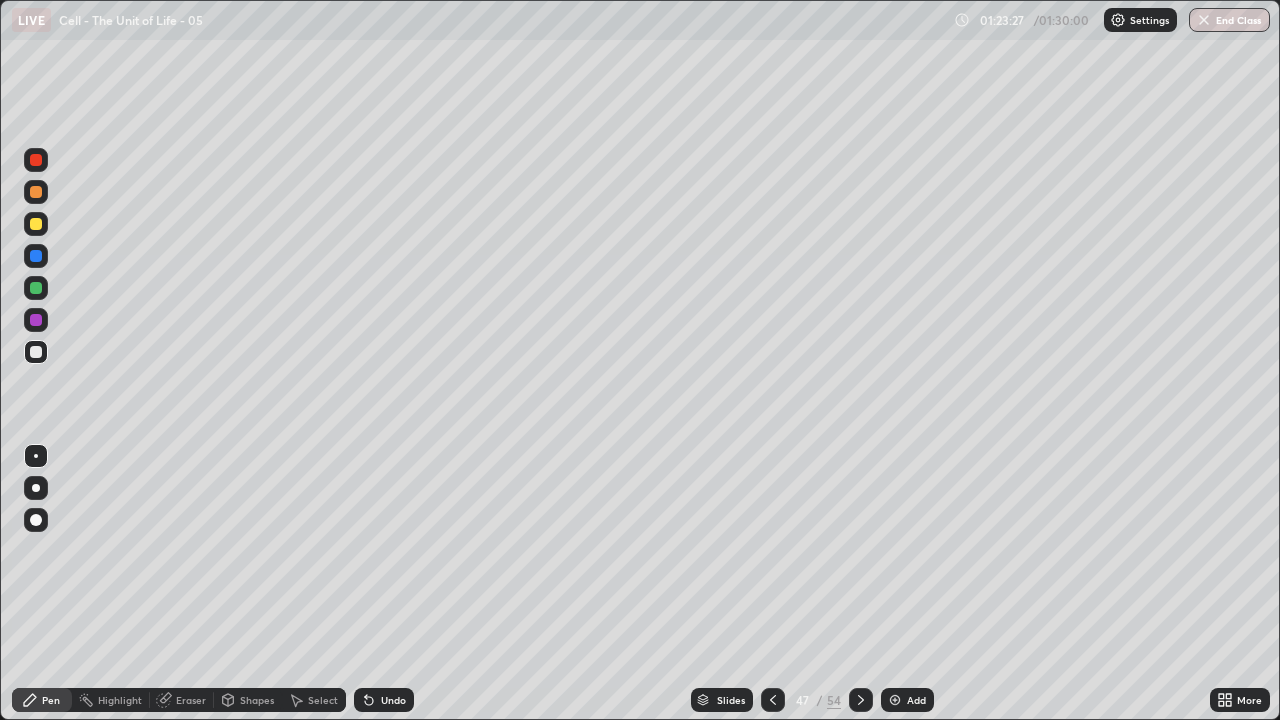 click at bounding box center (36, 320) 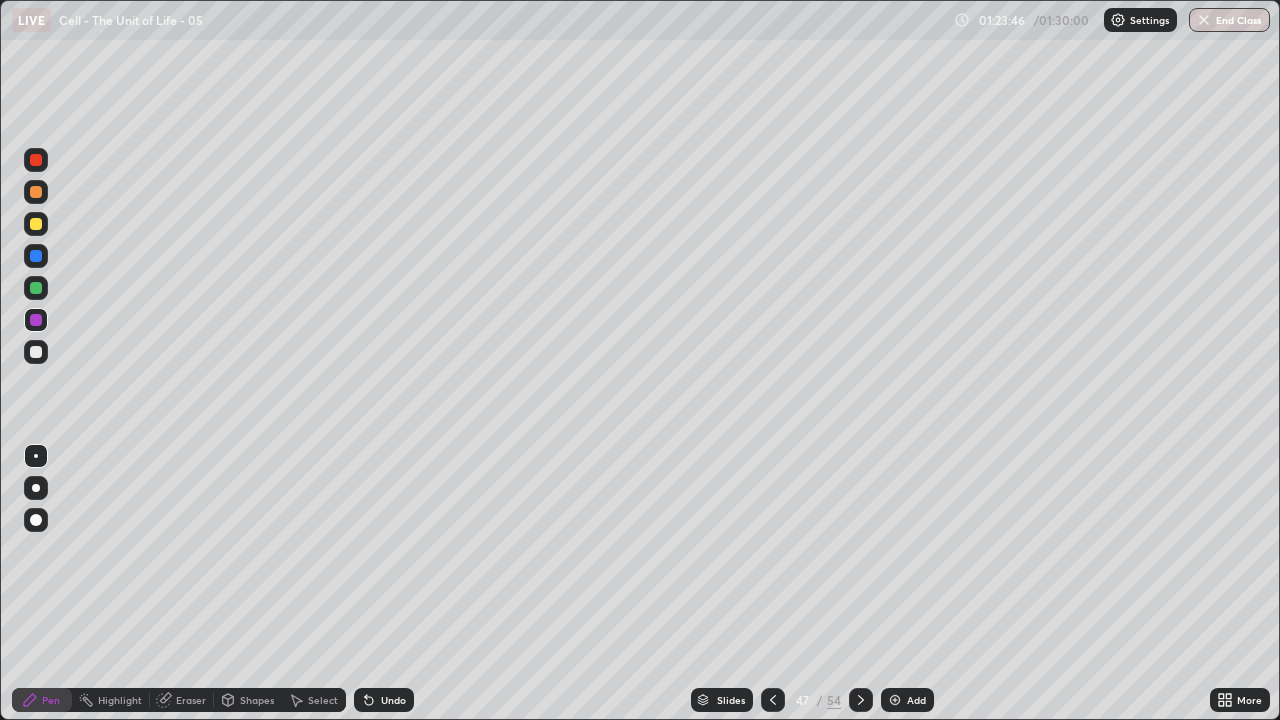 click at bounding box center (36, 488) 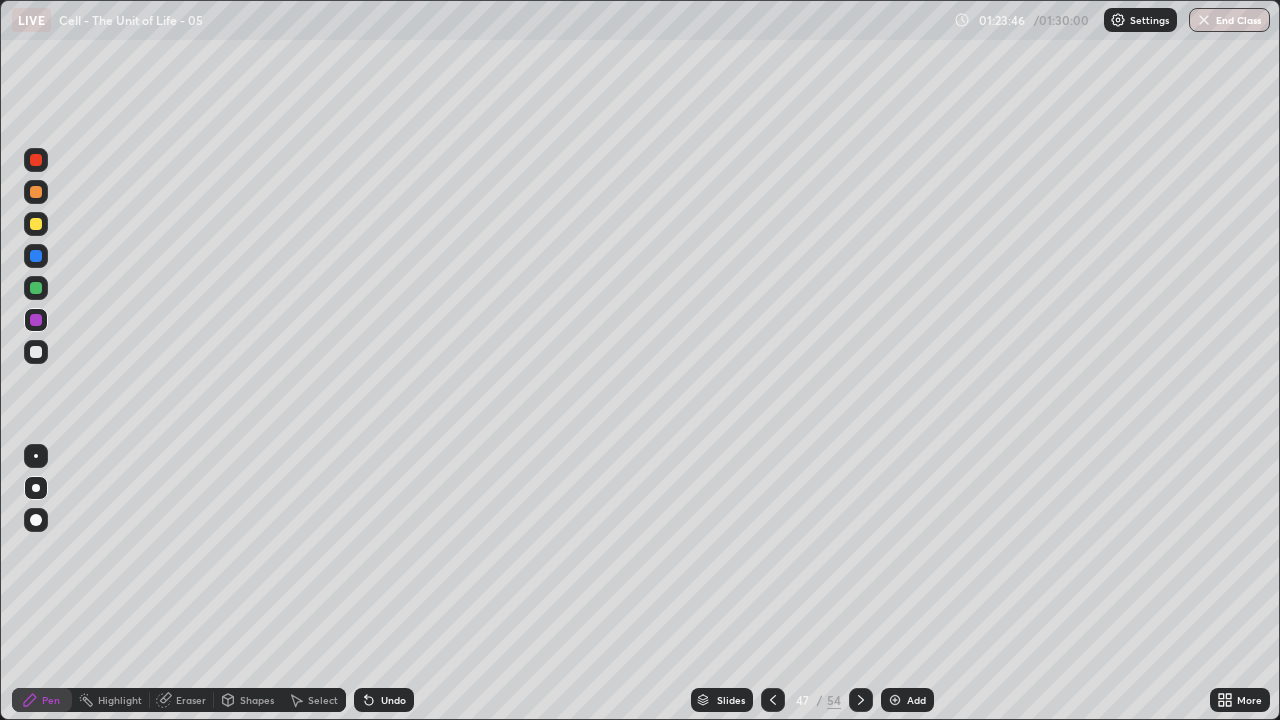 click at bounding box center (36, 352) 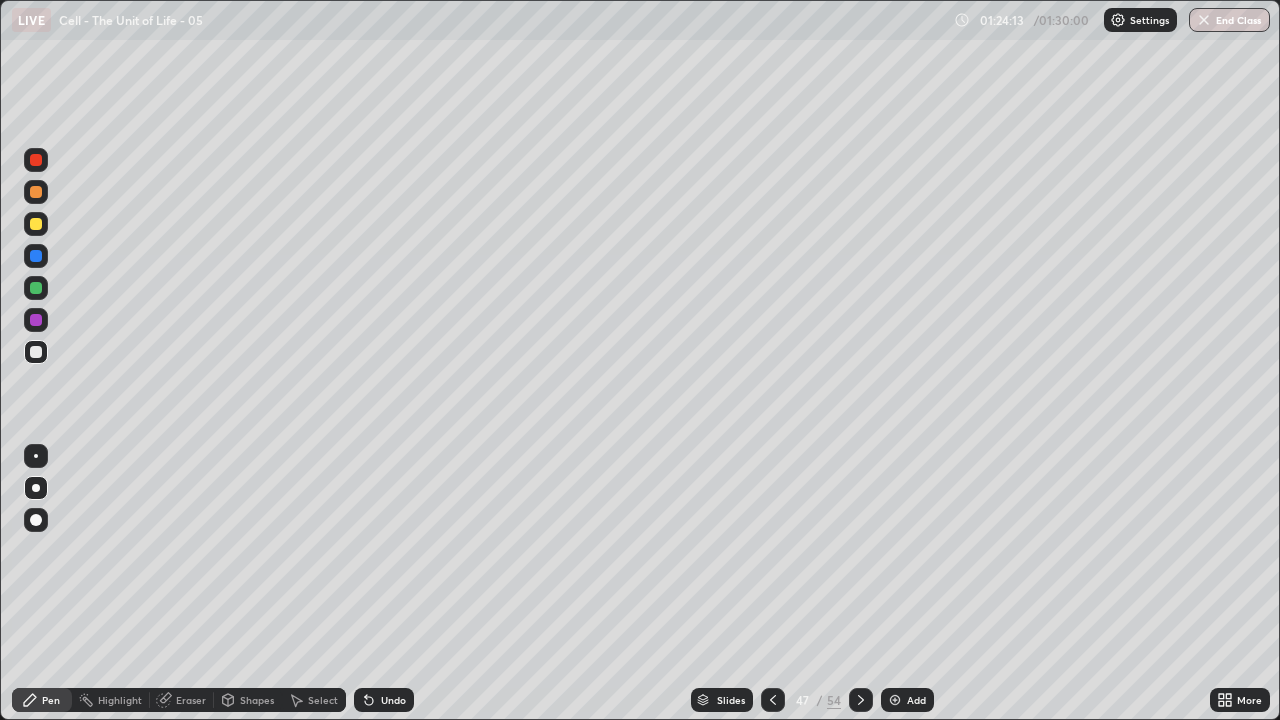 click at bounding box center [36, 456] 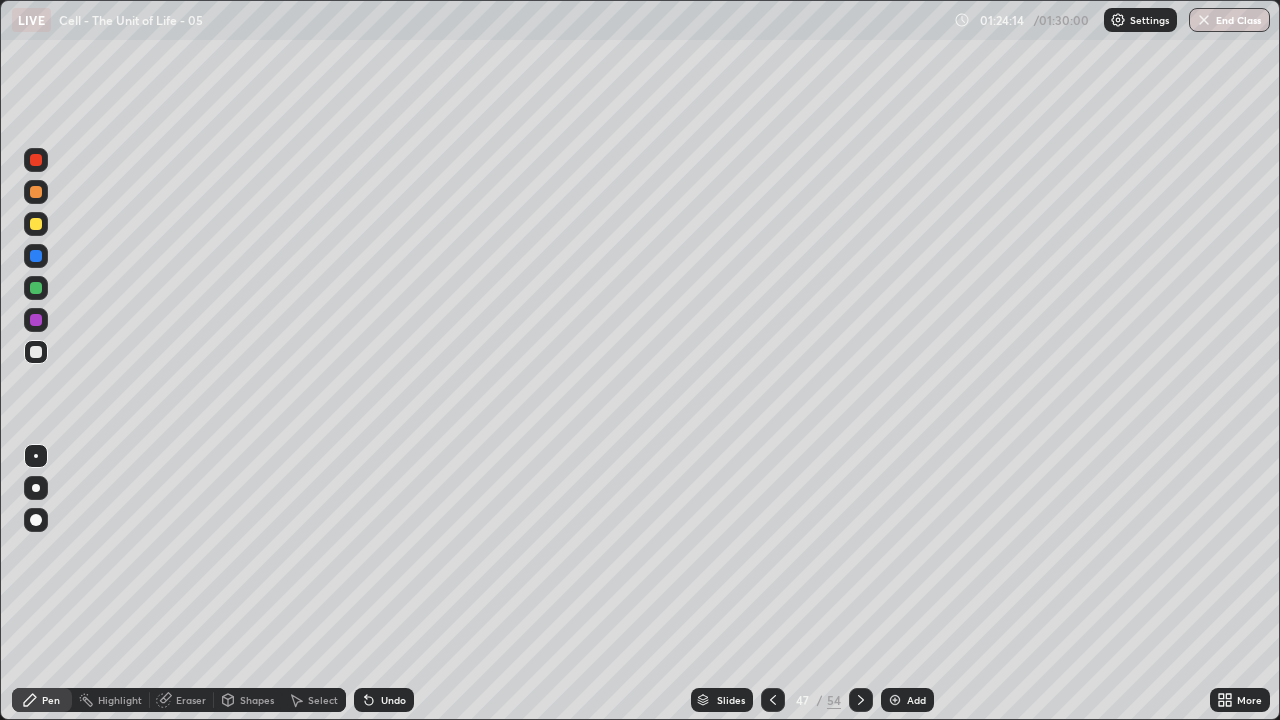 click at bounding box center [36, 352] 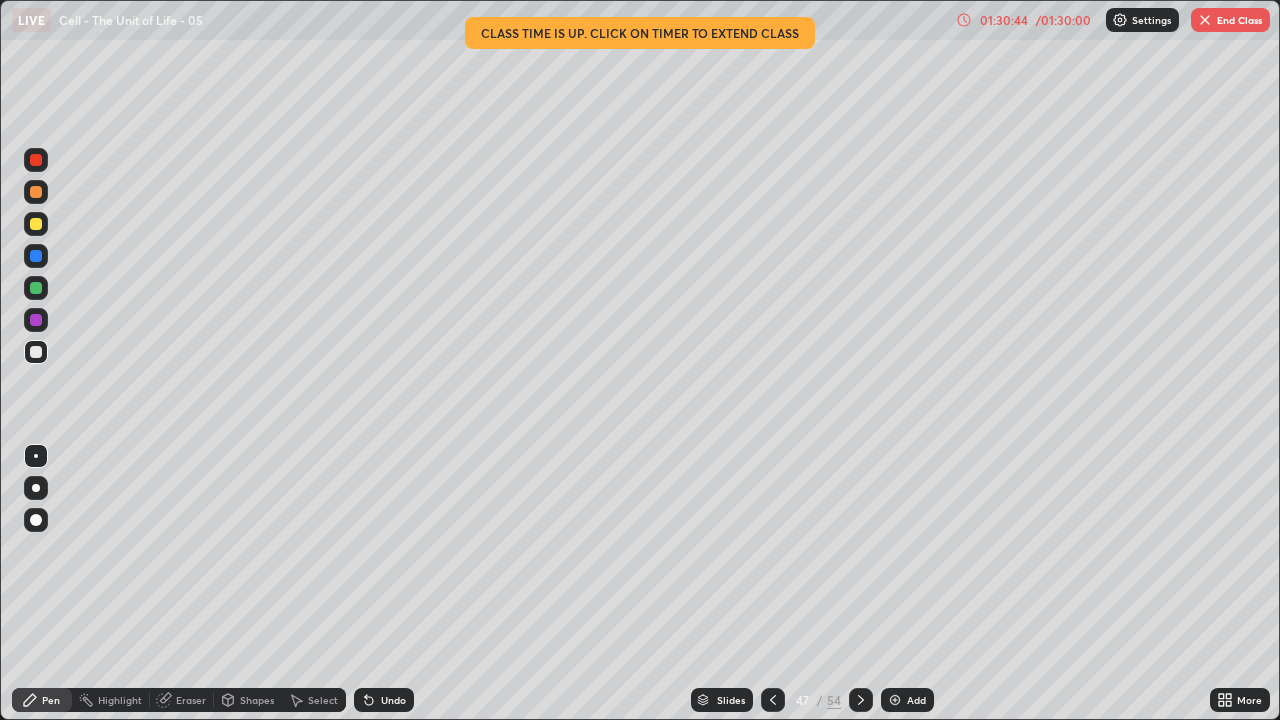 click on "End Class" at bounding box center [1230, 20] 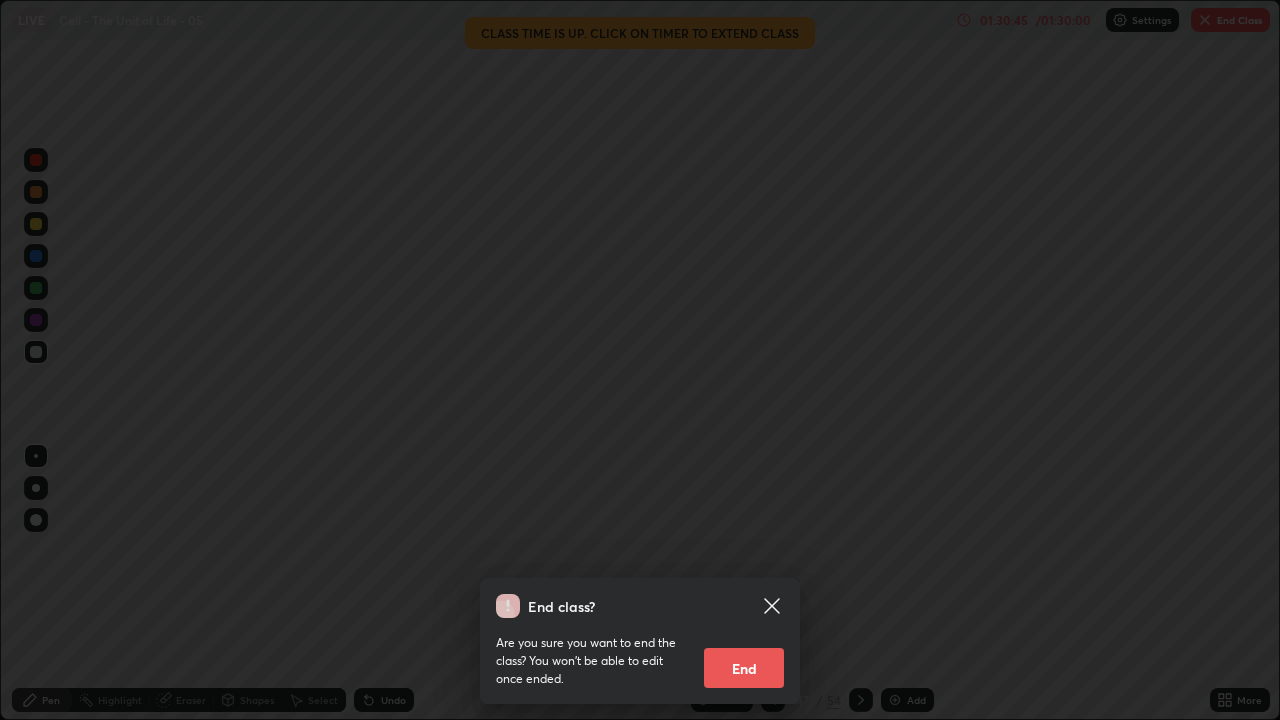 click on "End" at bounding box center (744, 668) 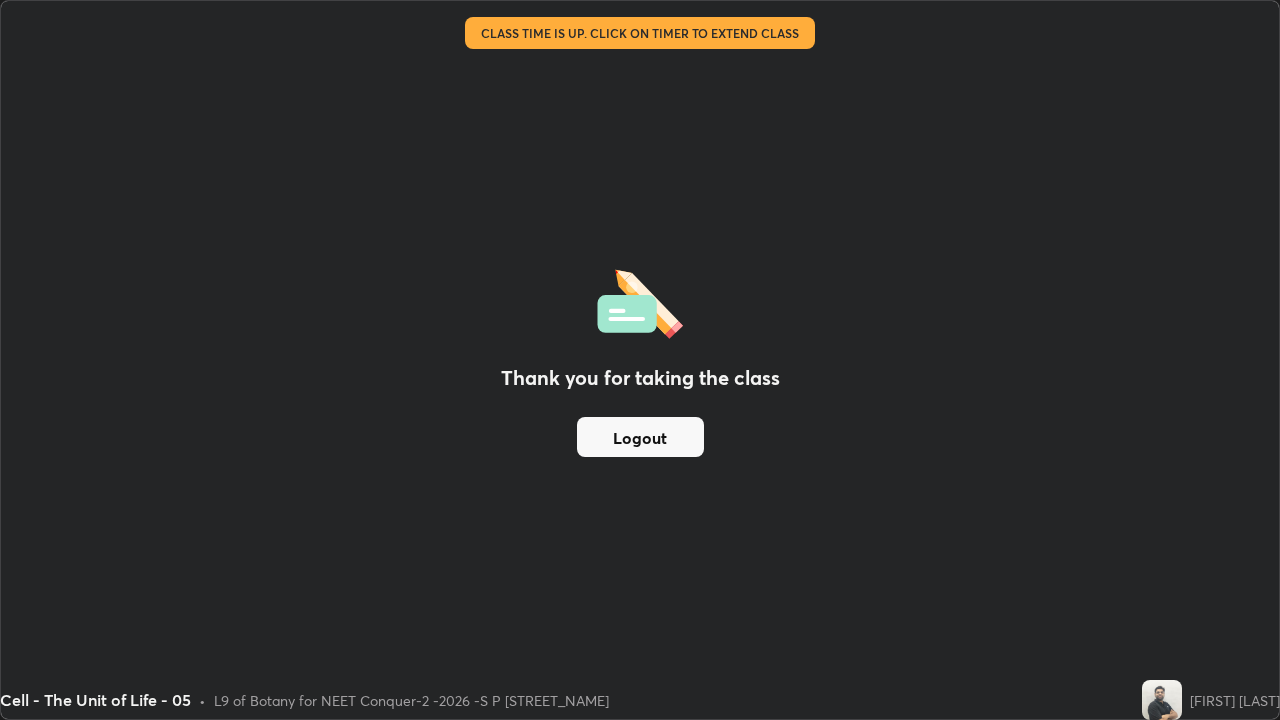 click on "Logout" at bounding box center [640, 437] 